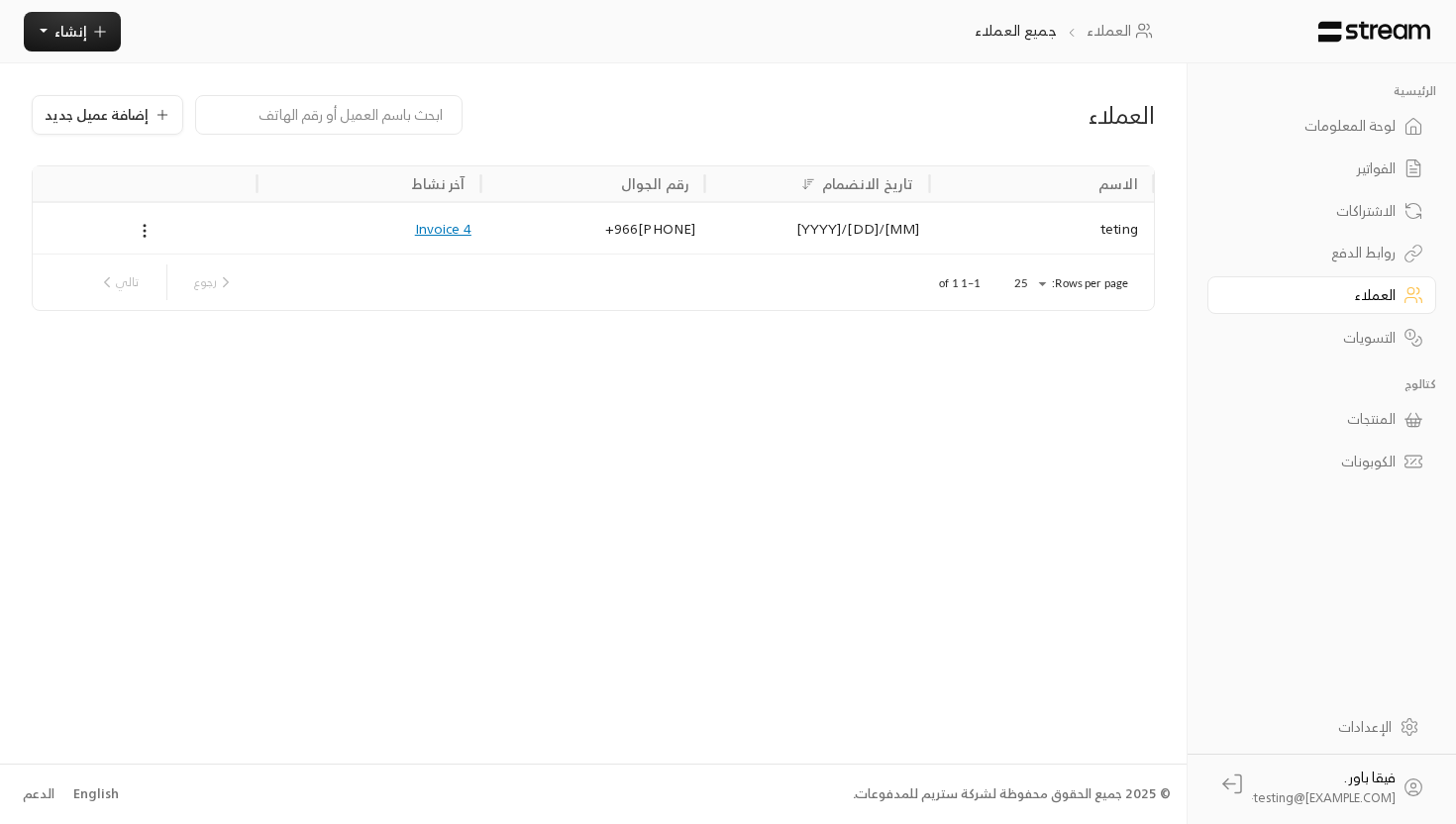 scroll, scrollTop: 0, scrollLeft: 0, axis: both 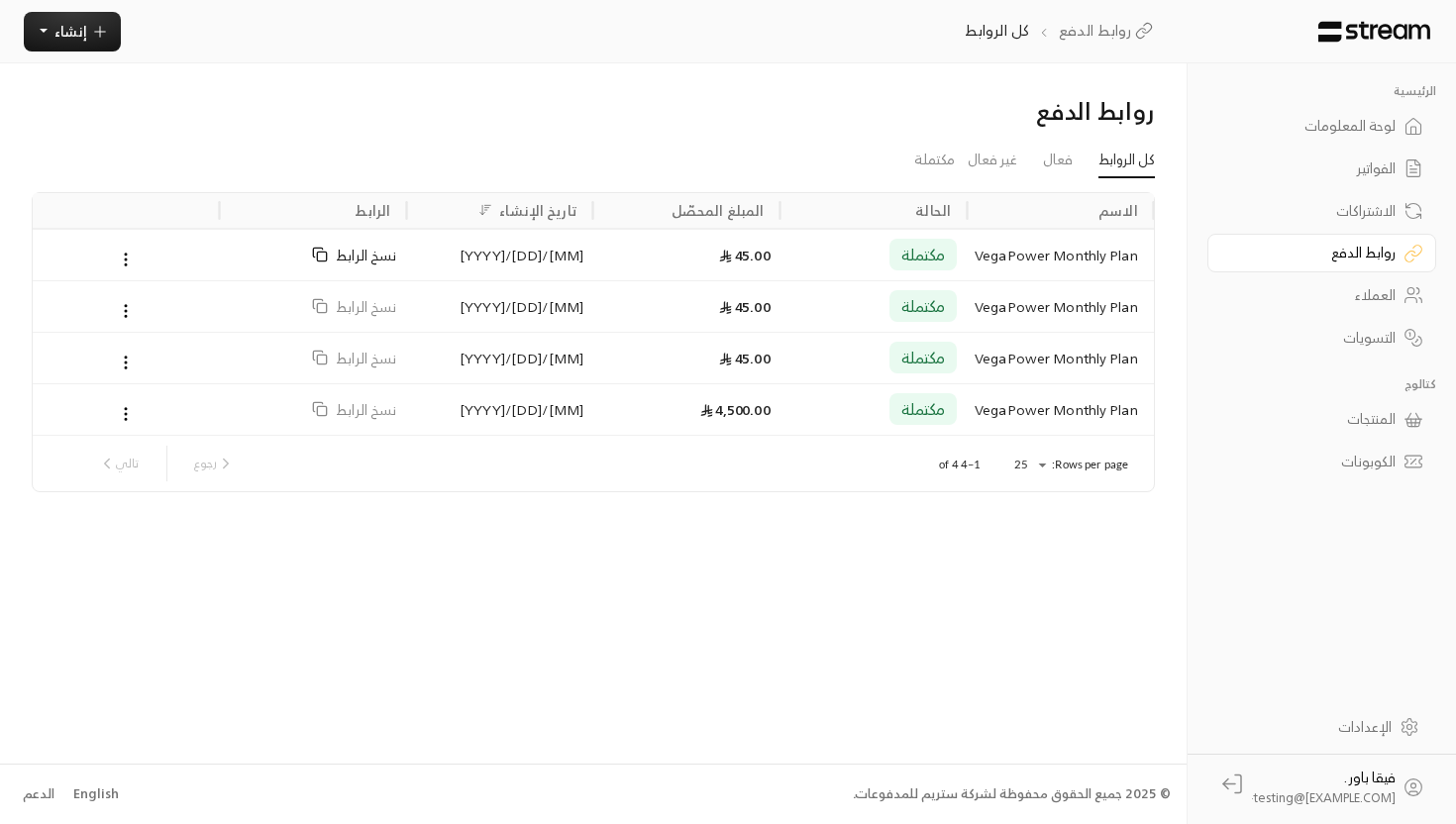 click on "نسخ الرابط" at bounding box center [365, 255] 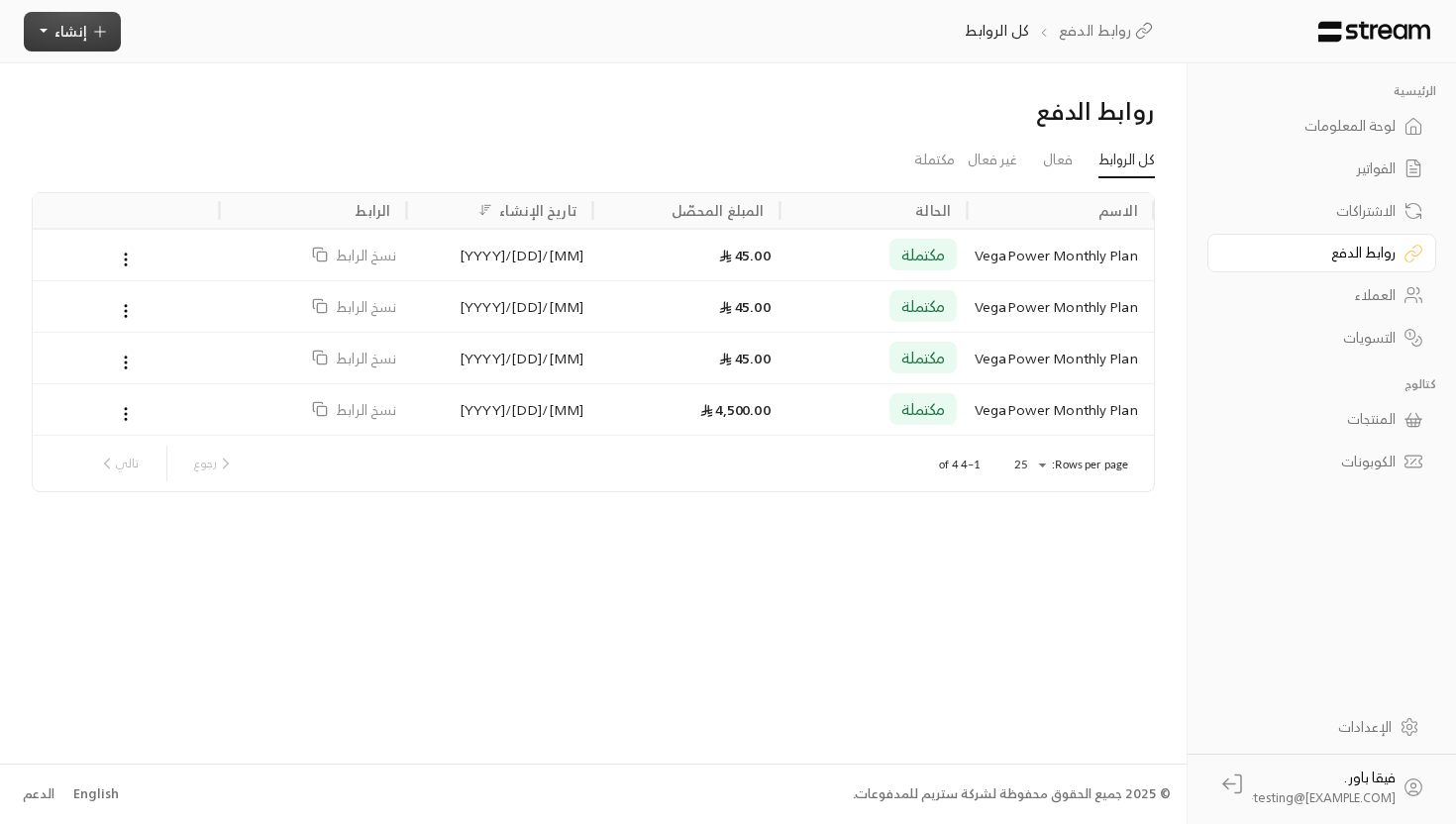 click on "إنشاء" at bounding box center [70, 31] 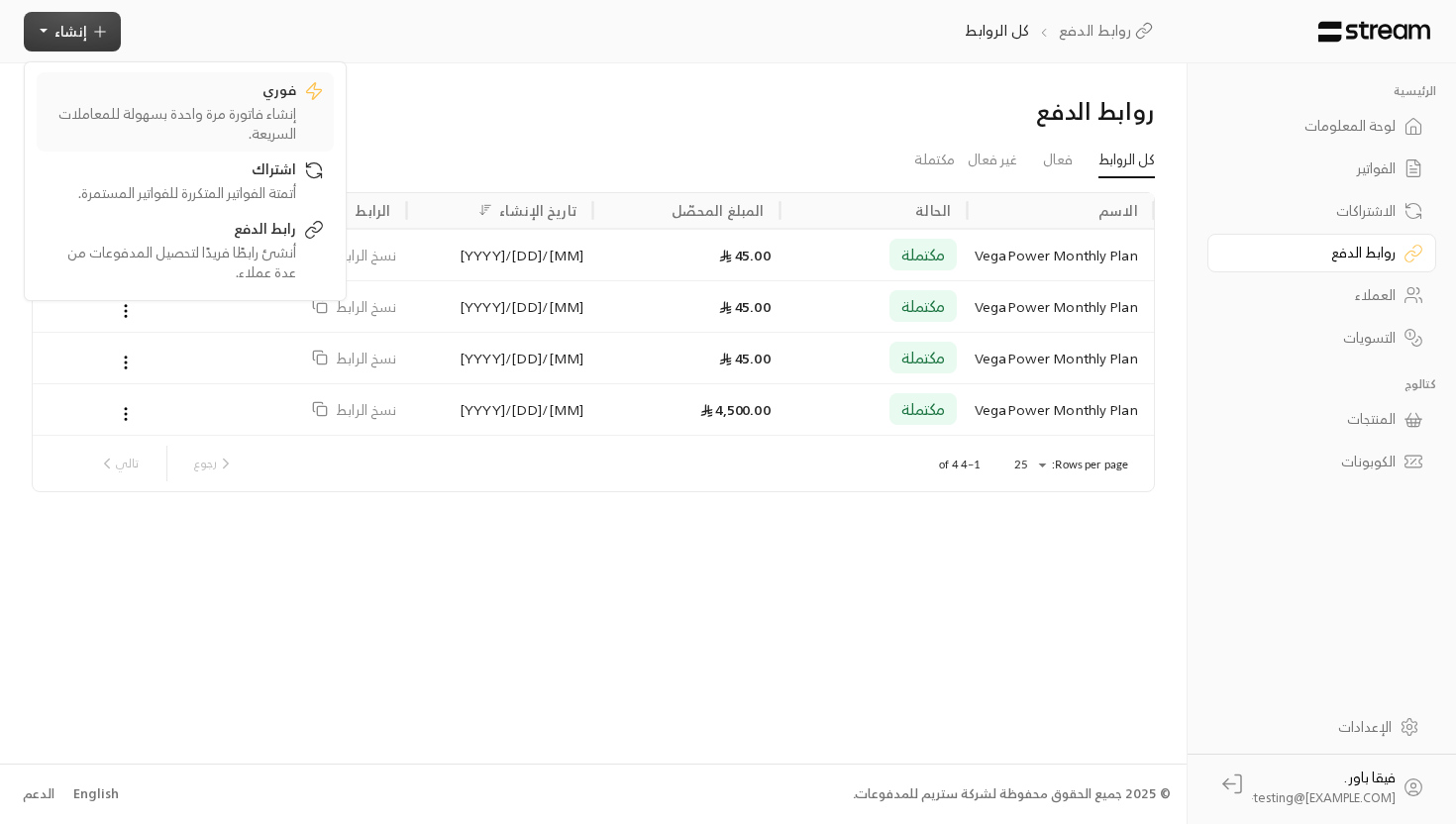 click on "إنشاء فاتورة مرة واحدة بسهولة للمعاملات السريعة." at bounding box center (171, 124) 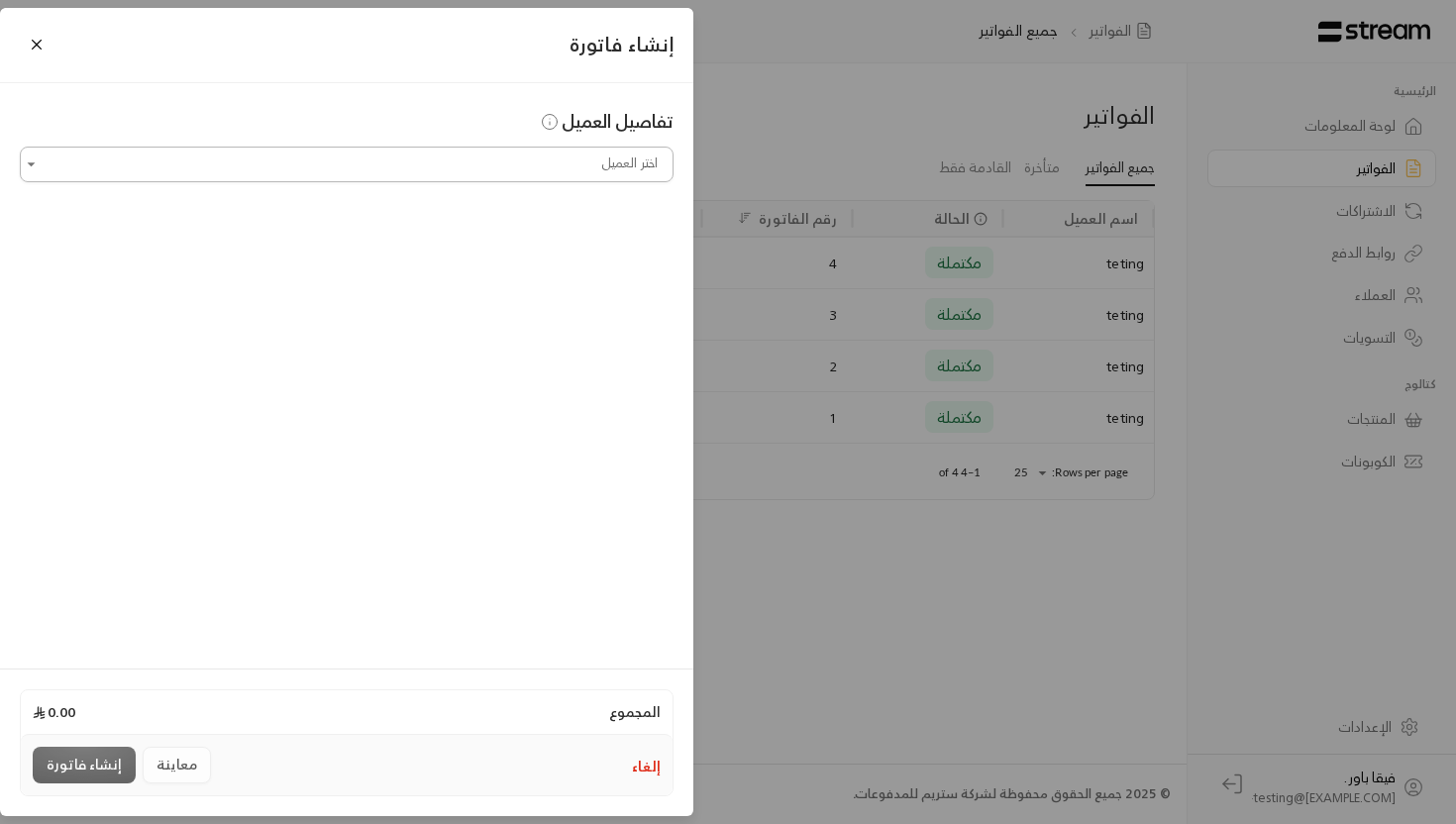 click on "اختر العميل" at bounding box center [347, 163] 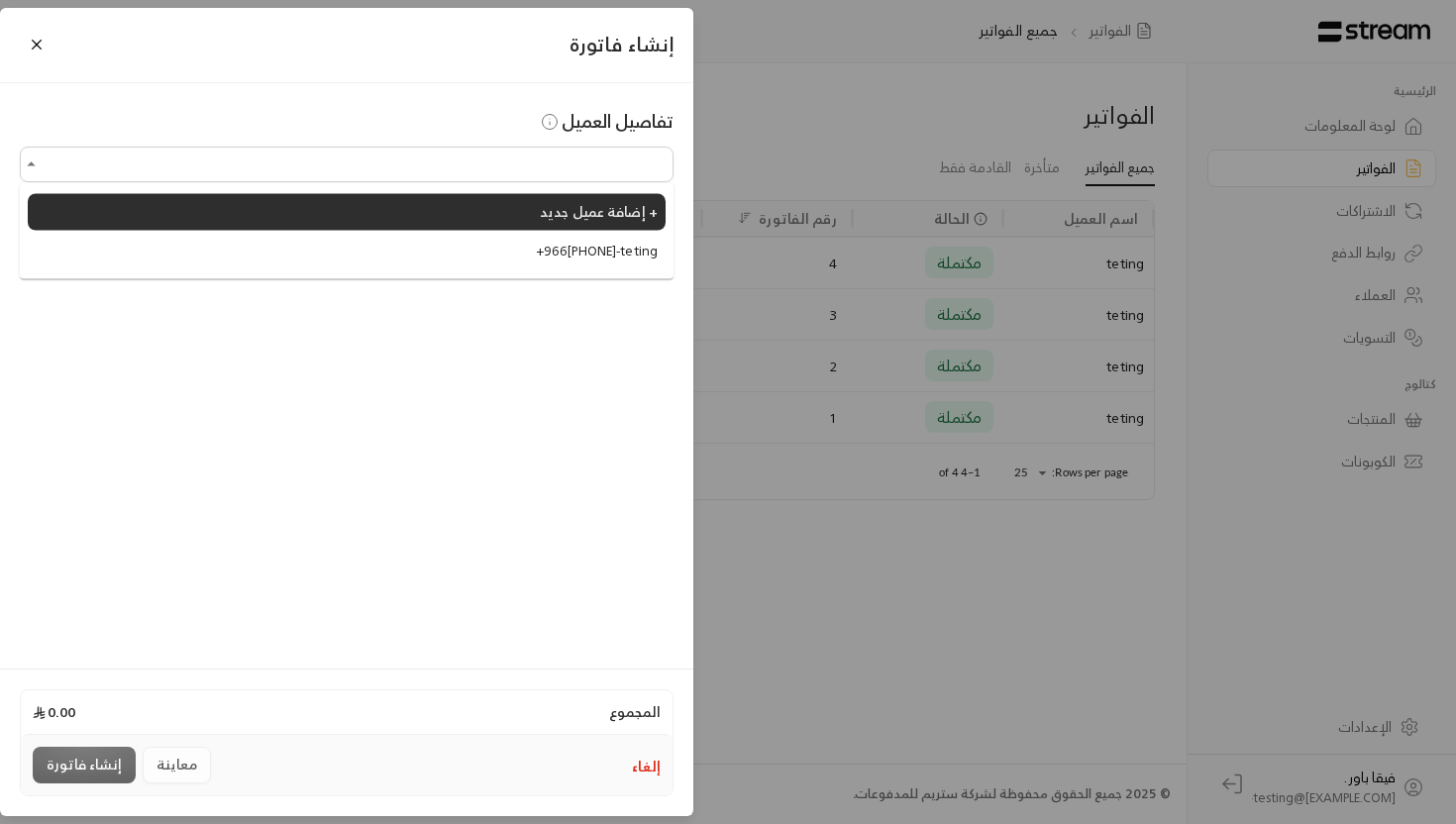 click on "+966[PHONE] - teting" at bounding box center [597, 251] 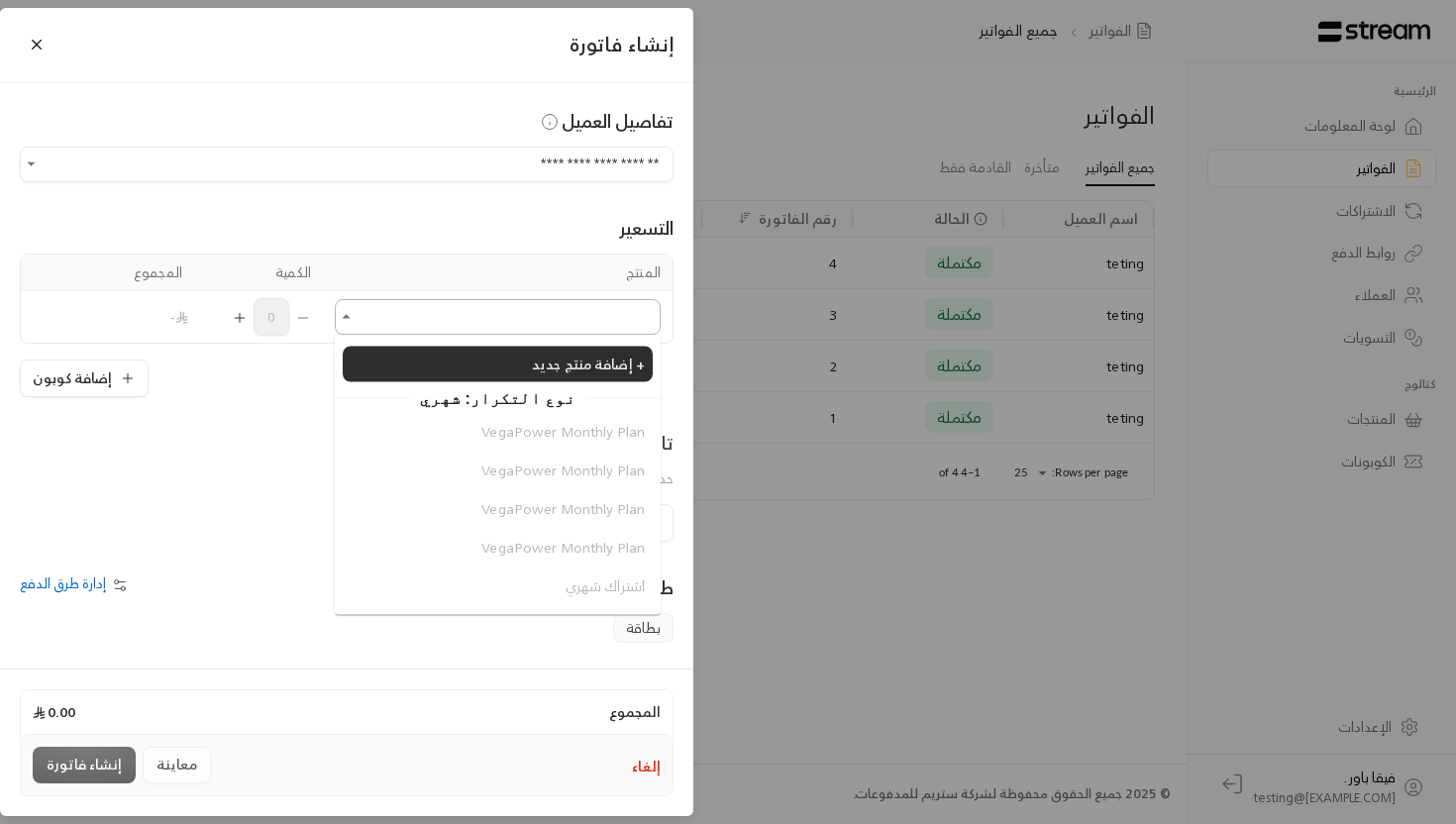 click on "اختر العميل" at bounding box center (497, 316) 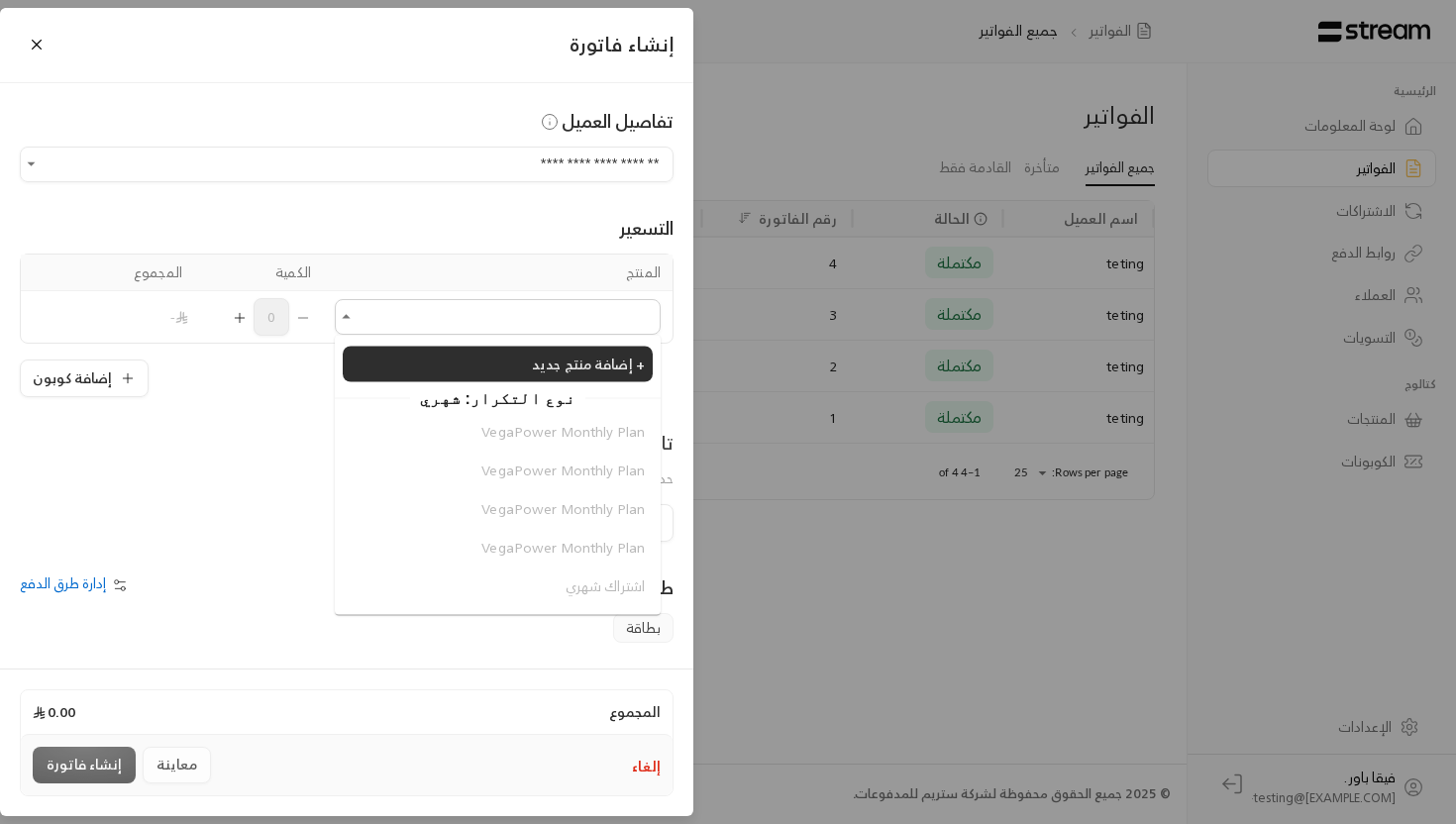 click on "VegaPower Monthly Plan VegaPower Monthly Plan VegaPower Monthly Plan VegaPower Monthly Plan اشتراك شهري" at bounding box center [497, 509] 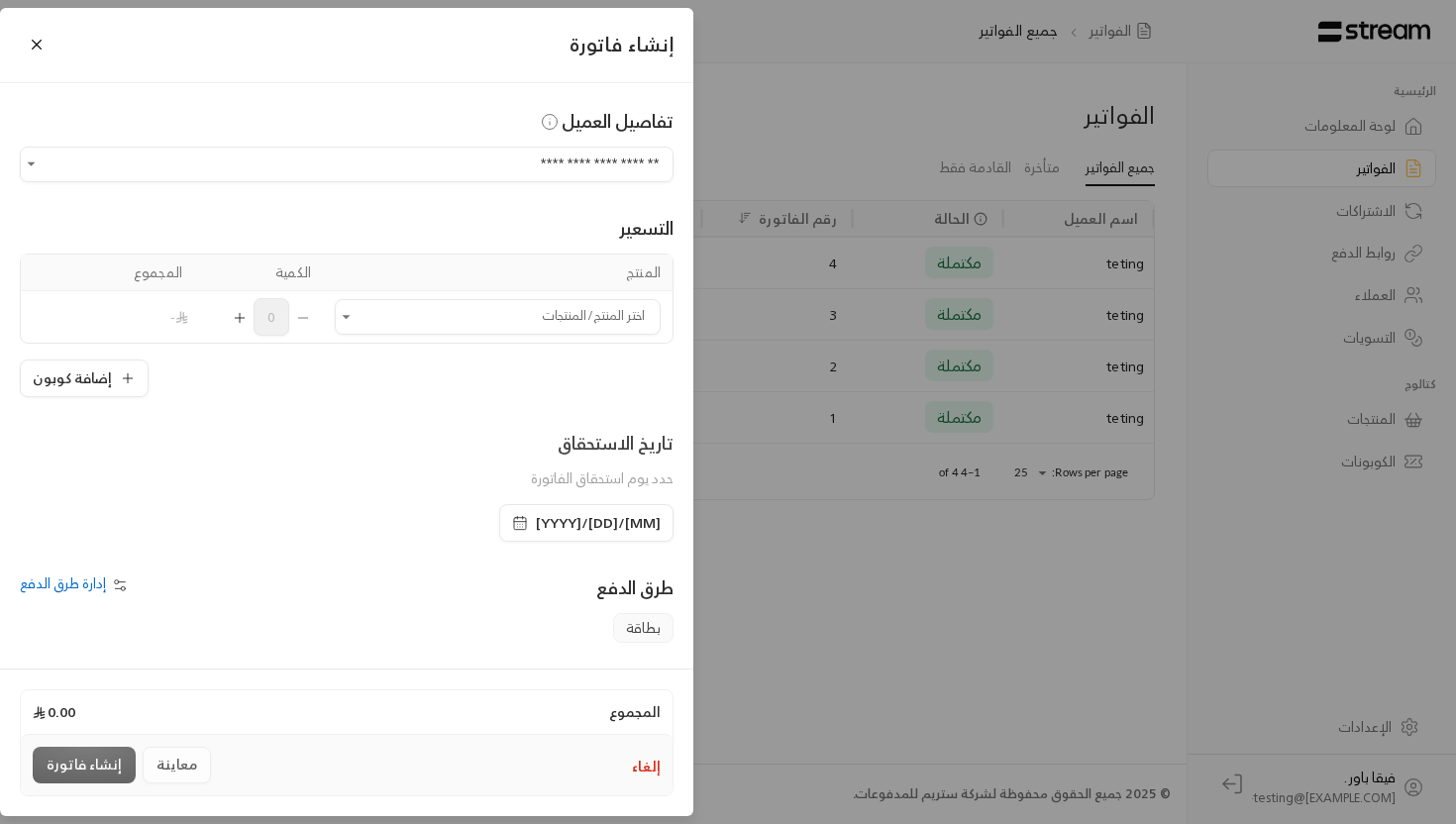 click on "التسعير المنتج الكمية المجموع   اختر المنتج/المنتجات اختر المنتج/المنتجات 0  - إضافة كوبون" at bounding box center [347, 289] 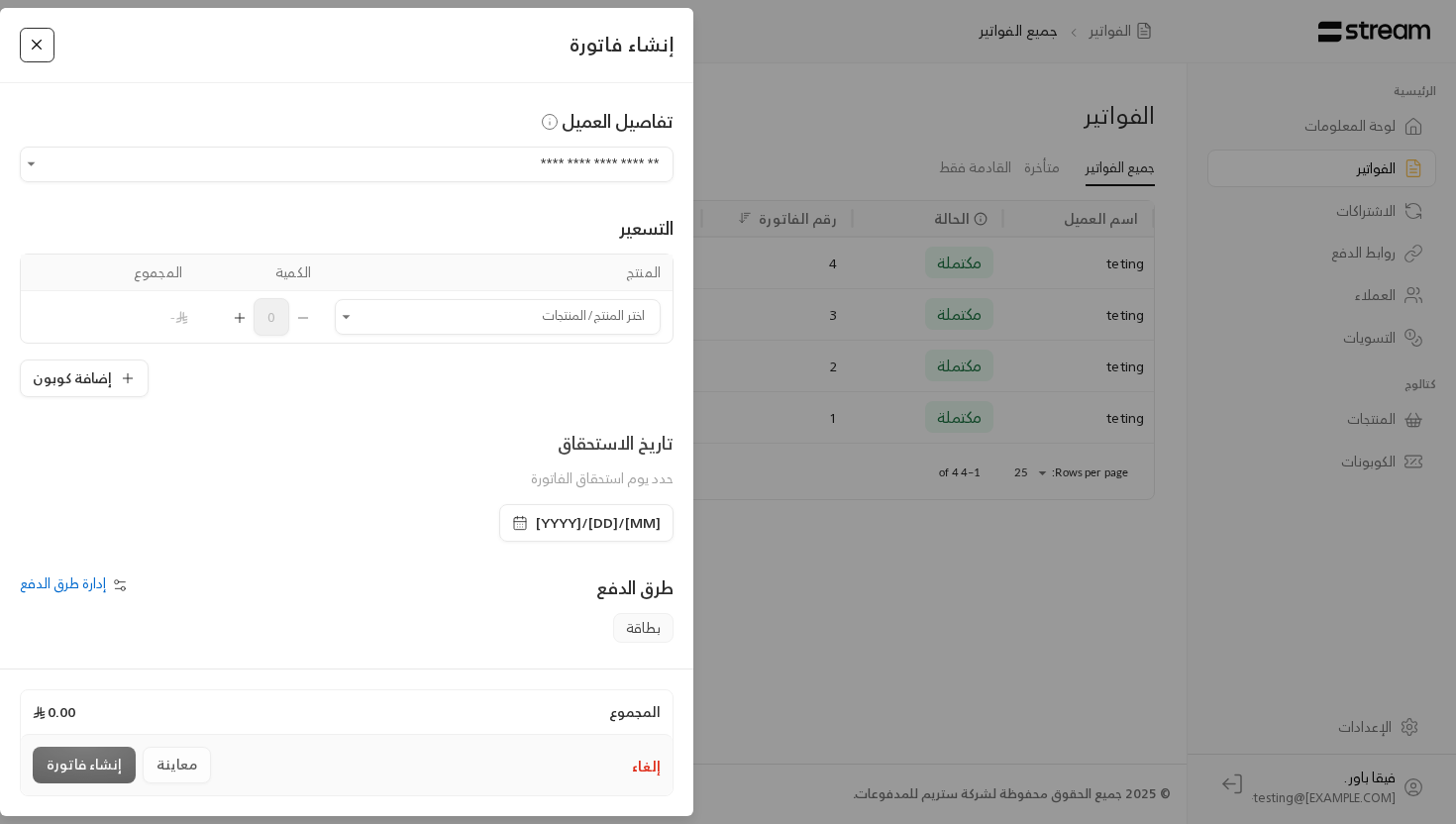 click at bounding box center [37, 45] 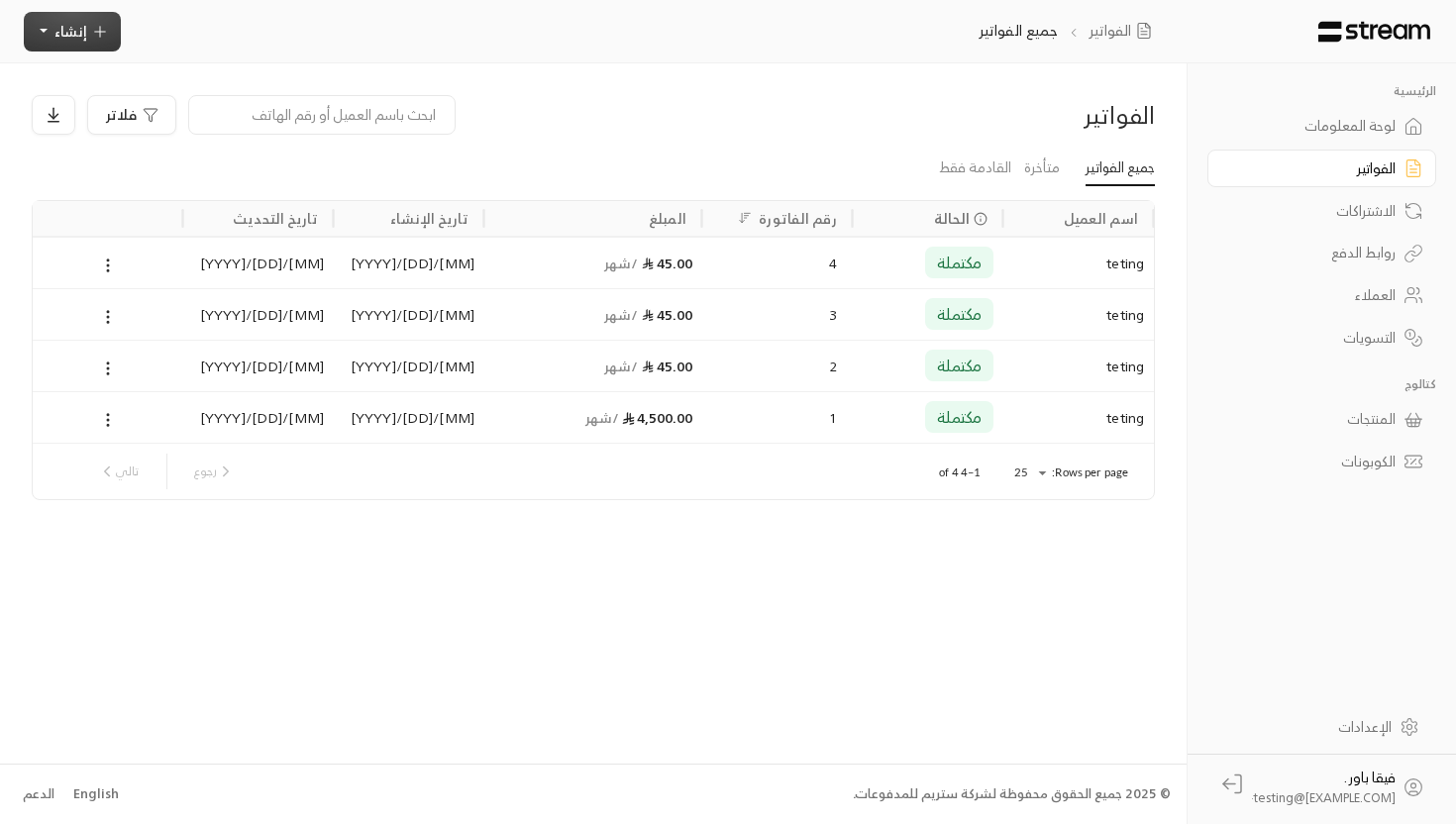 click on "إنشاء" at bounding box center (70, 31) 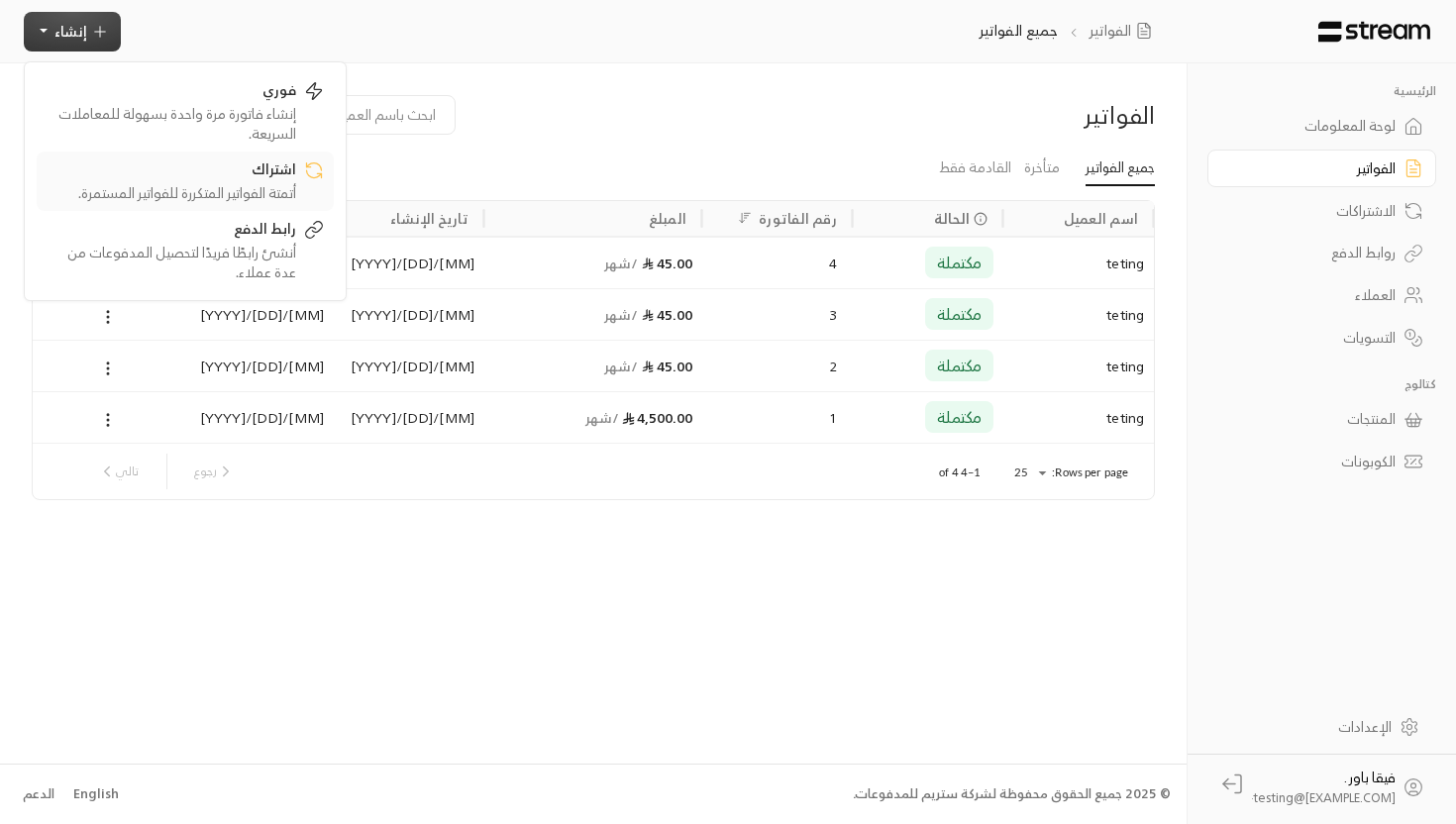 click on "اشتراك" at bounding box center (171, 171) 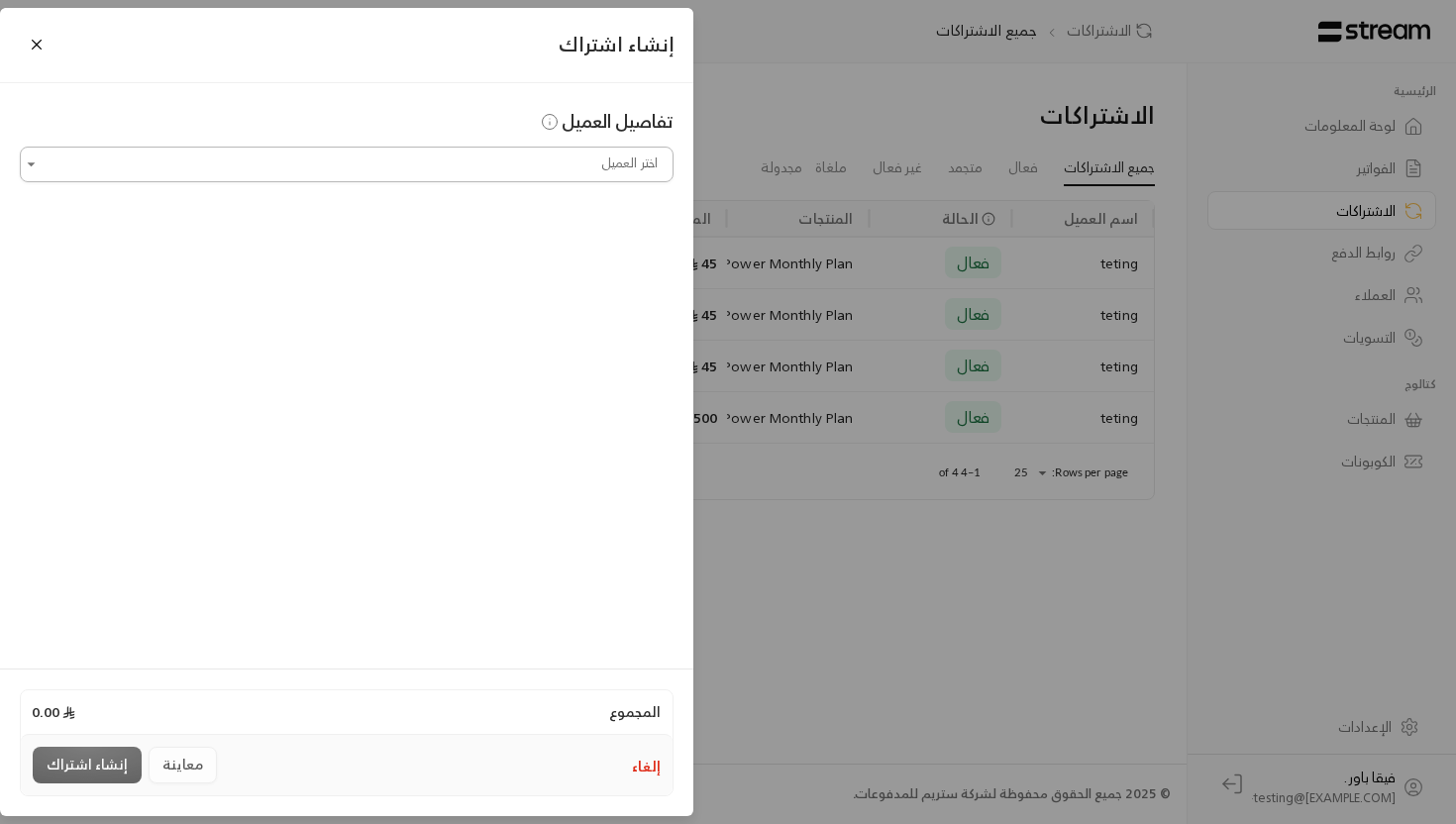 click on "اختر العميل" at bounding box center (347, 163) 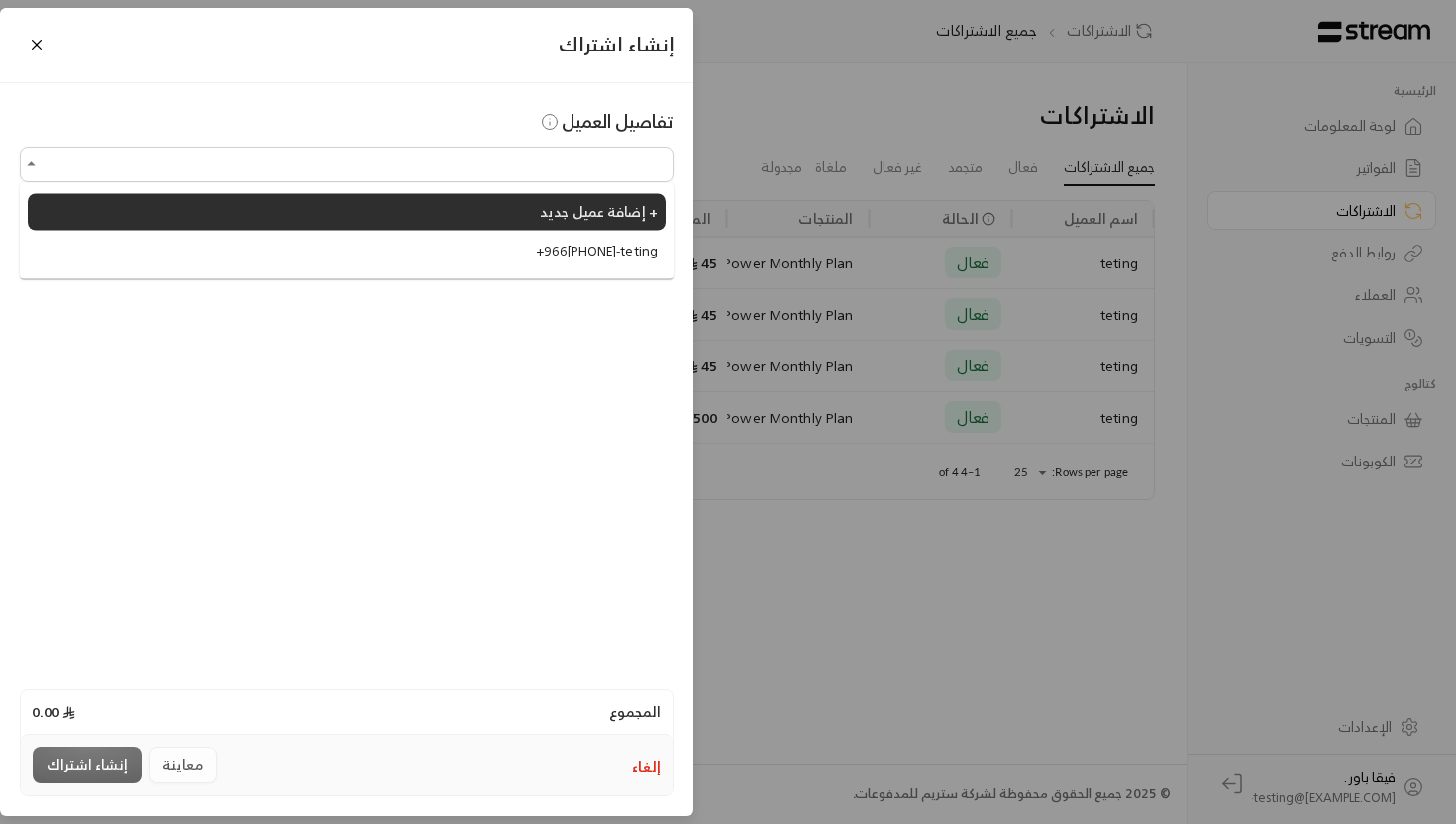 click on "+966[PHONE] - teting" at bounding box center (347, 251) 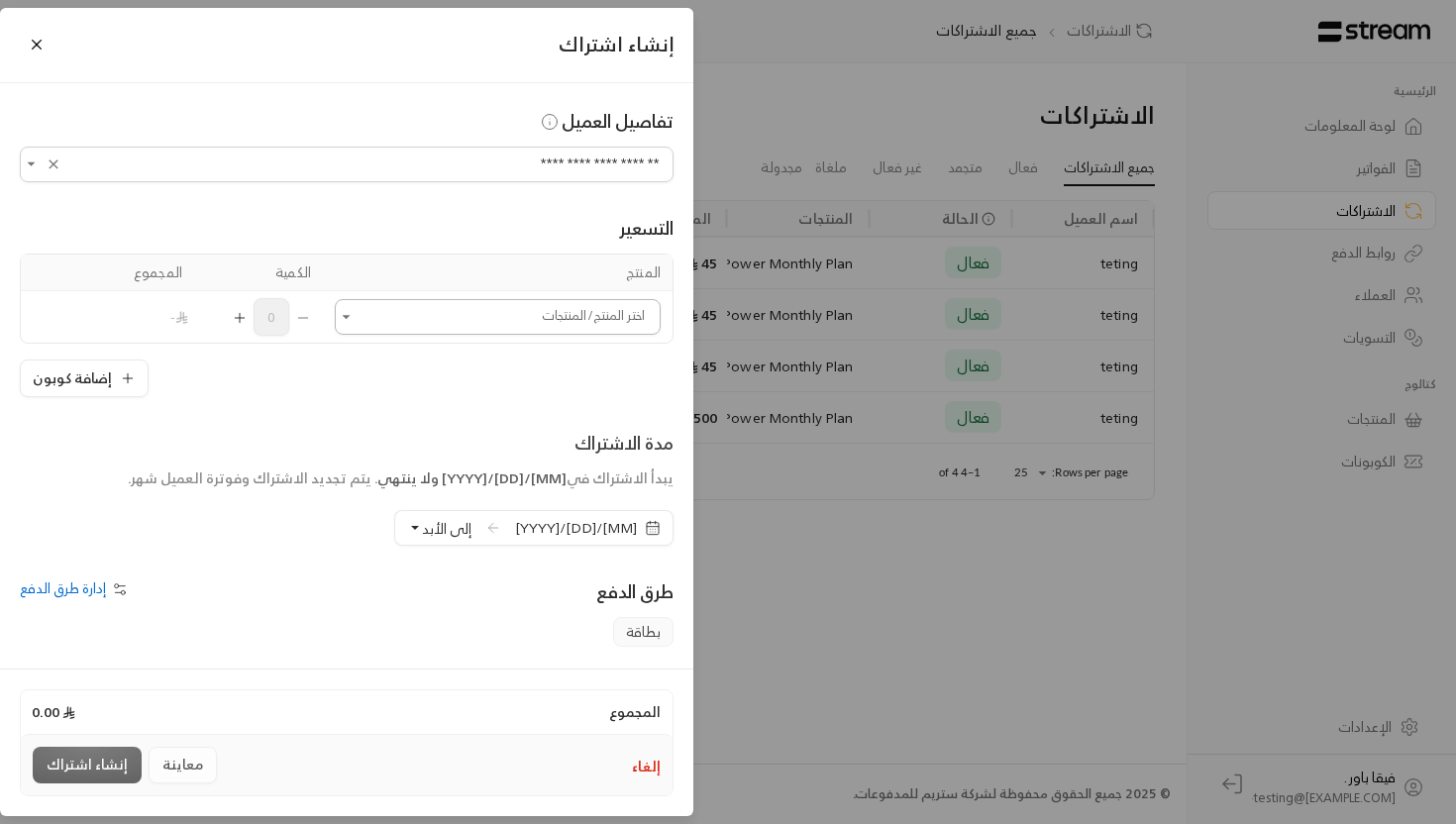 click on "اختر العميل" at bounding box center (497, 316) 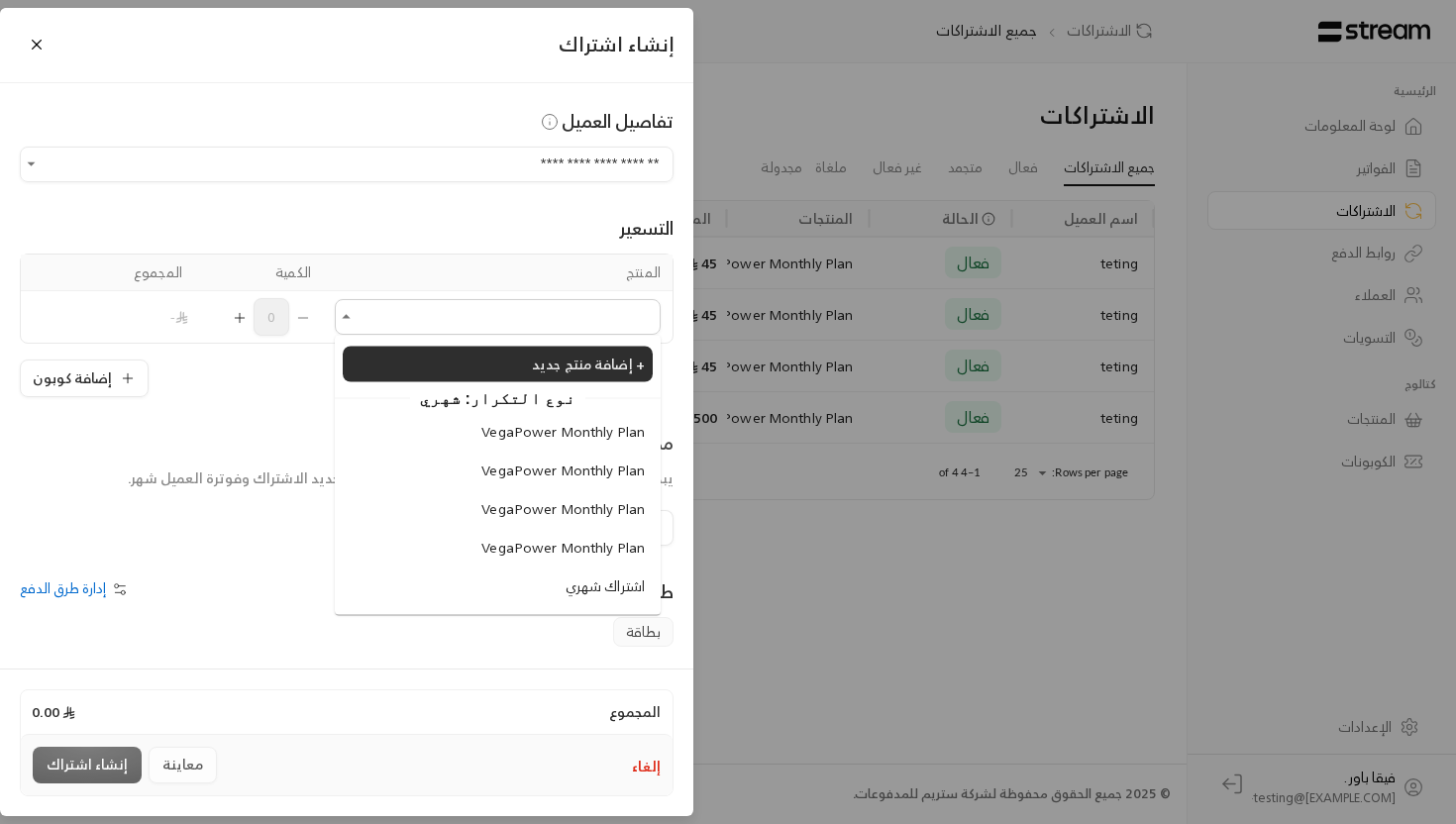 click on "VegaPower Monthly Plan VegaPower Monthly Plan VegaPower Monthly Plan VegaPower Monthly Plan اشتراك شهري" at bounding box center (497, 509) 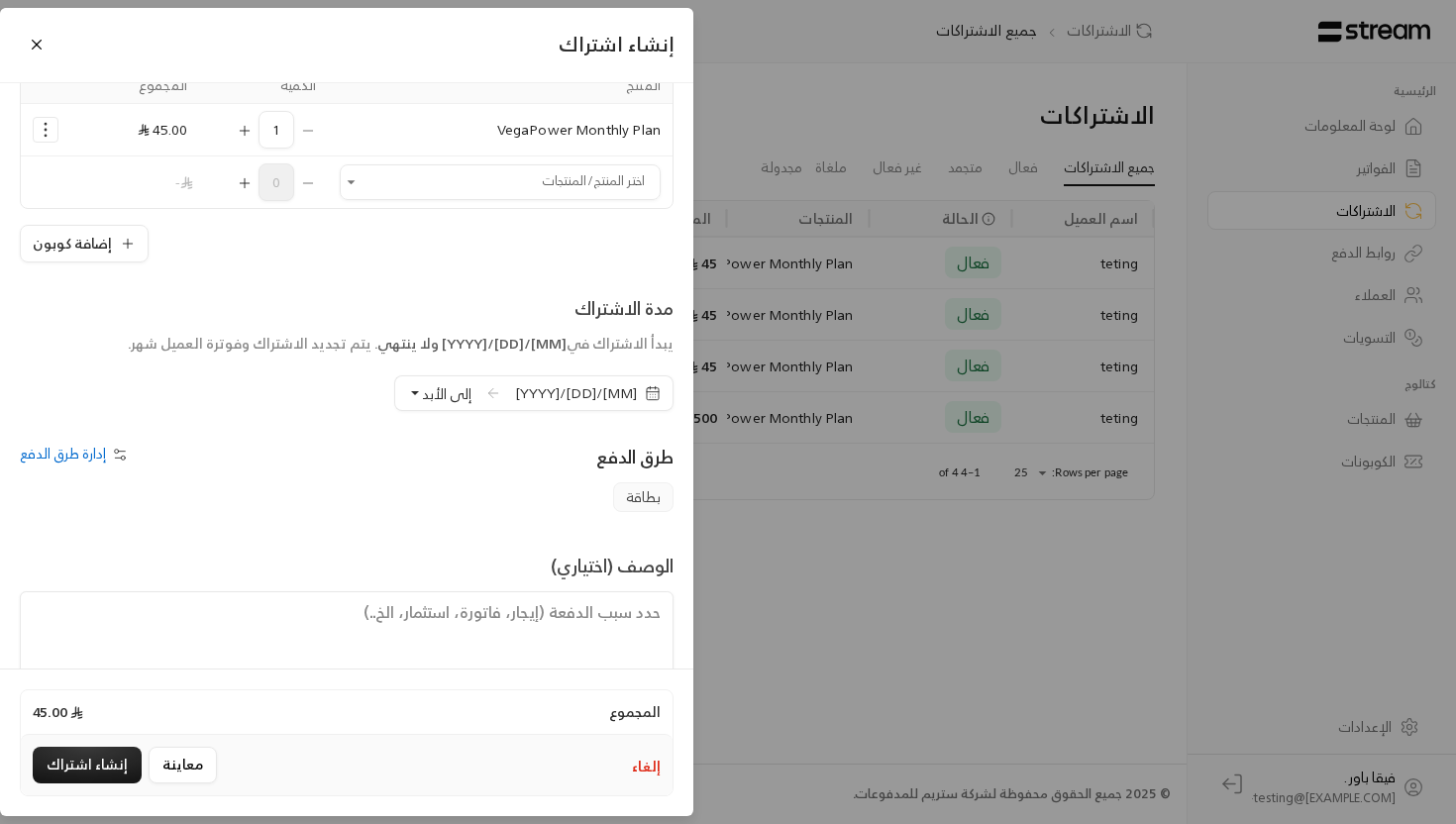 scroll, scrollTop: 191, scrollLeft: 0, axis: vertical 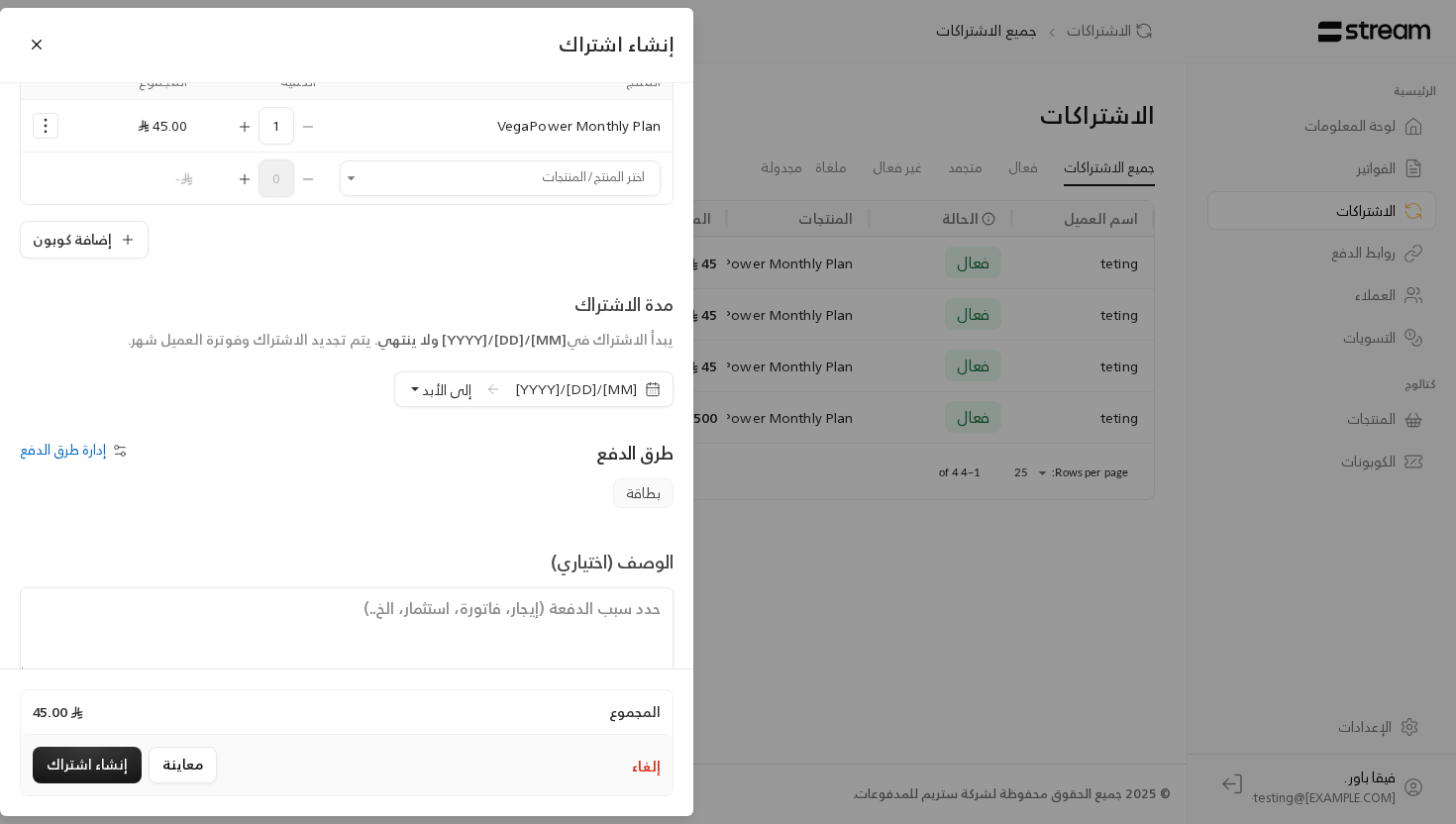 click on "إلى الأبد" at bounding box center [447, 389] 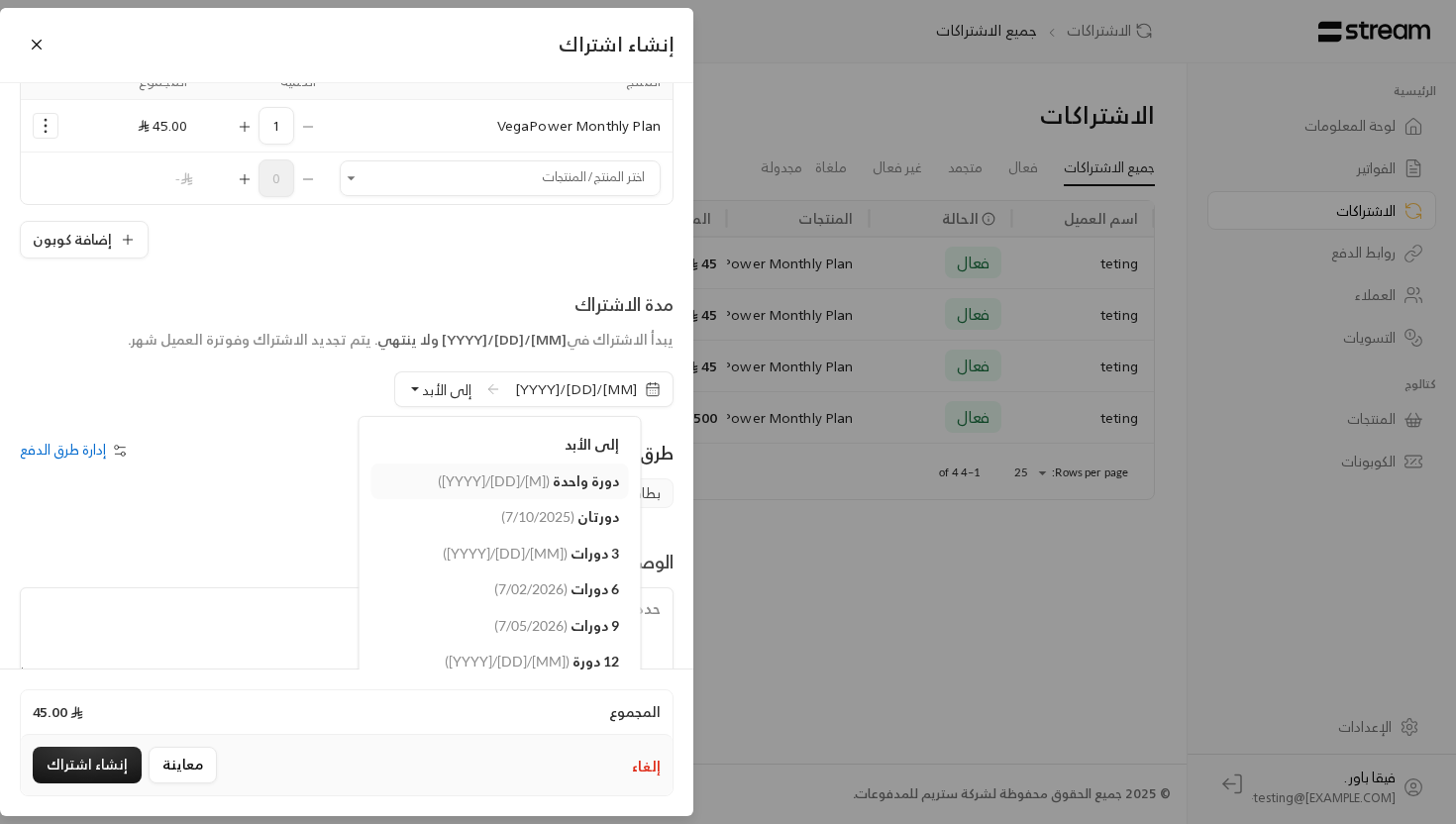 click on "[MM]/[DD]/[YYYY]" at bounding box center (500, 481) 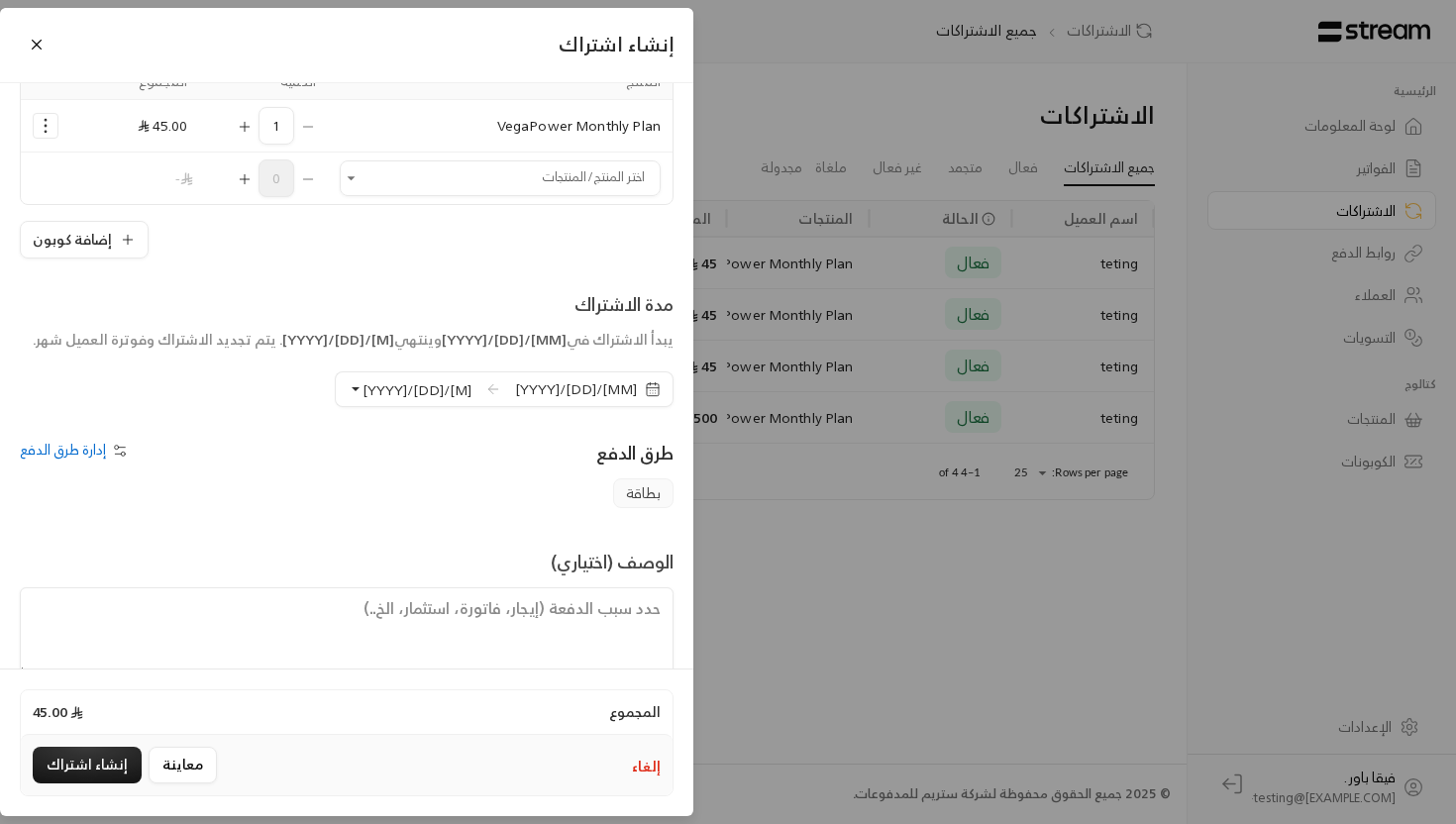scroll, scrollTop: 222, scrollLeft: 0, axis: vertical 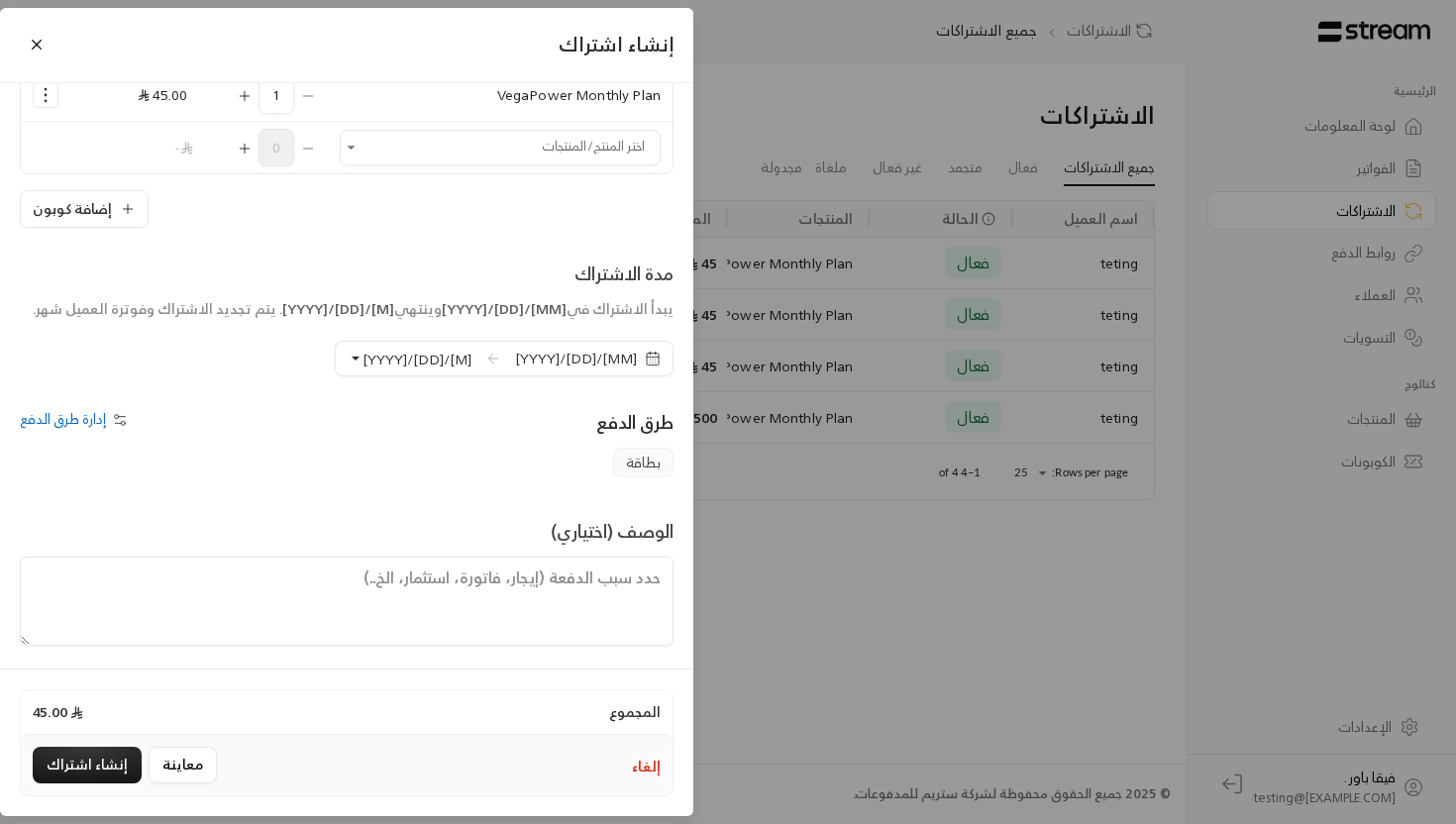 click on "بطاقة" at bounding box center [643, 463] 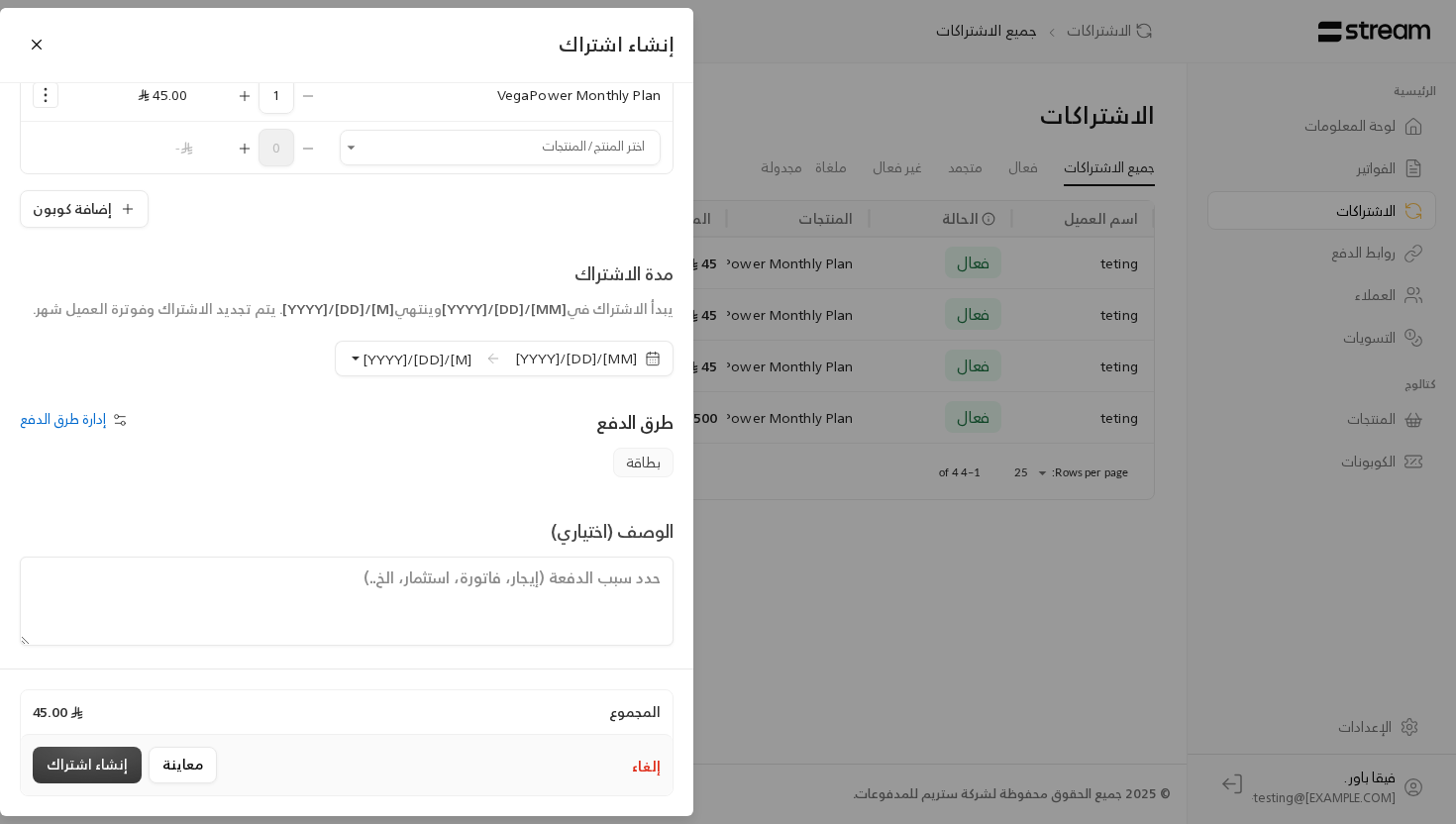 click on "إنشاء اشتراك" at bounding box center [87, 765] 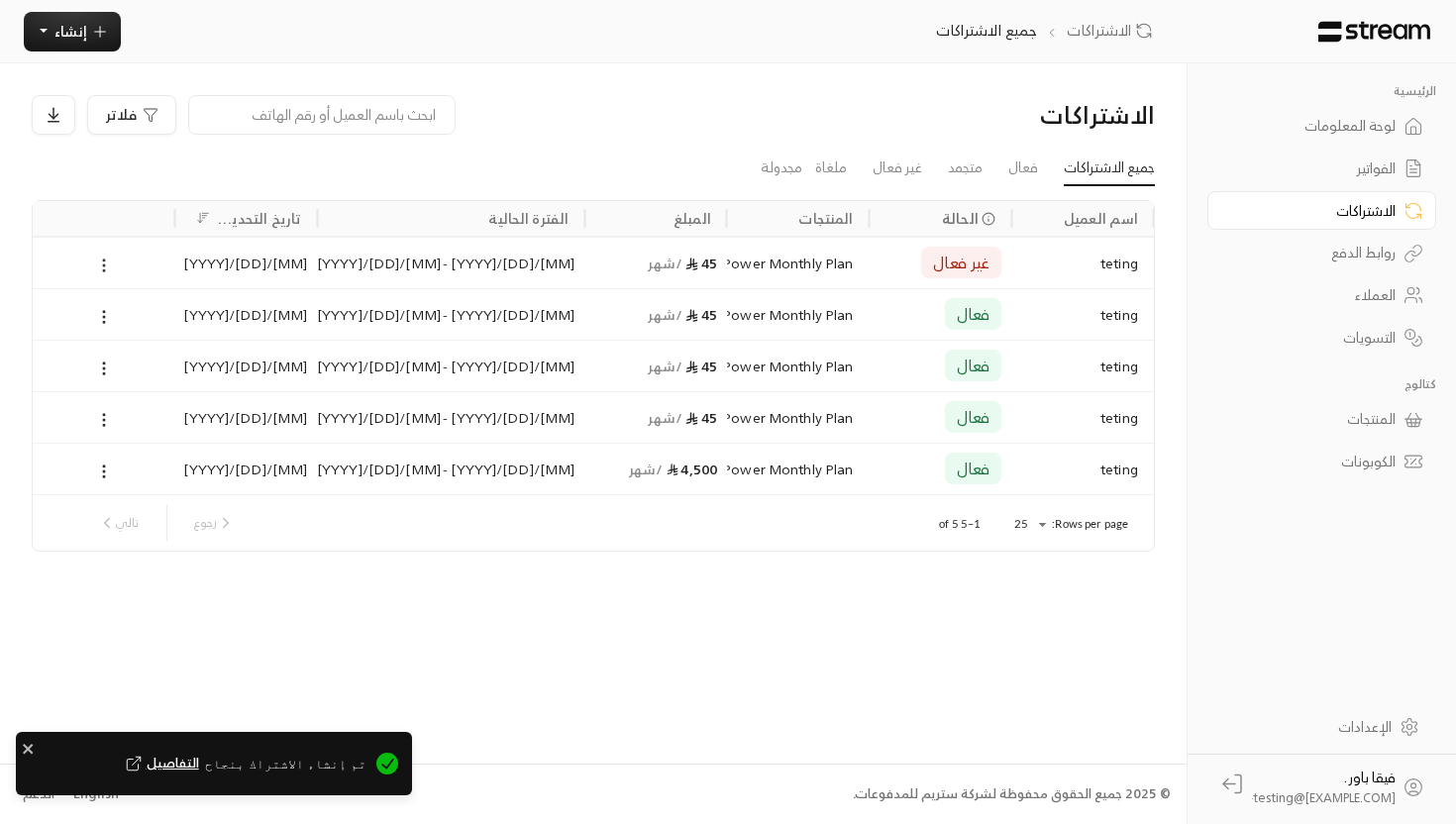 click 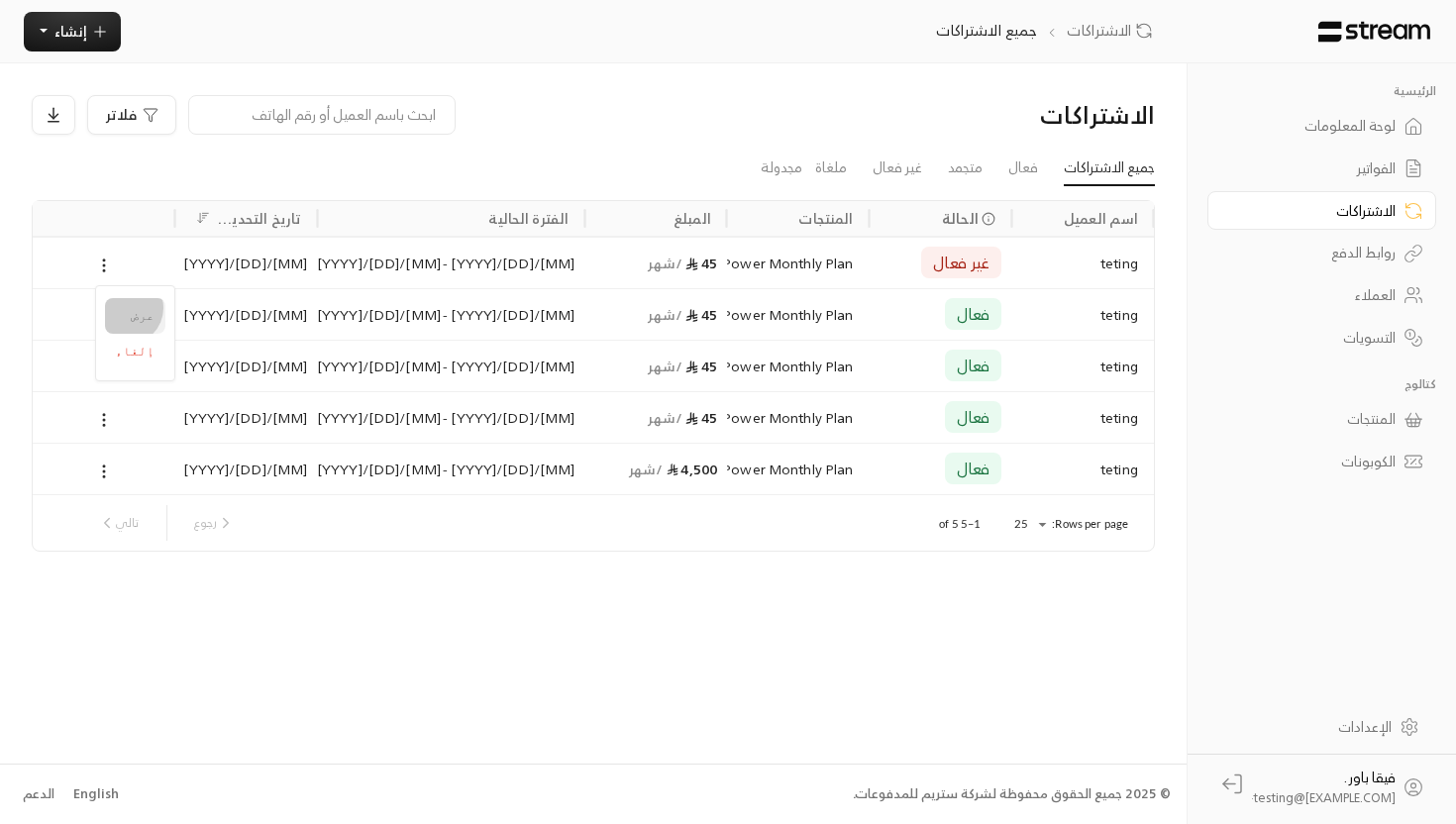 click on "عرض" at bounding box center [135, 316] 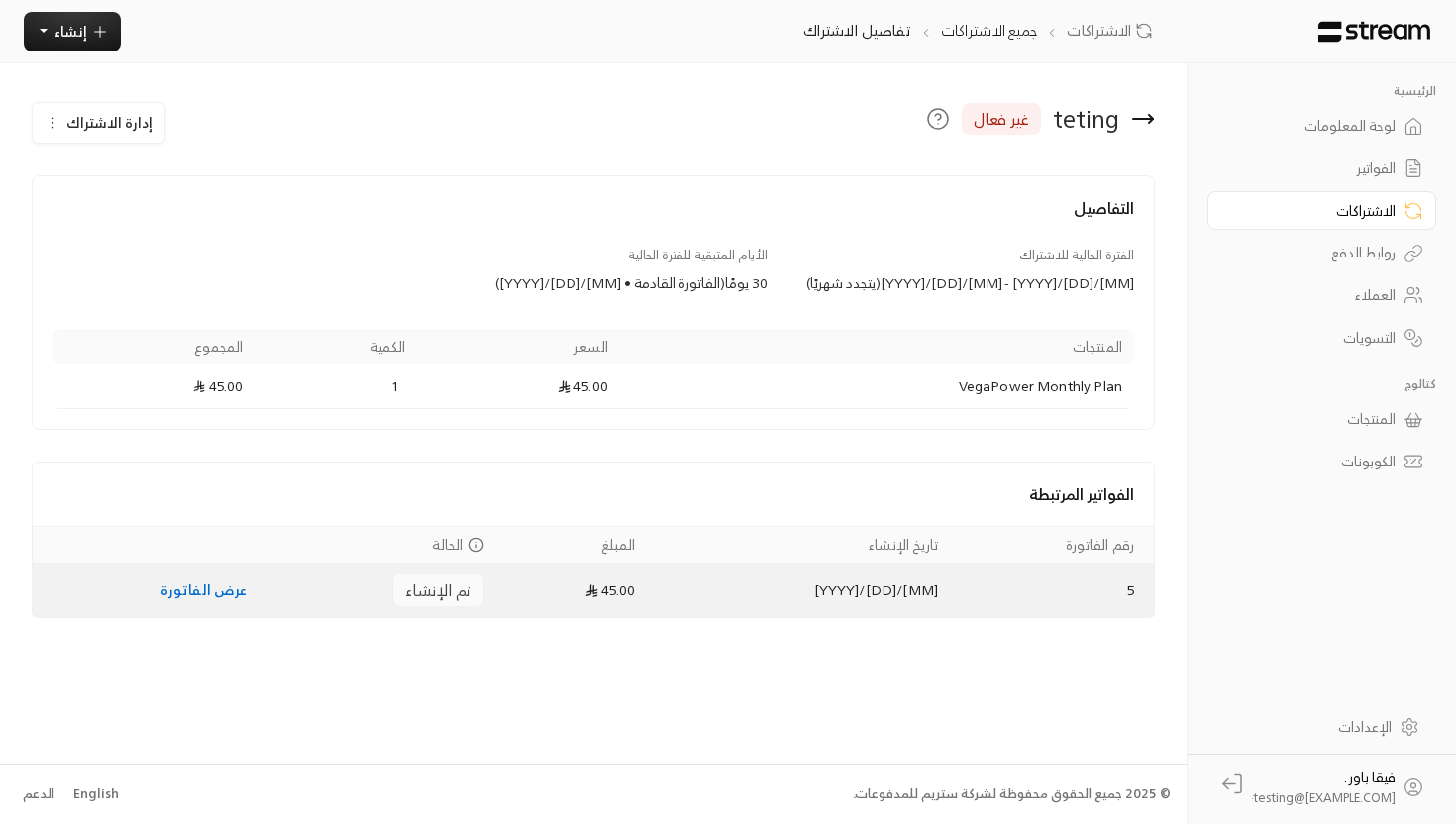 click on "عرض الفاتورة" at bounding box center (204, 589) 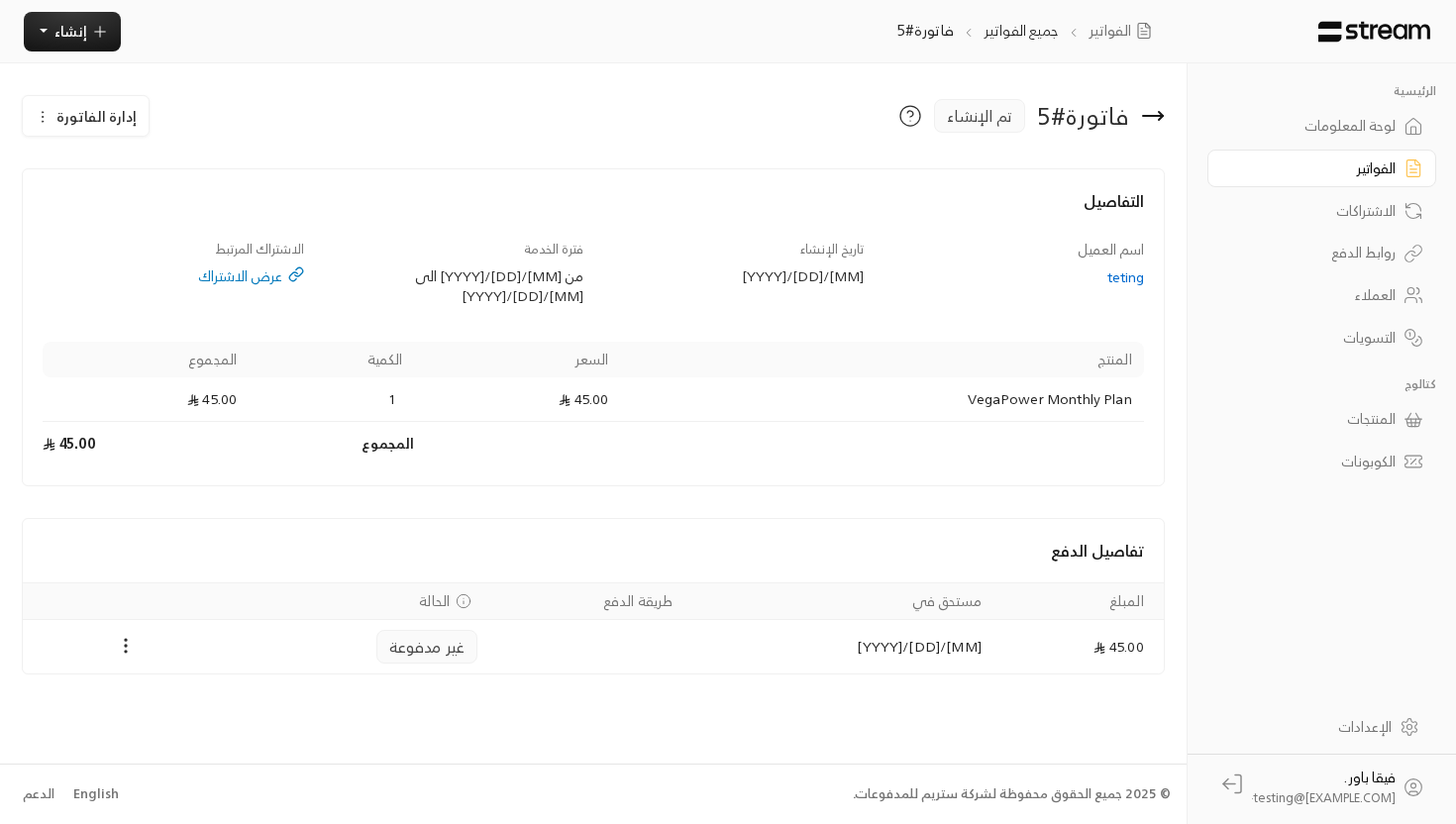 click at bounding box center (125, 647) 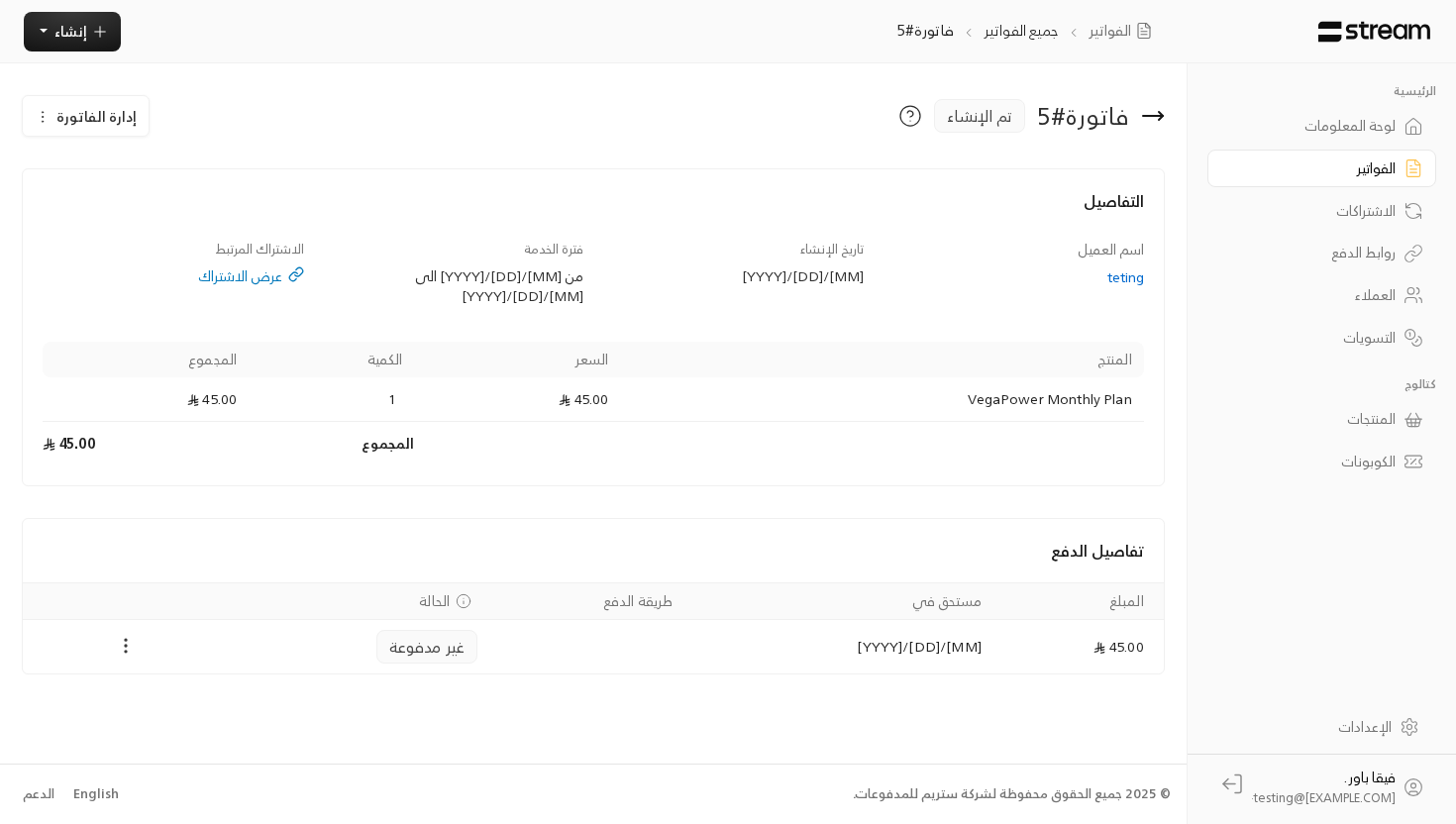 click 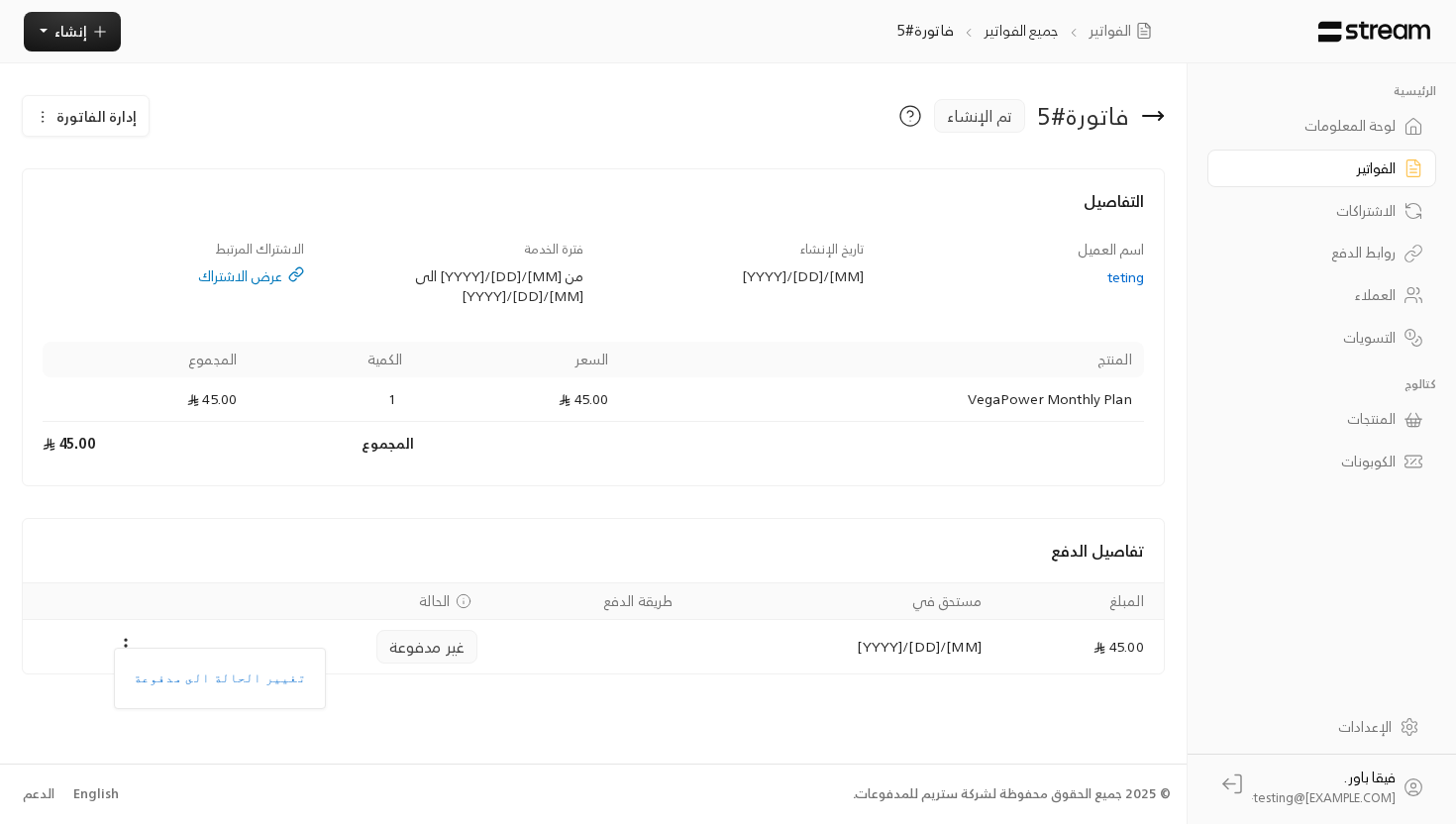 click at bounding box center (728, 412) 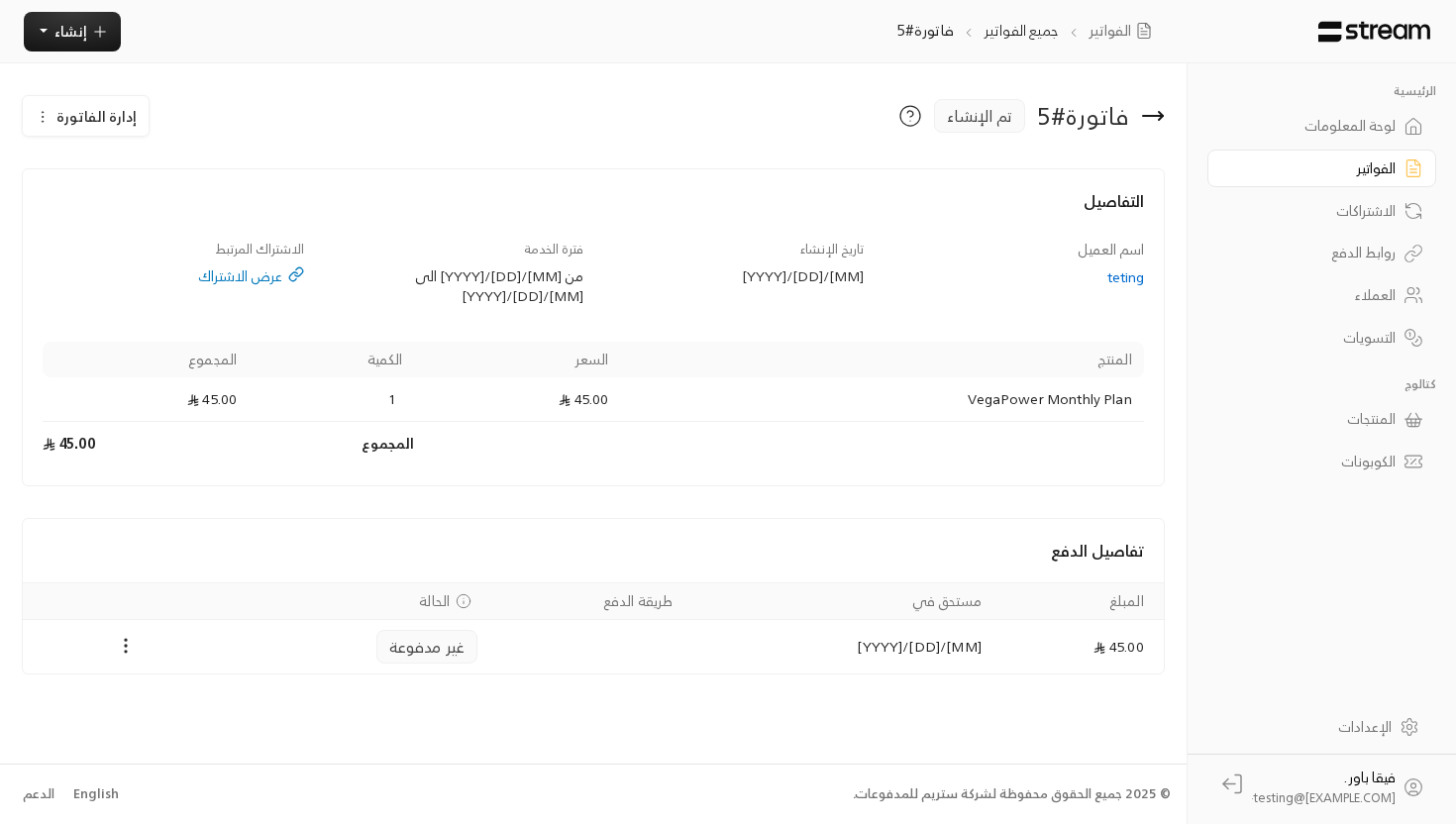 click on "عرض الاشتراك" at bounding box center [172, 276] 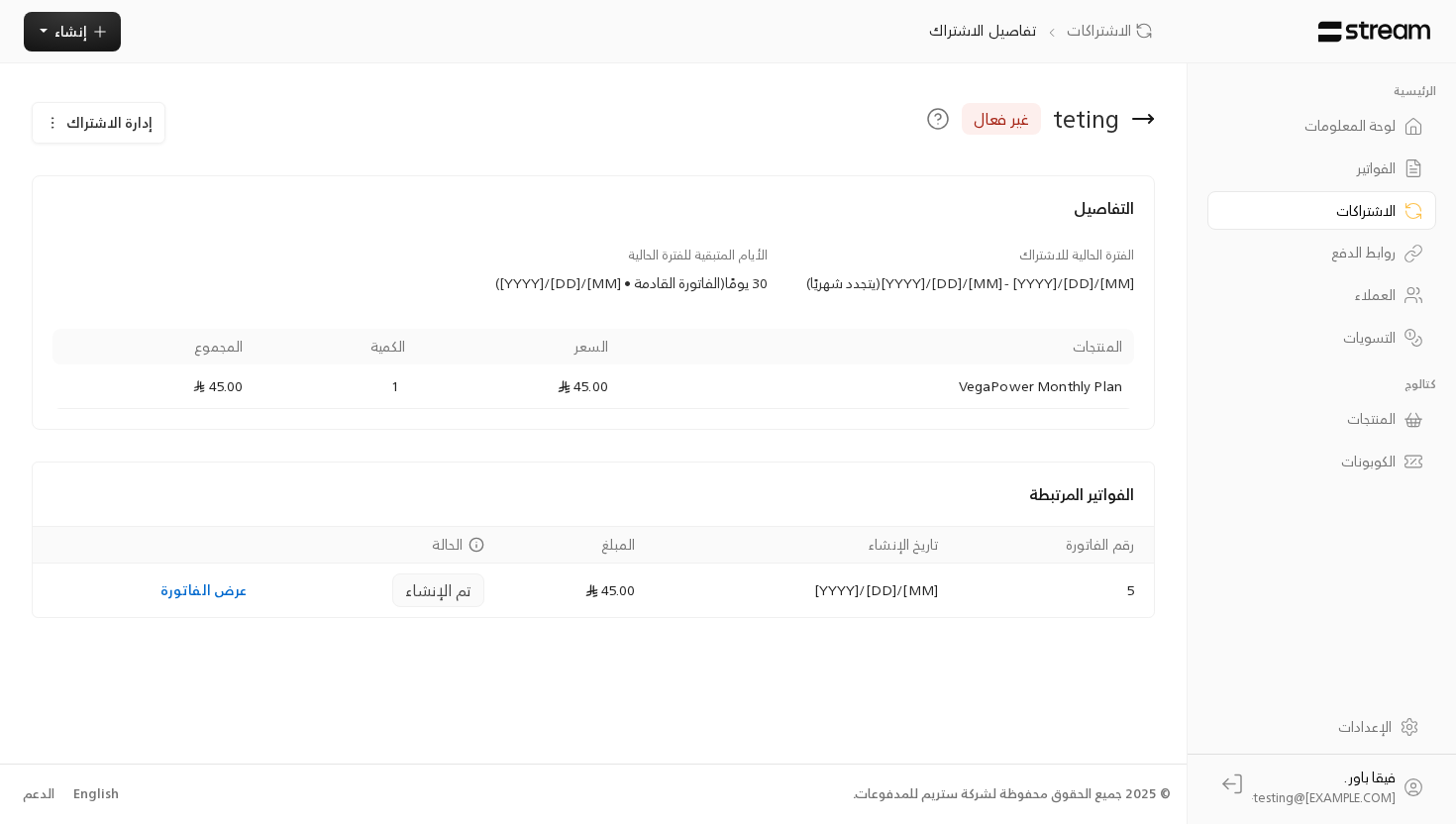 click on "الفواتير" at bounding box center [1311, 168] 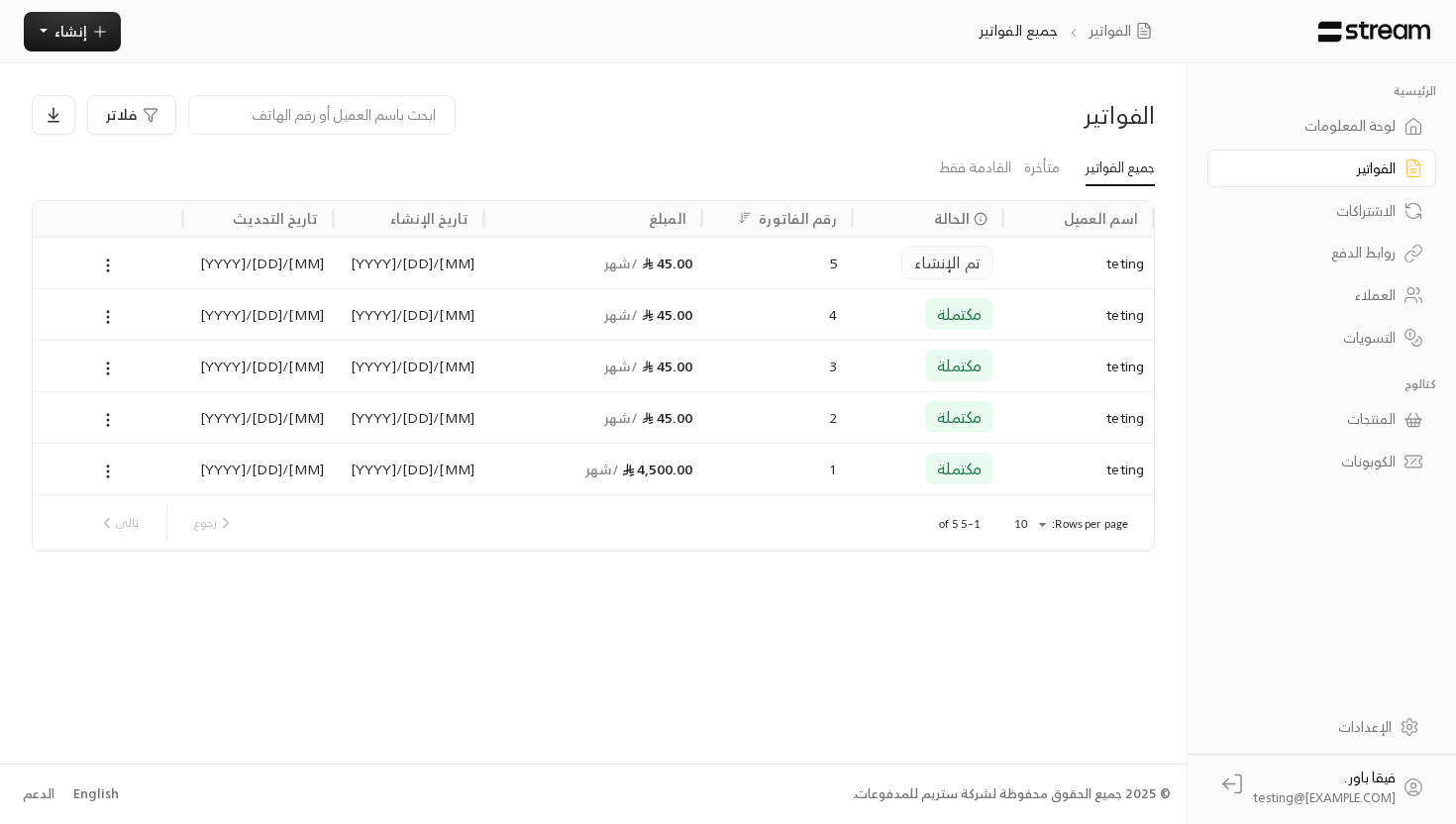 click at bounding box center (108, 262) 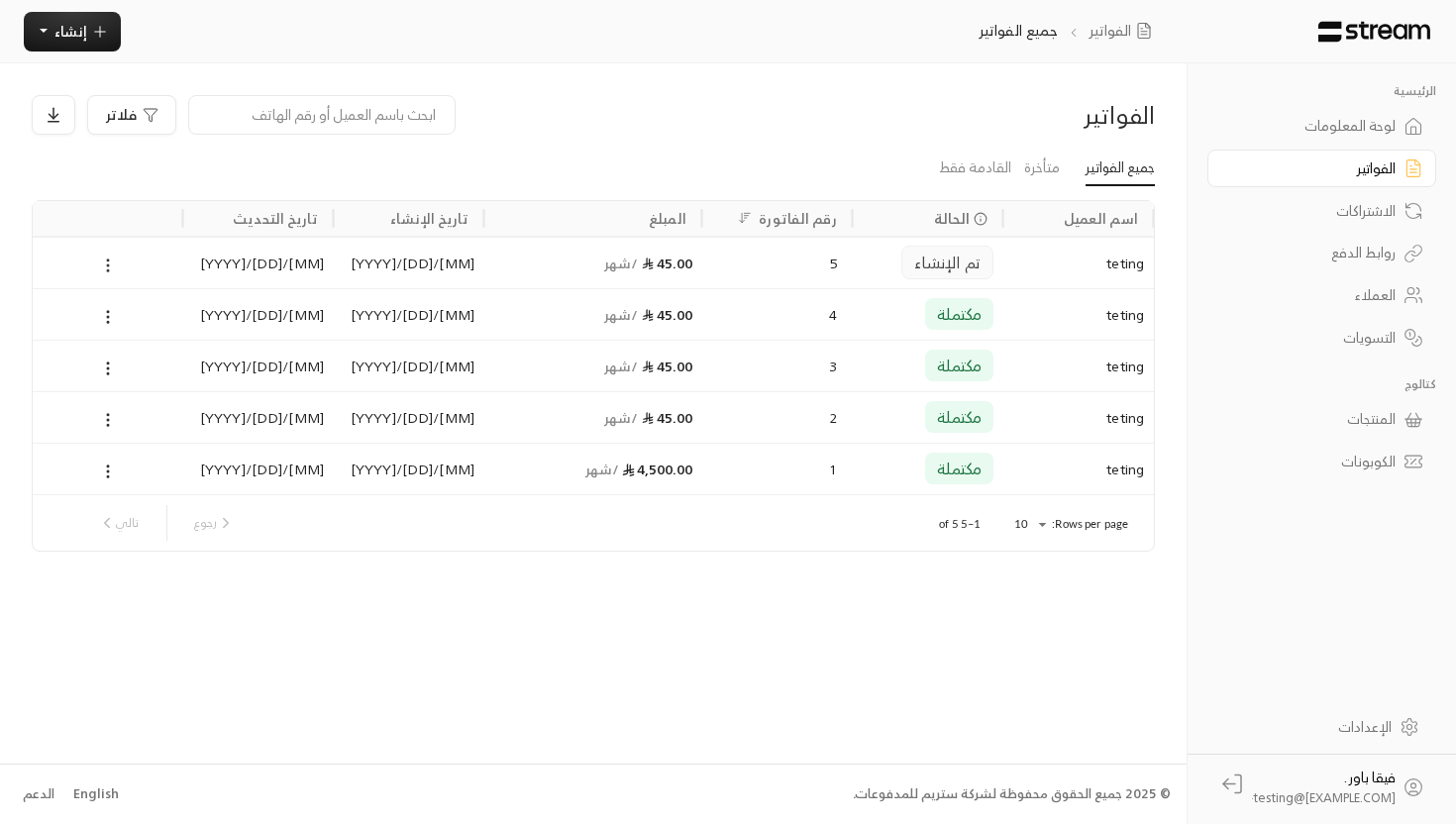 click 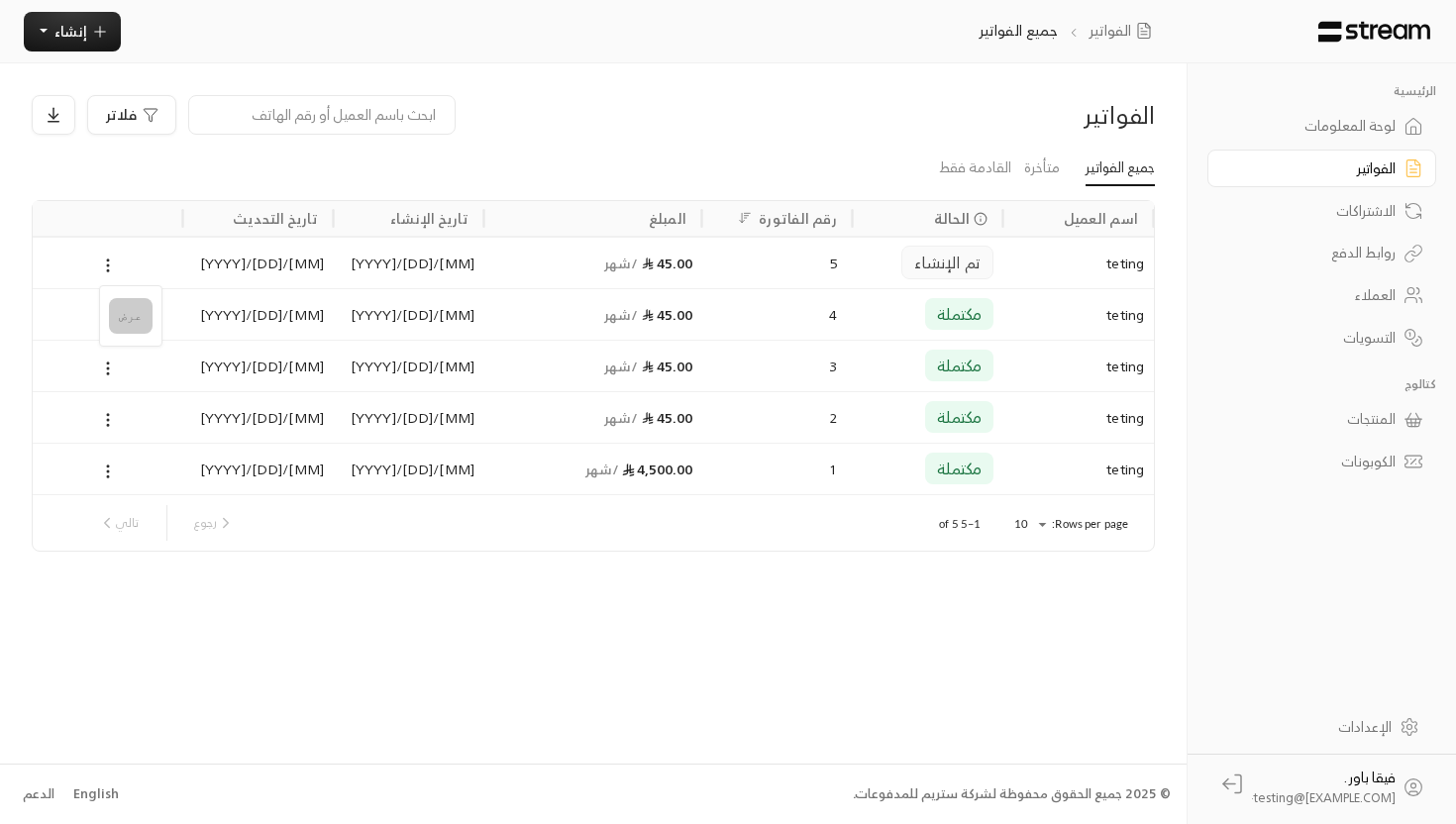 click on "عرض" at bounding box center (131, 316) 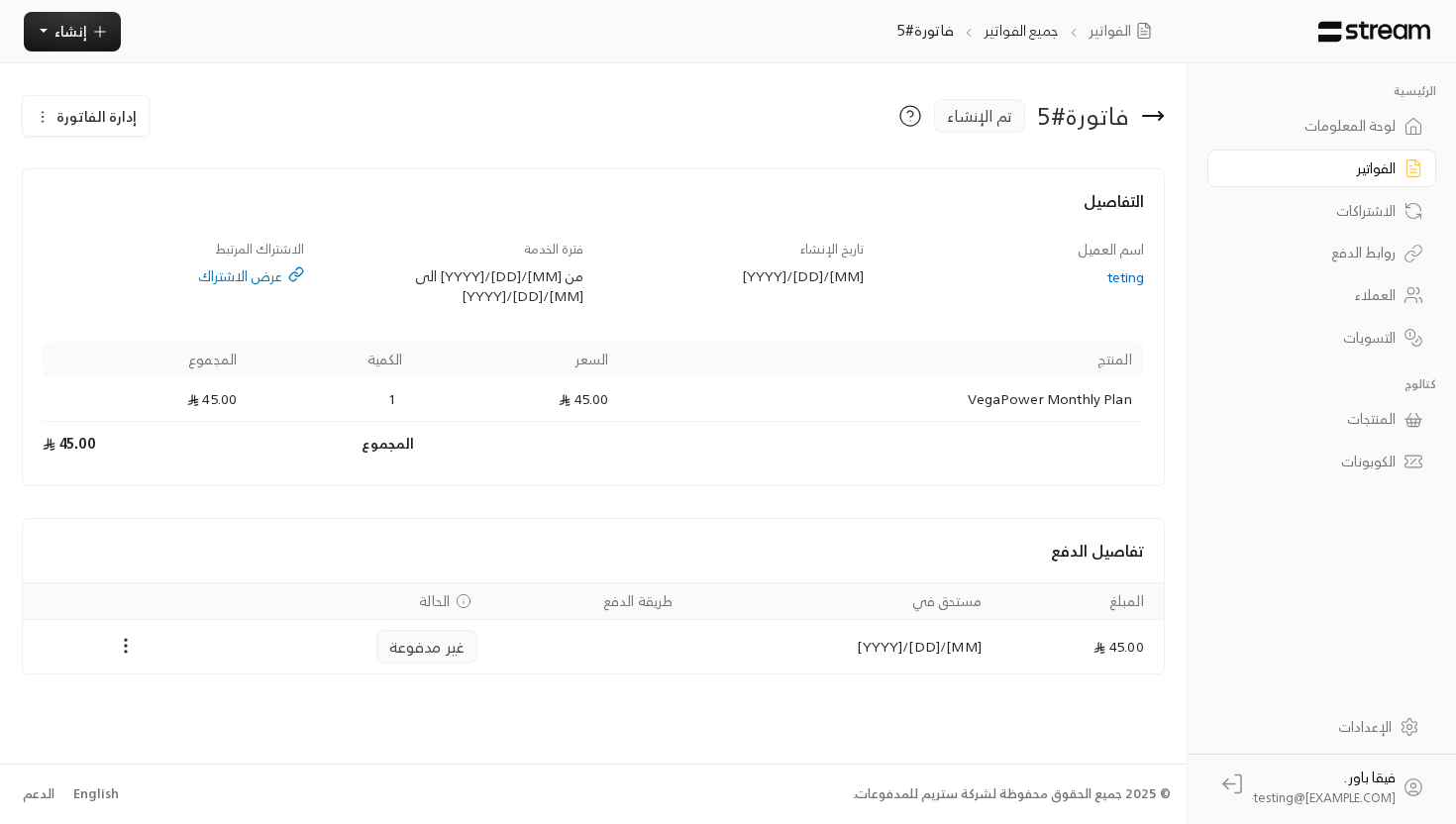 click on "عرض الاشتراك" at bounding box center (172, 276) 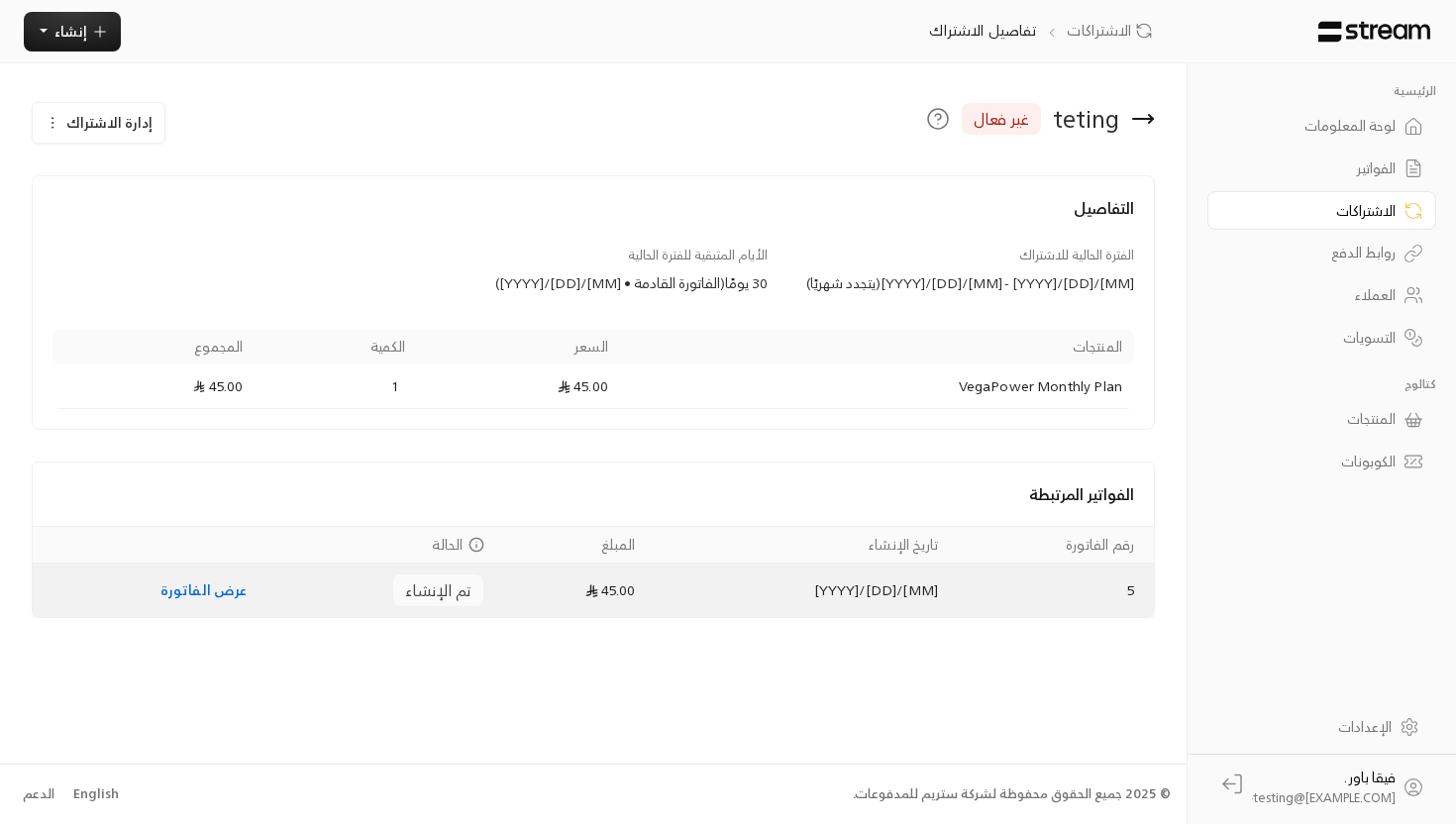 click on "عرض الفاتورة" at bounding box center (204, 589) 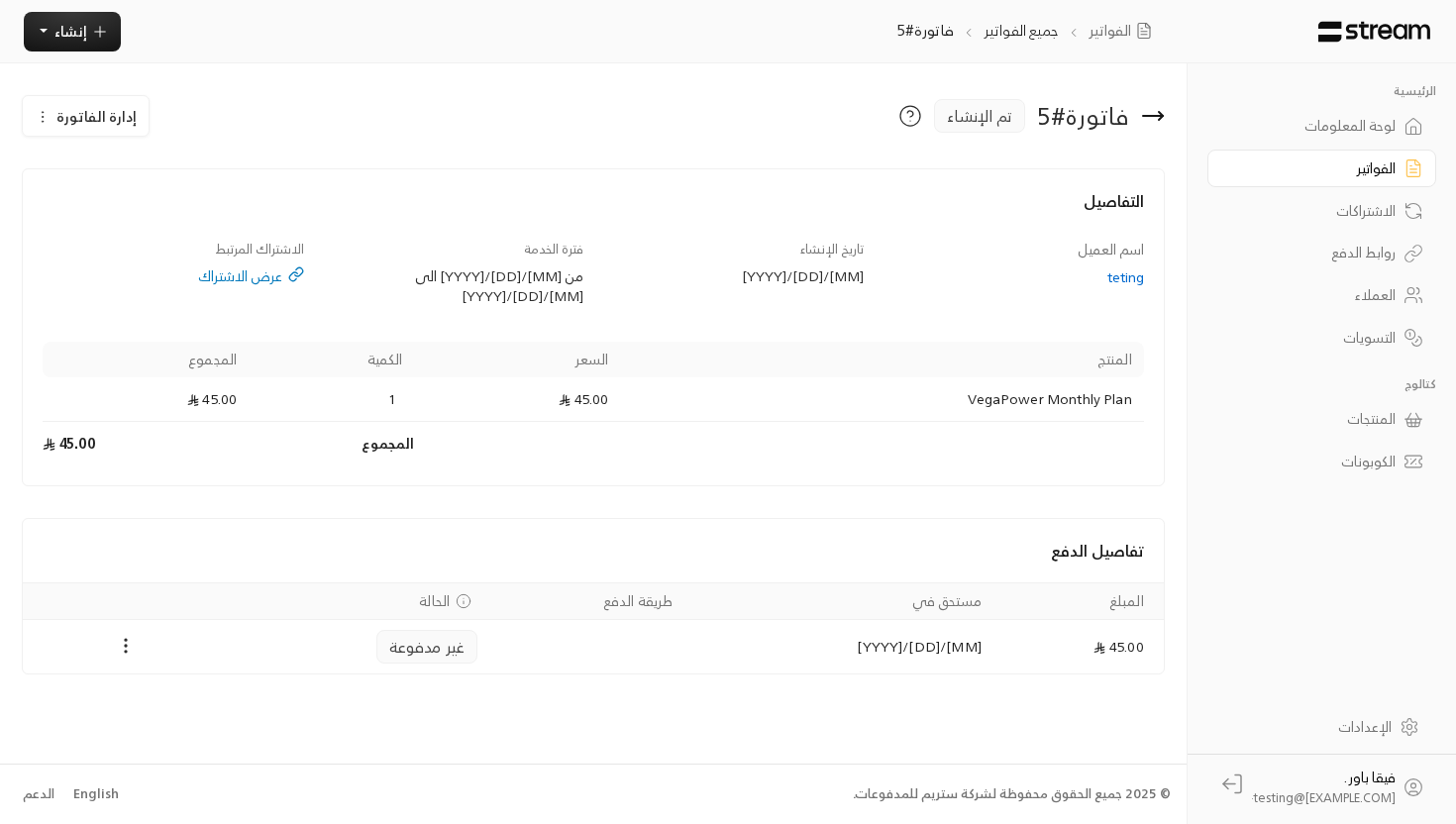 click on "الفواتير" at bounding box center [1311, 168] 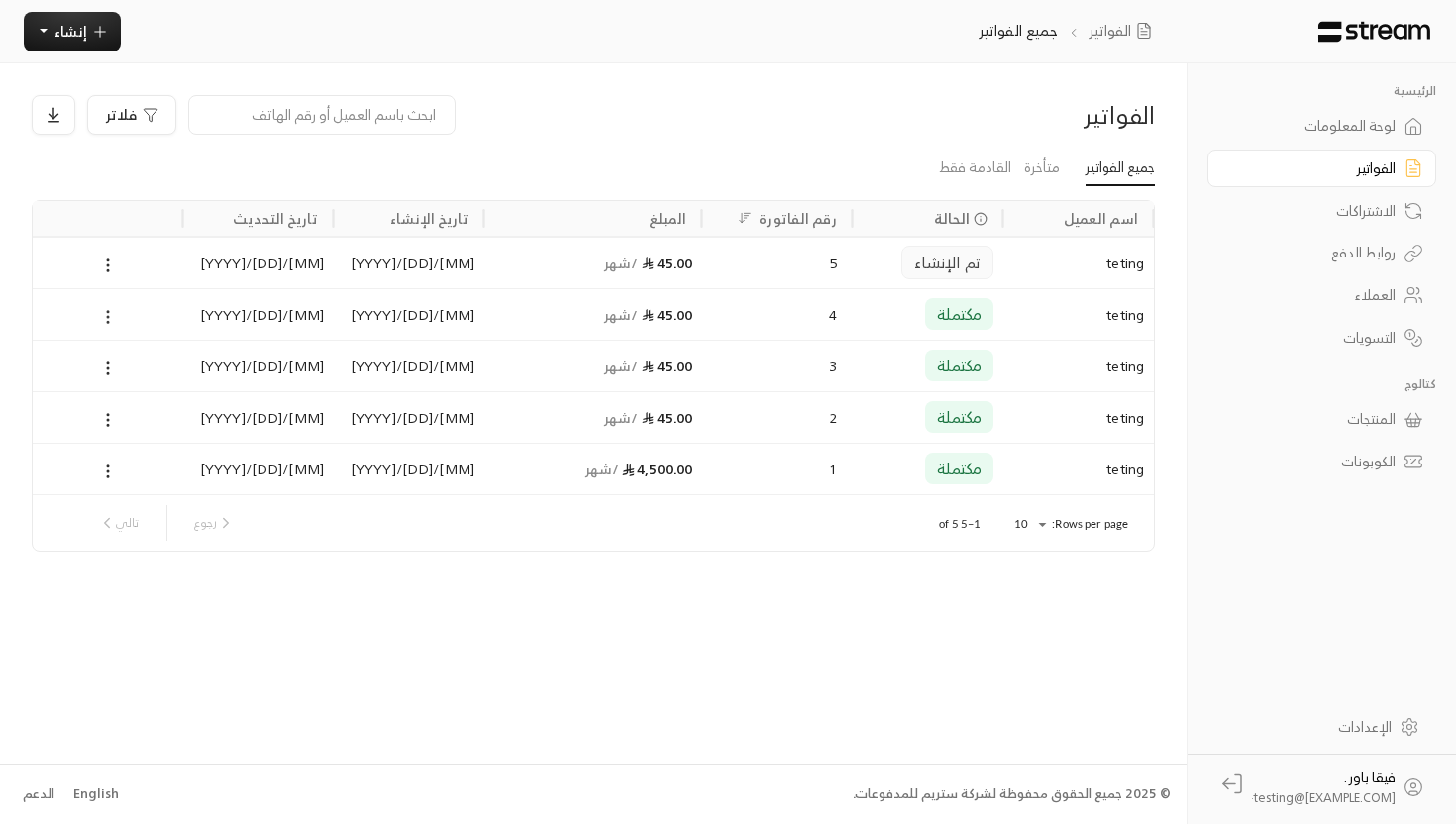 click 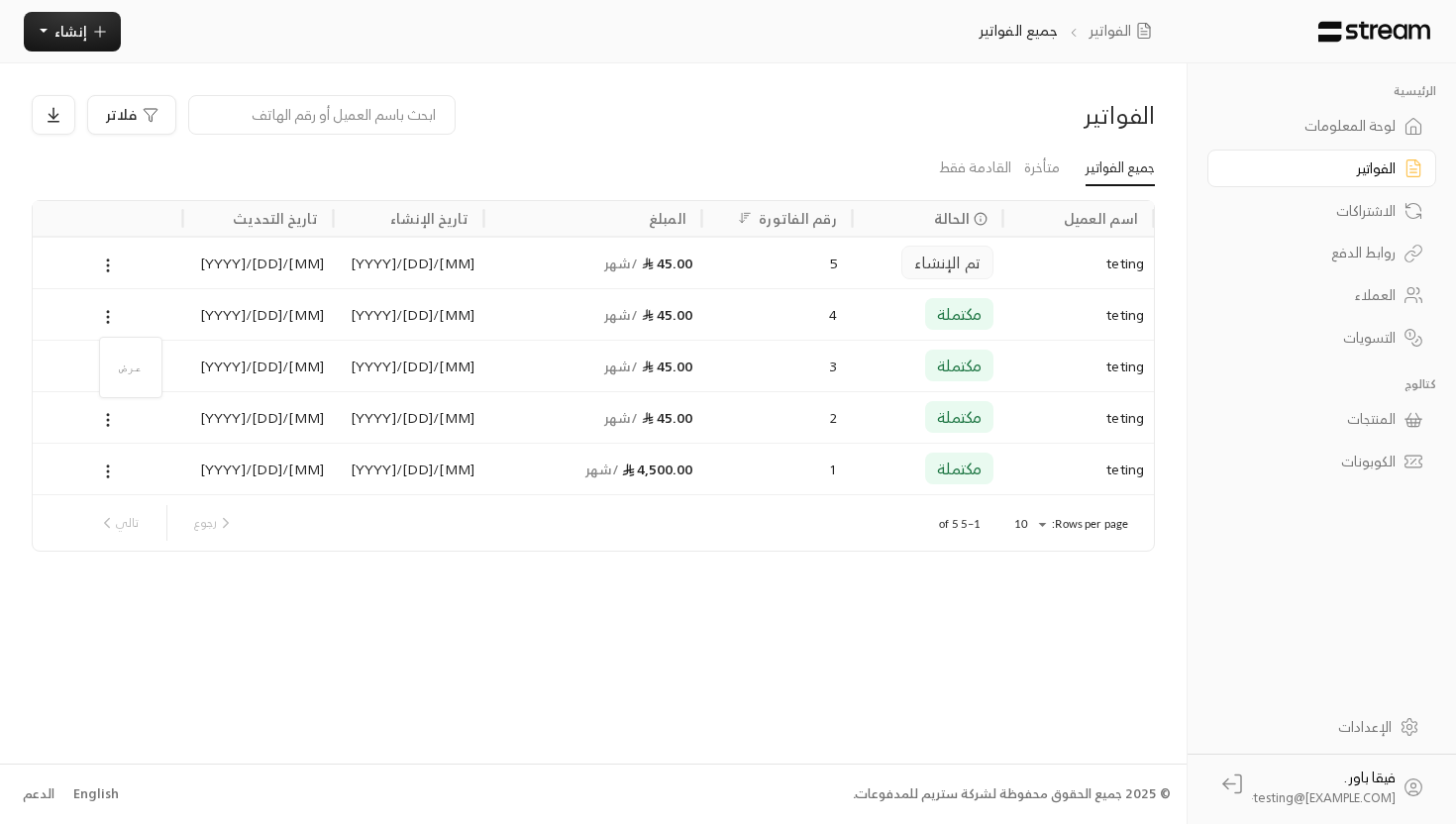click at bounding box center [728, 412] 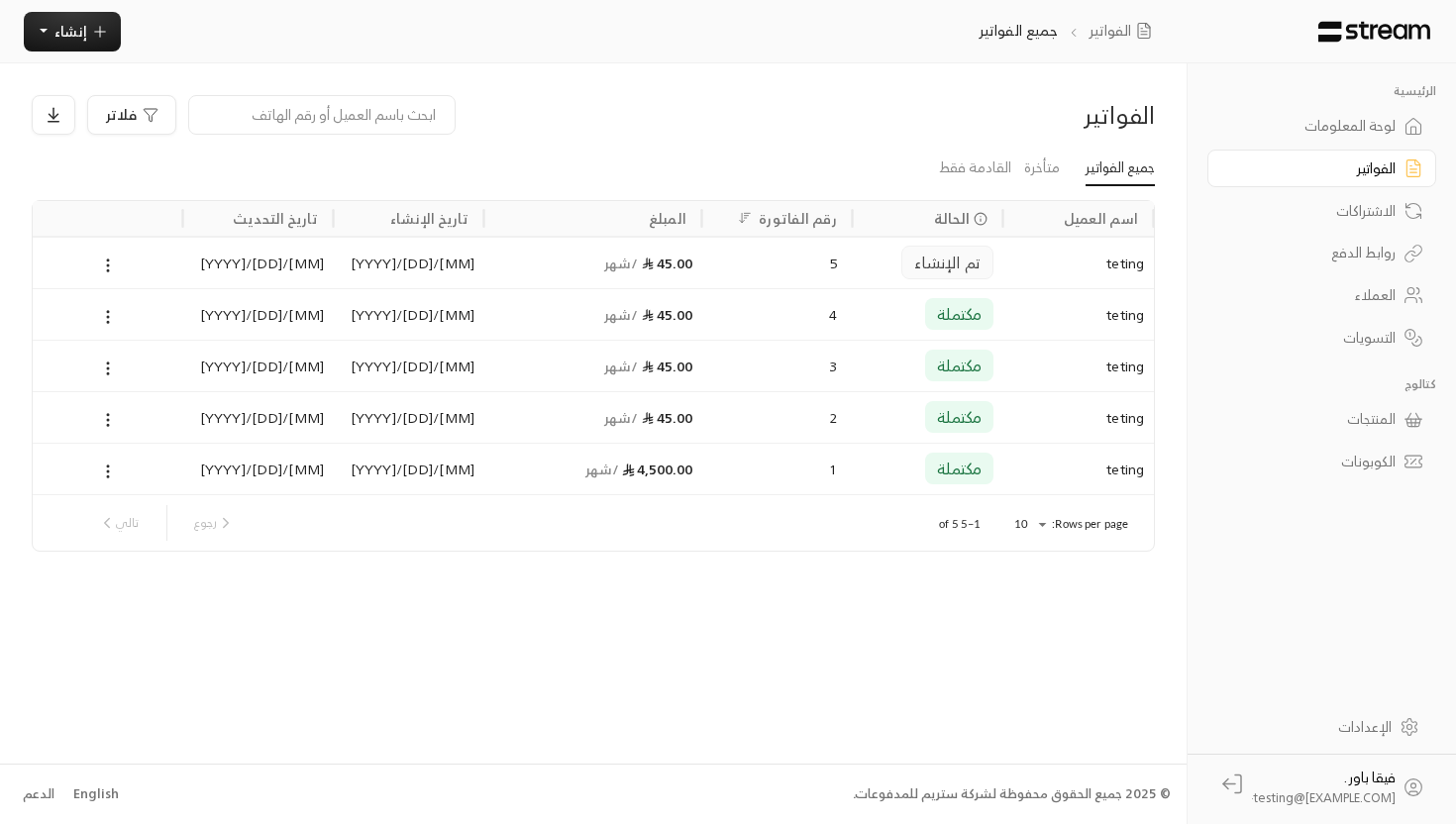 click on "مكتملة" at bounding box center (959, 314) 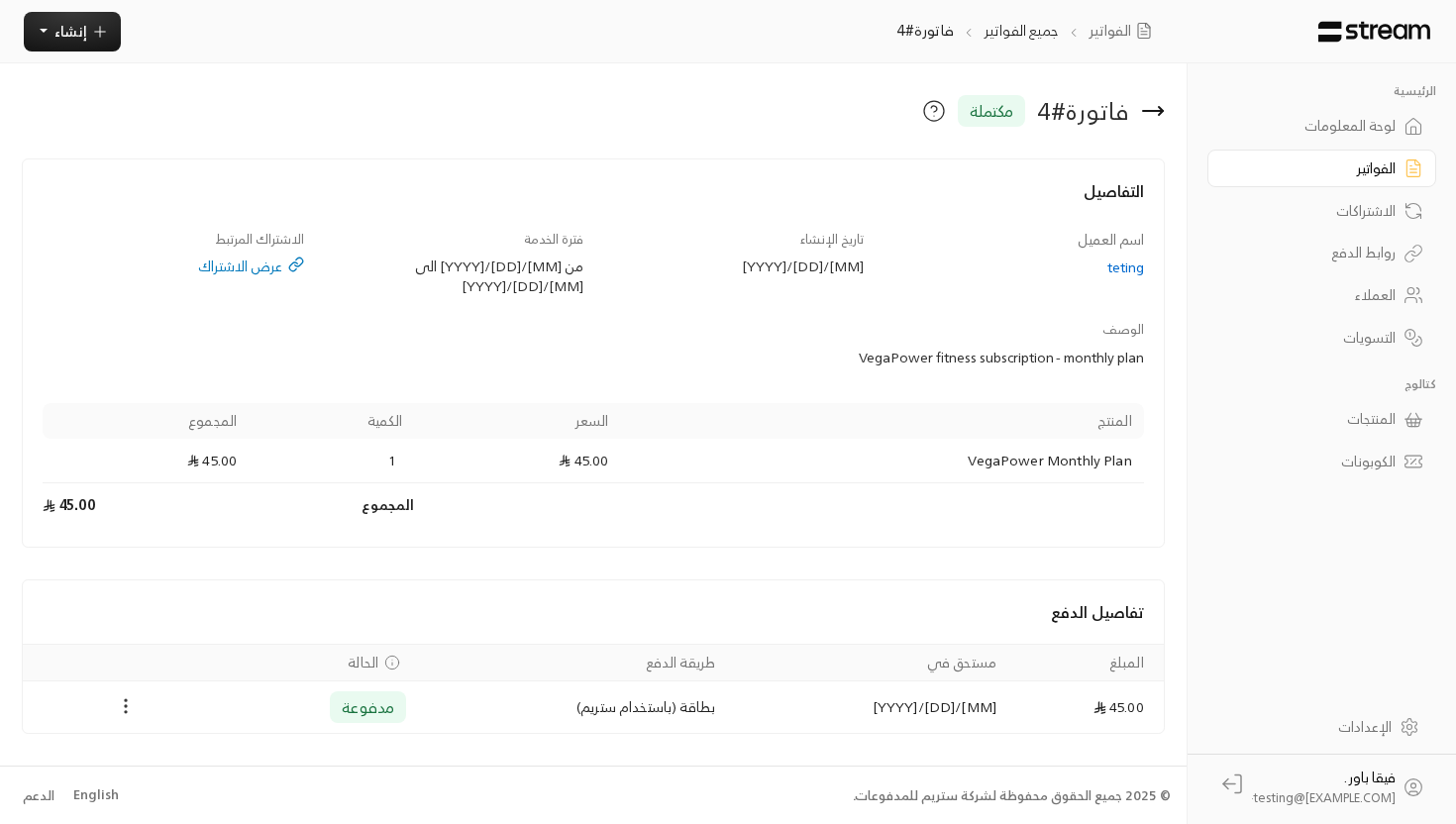 click 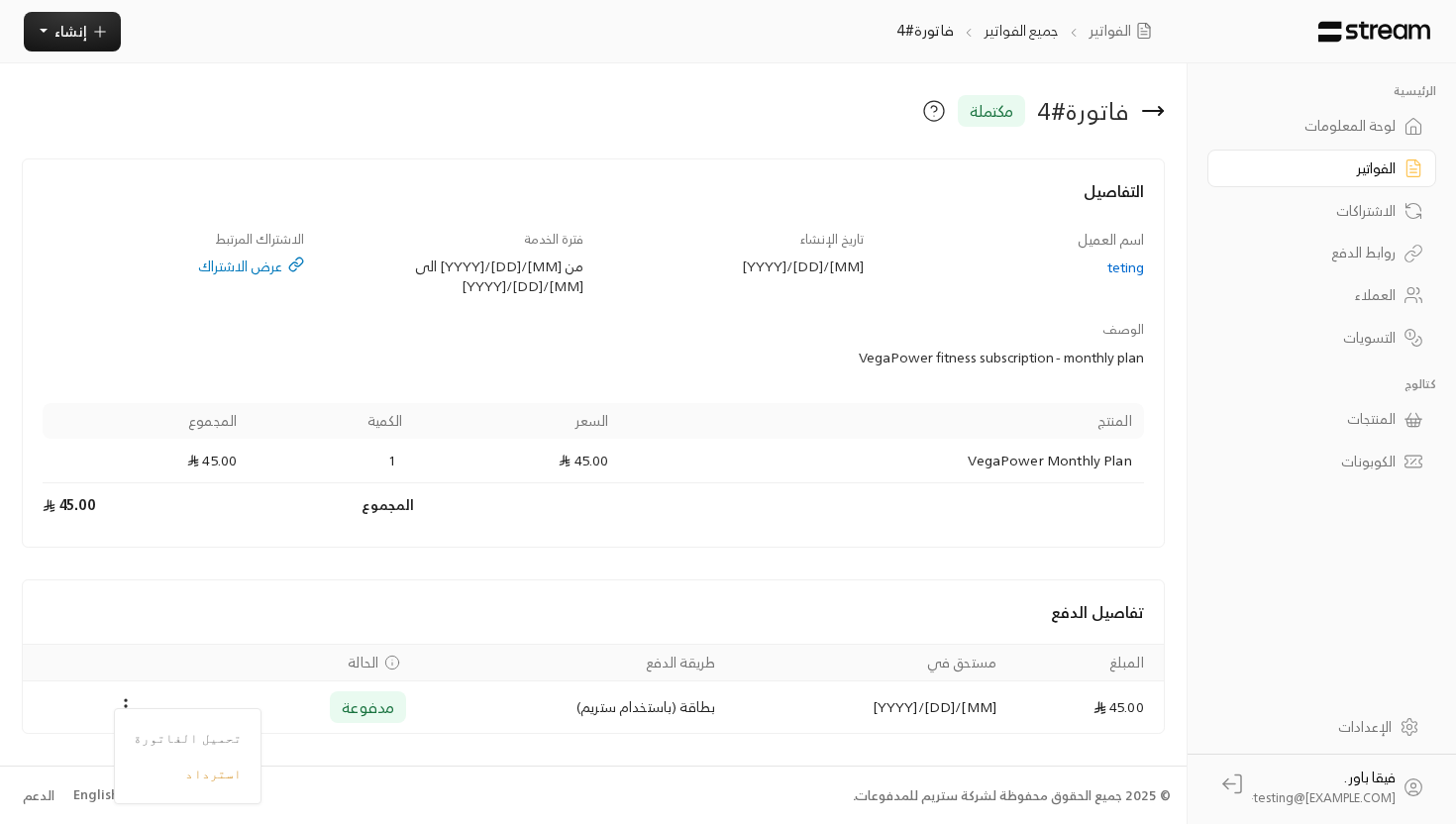 click at bounding box center [728, 412] 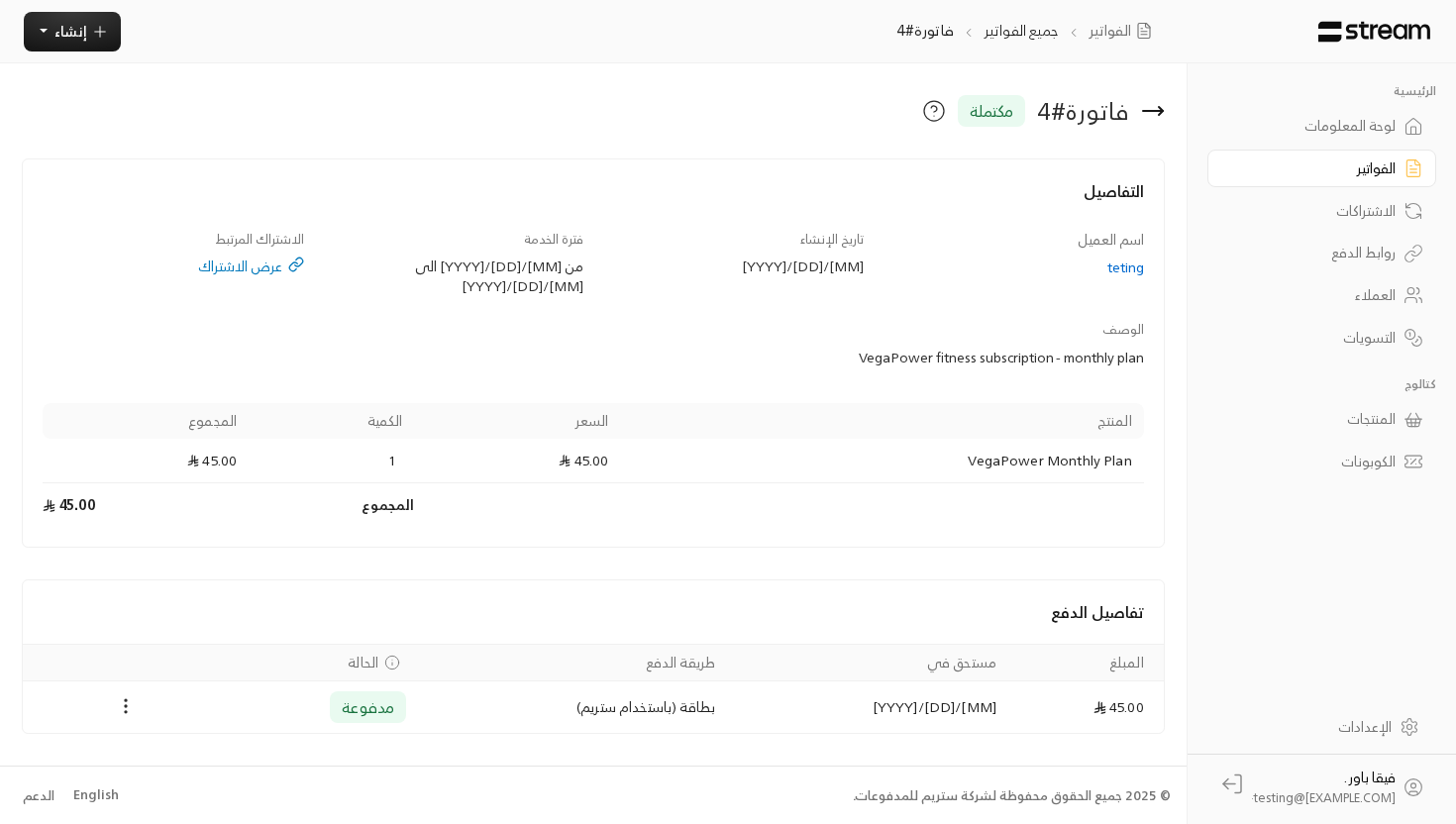 click on "روابط الدفع" at bounding box center (1311, 253) 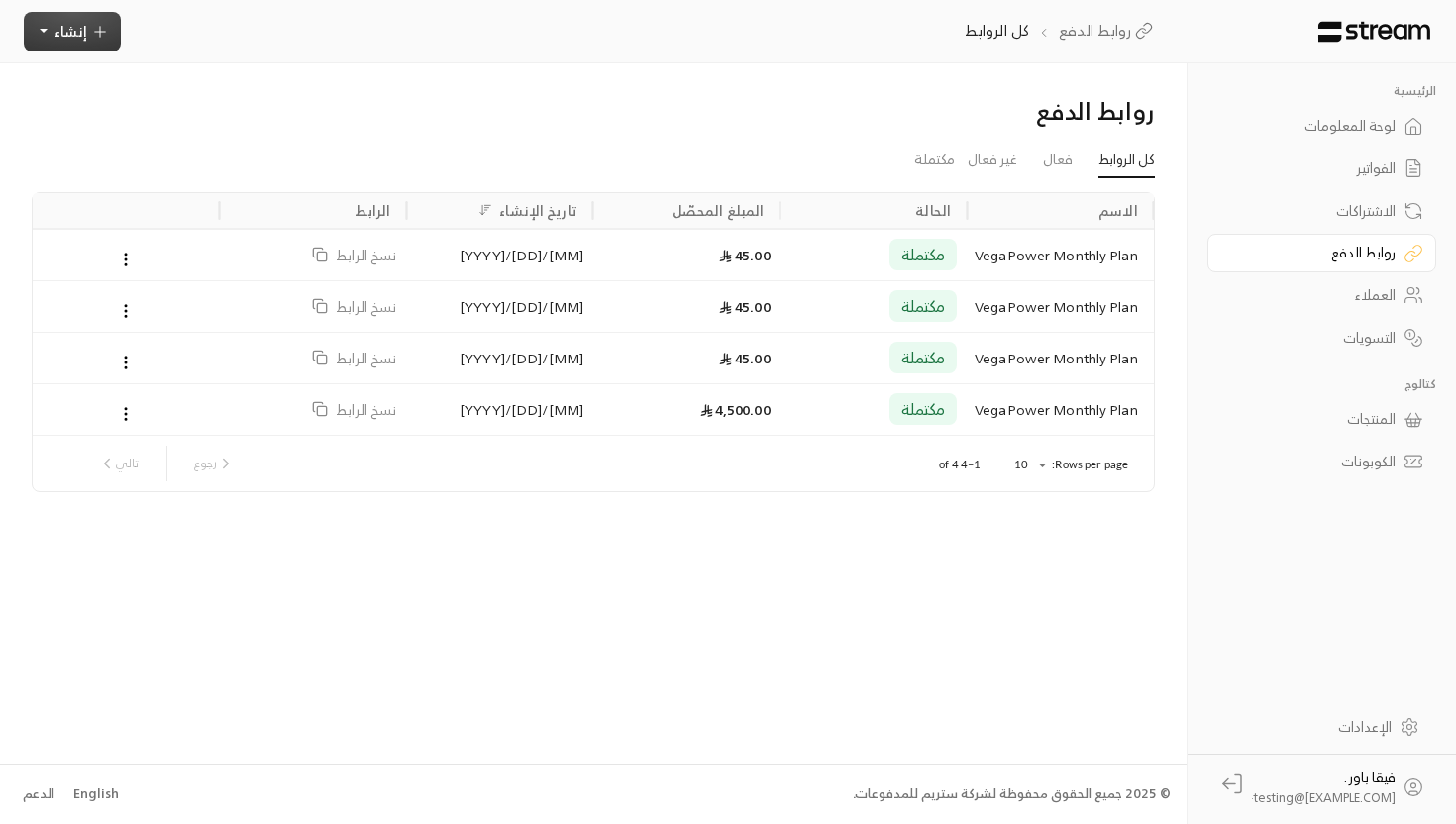 click on "إنشاء" at bounding box center (70, 31) 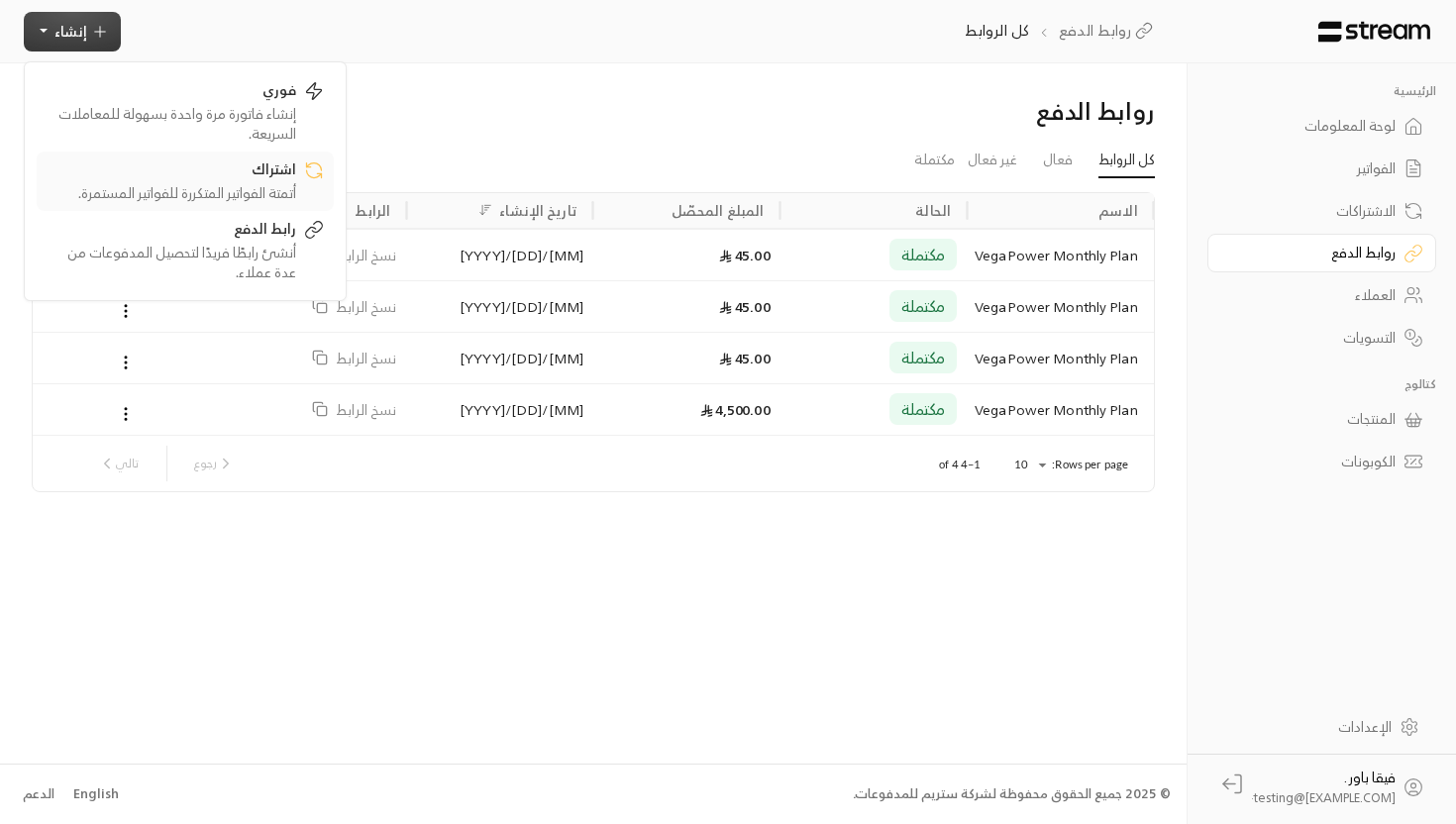 click on "اشتراك" at bounding box center [171, 171] 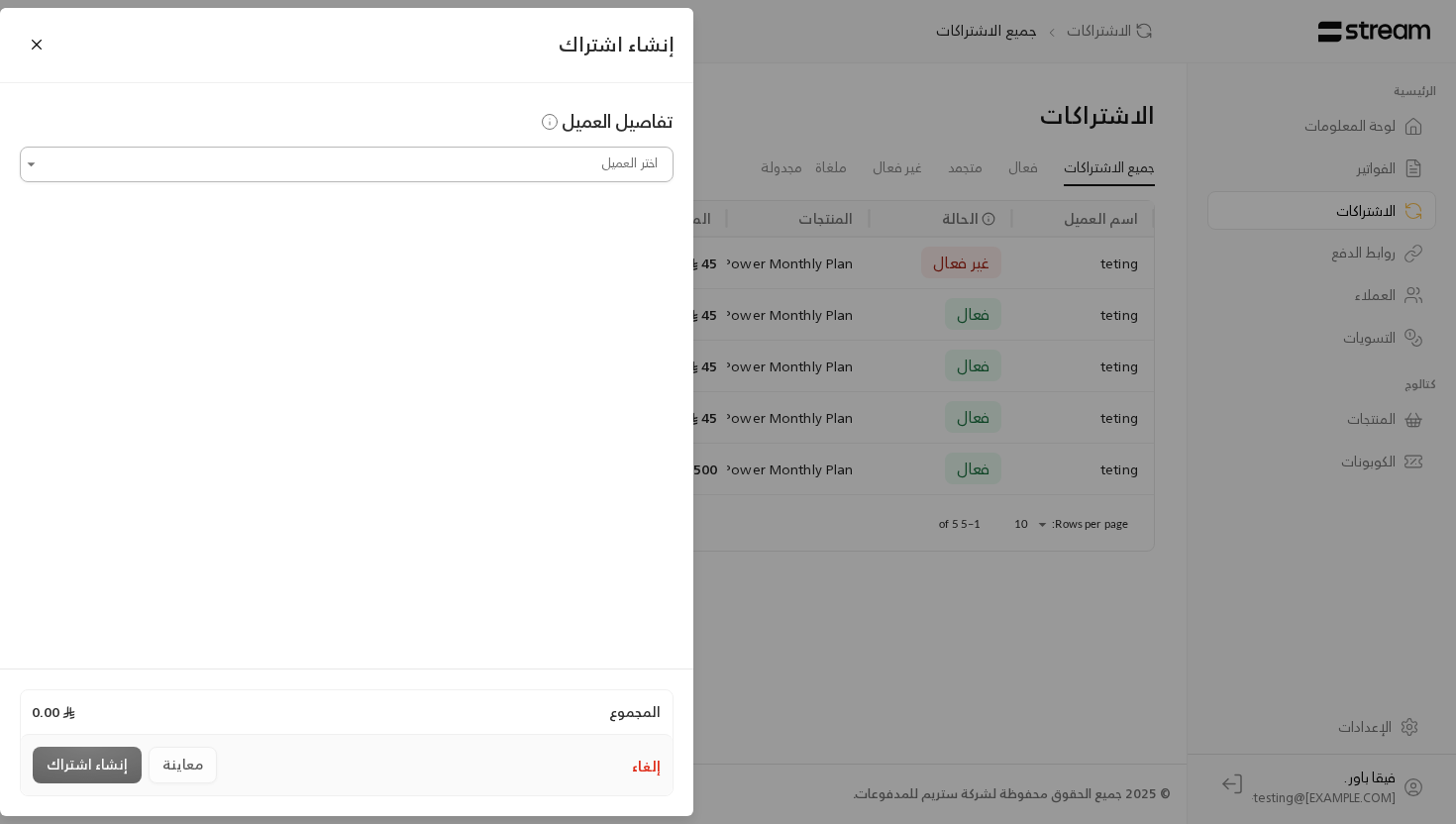 click on "اختر العميل" at bounding box center [347, 163] 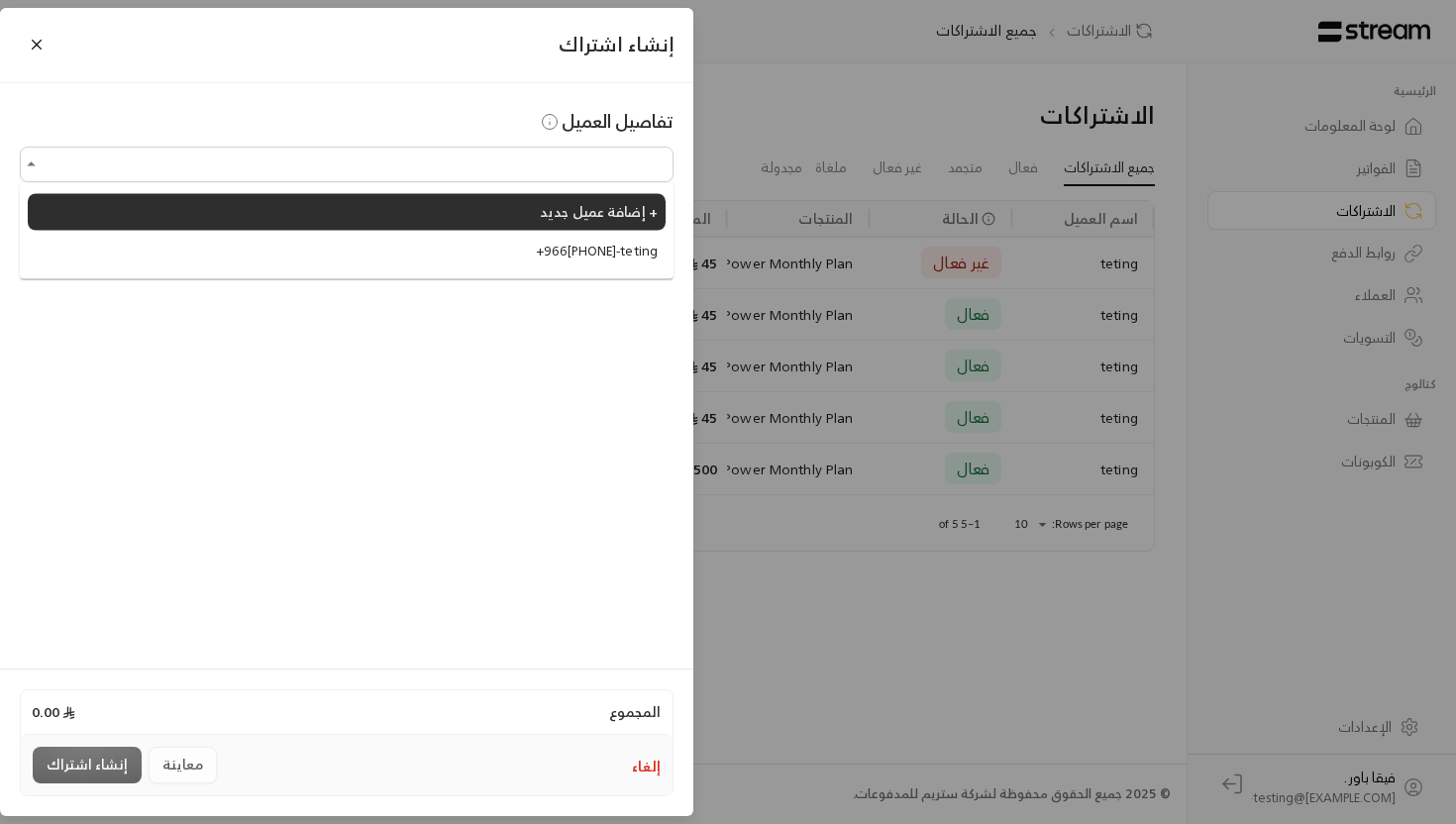 click on "+966[PHONE] - teting" at bounding box center (347, 251) 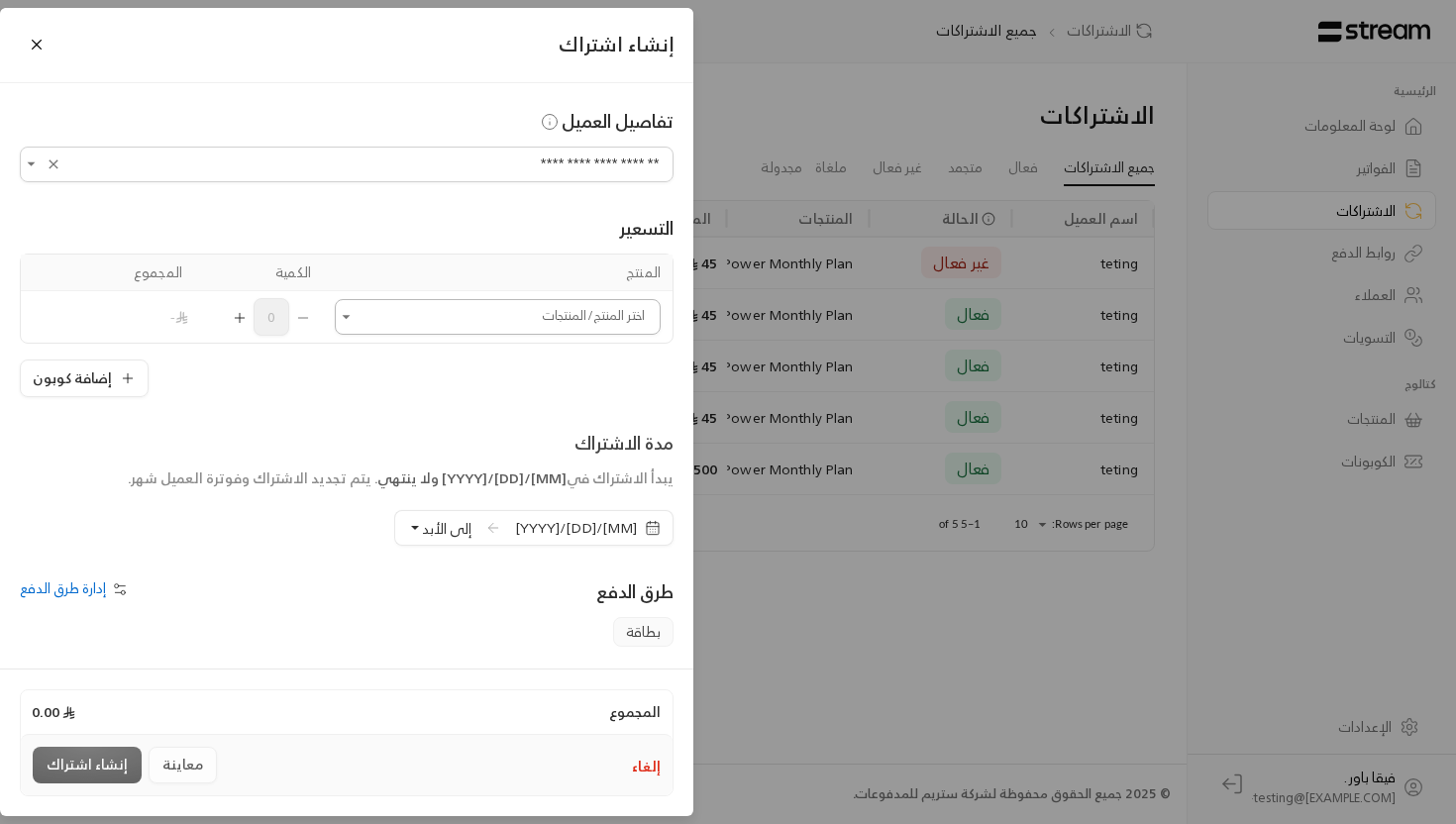 click on "اختر العميل" at bounding box center (497, 316) 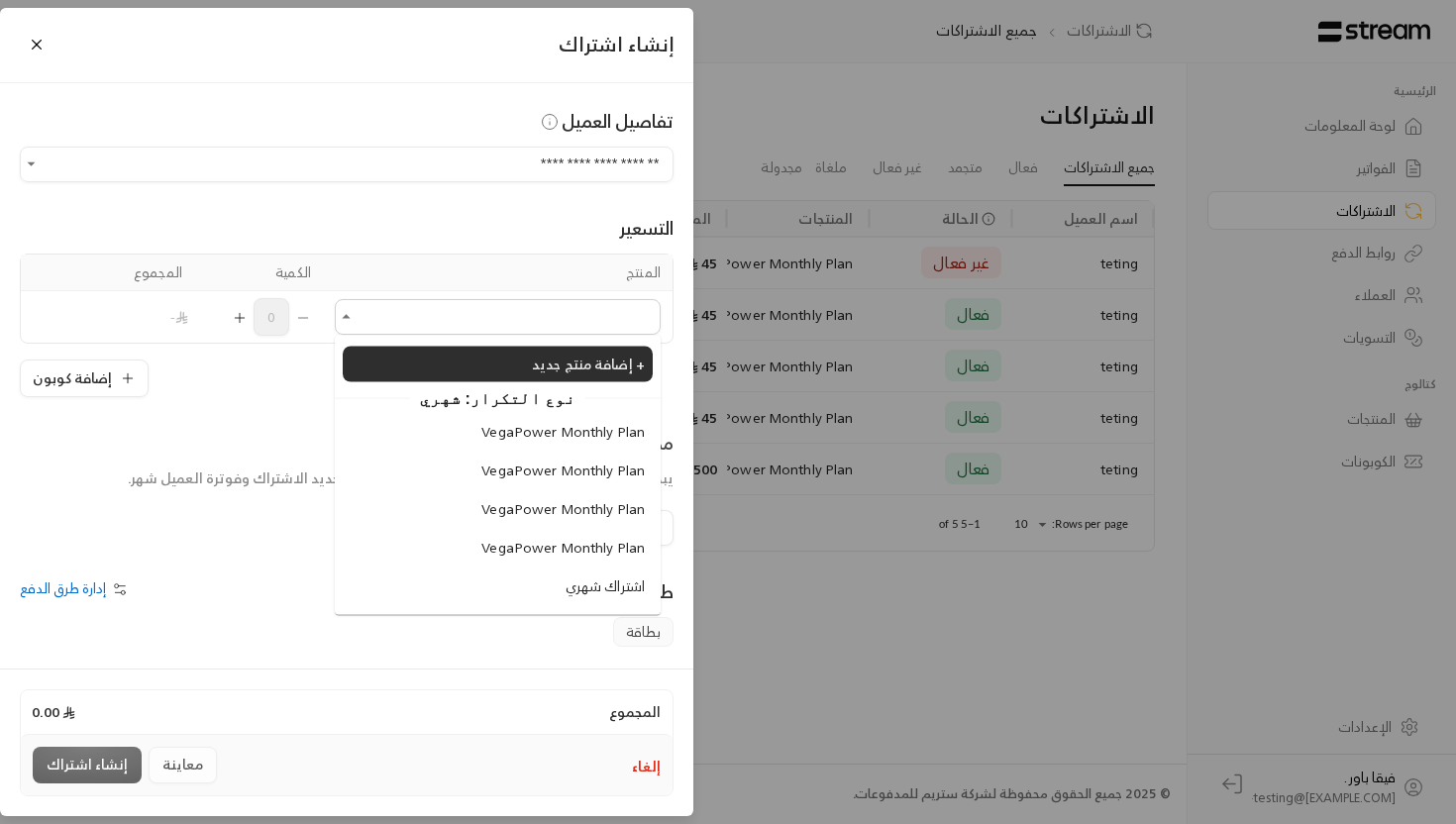 click on "نوع التكرار: شهري
VegaPower Monthly Plan VegaPower Monthly Plan VegaPower Monthly Plan VegaPower Monthly Plan اشتراك شهري" at bounding box center (497, 494) 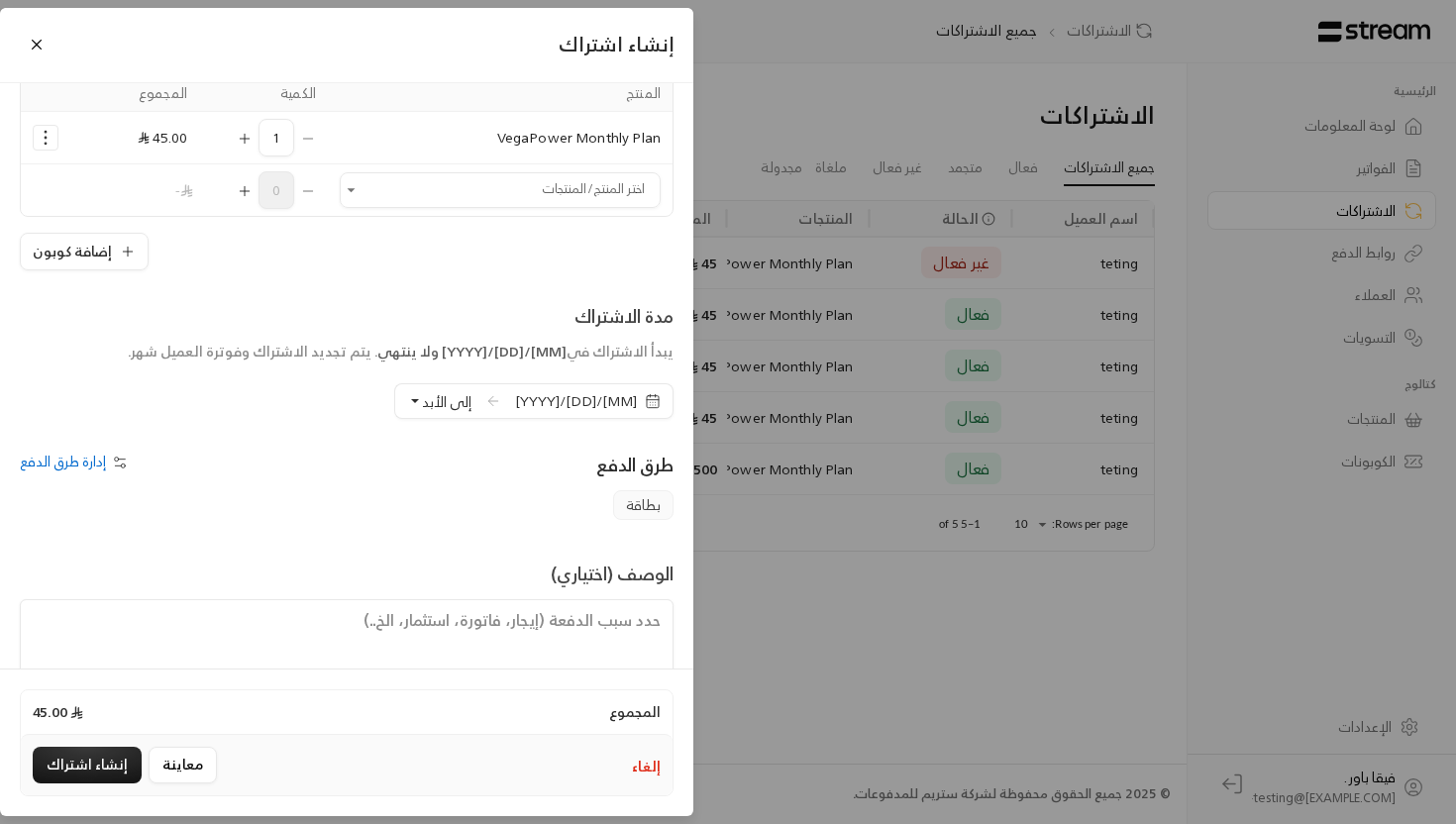scroll, scrollTop: 222, scrollLeft: 0, axis: vertical 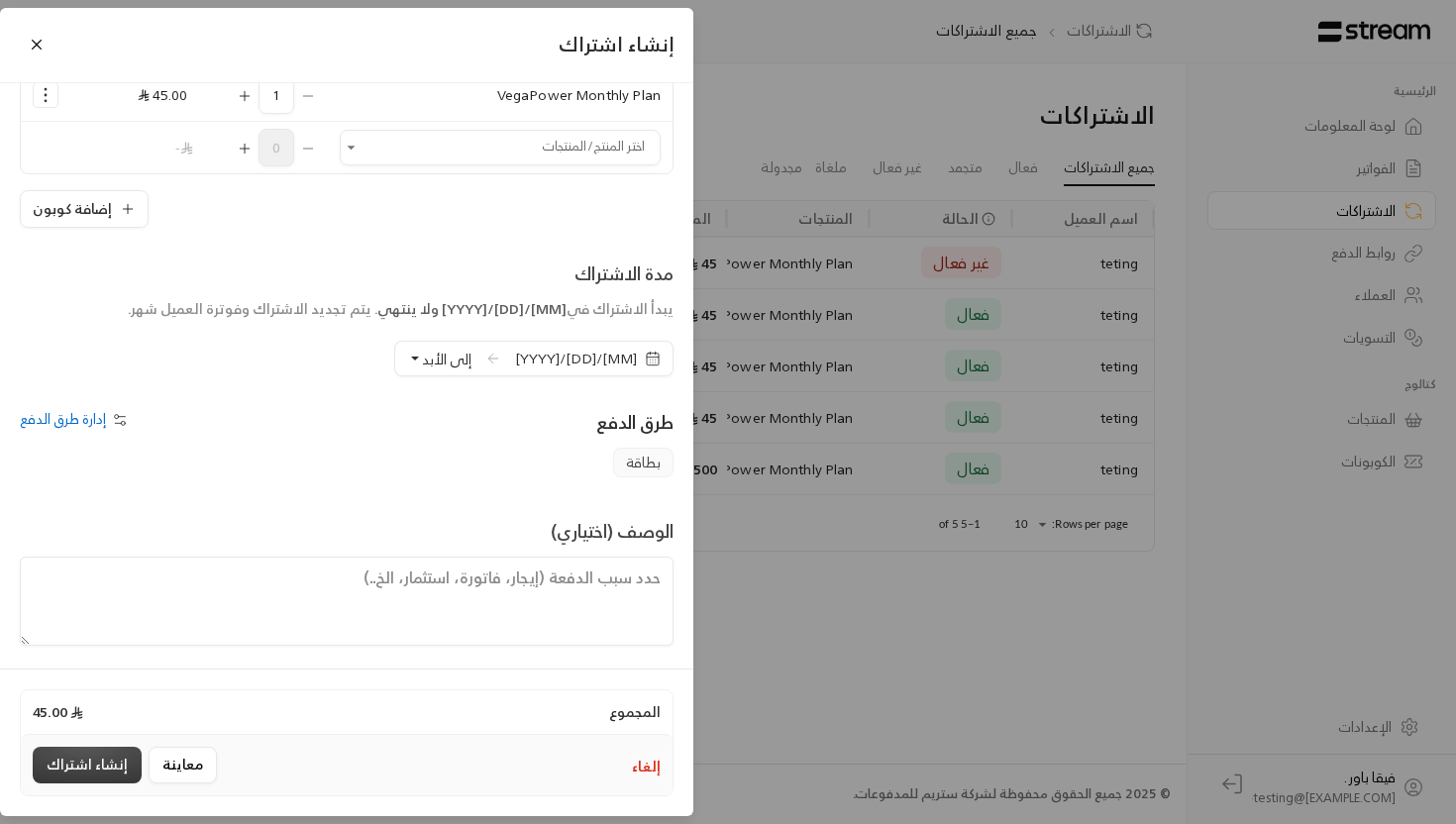 click on "إنشاء اشتراك" at bounding box center [87, 765] 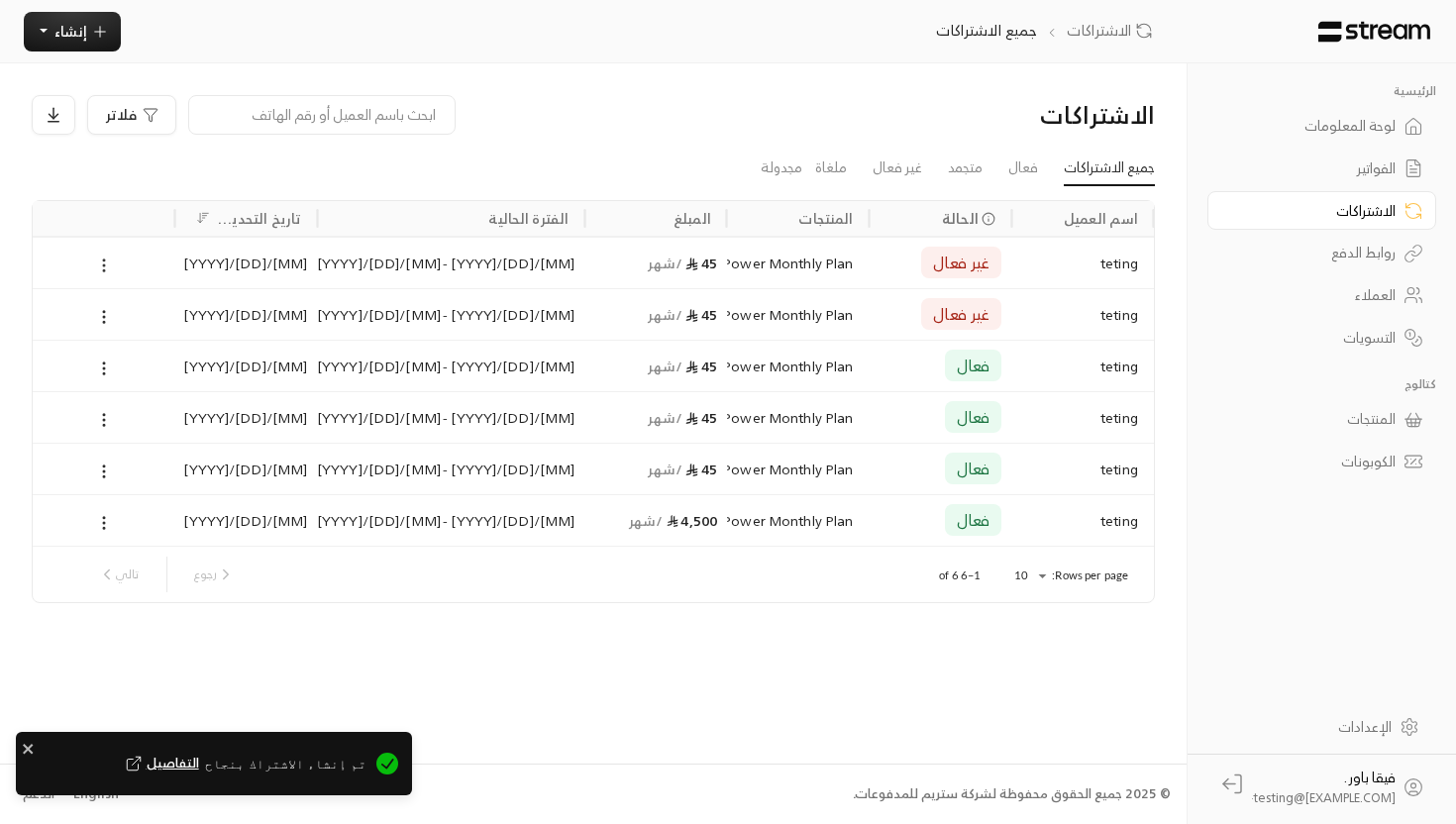 click 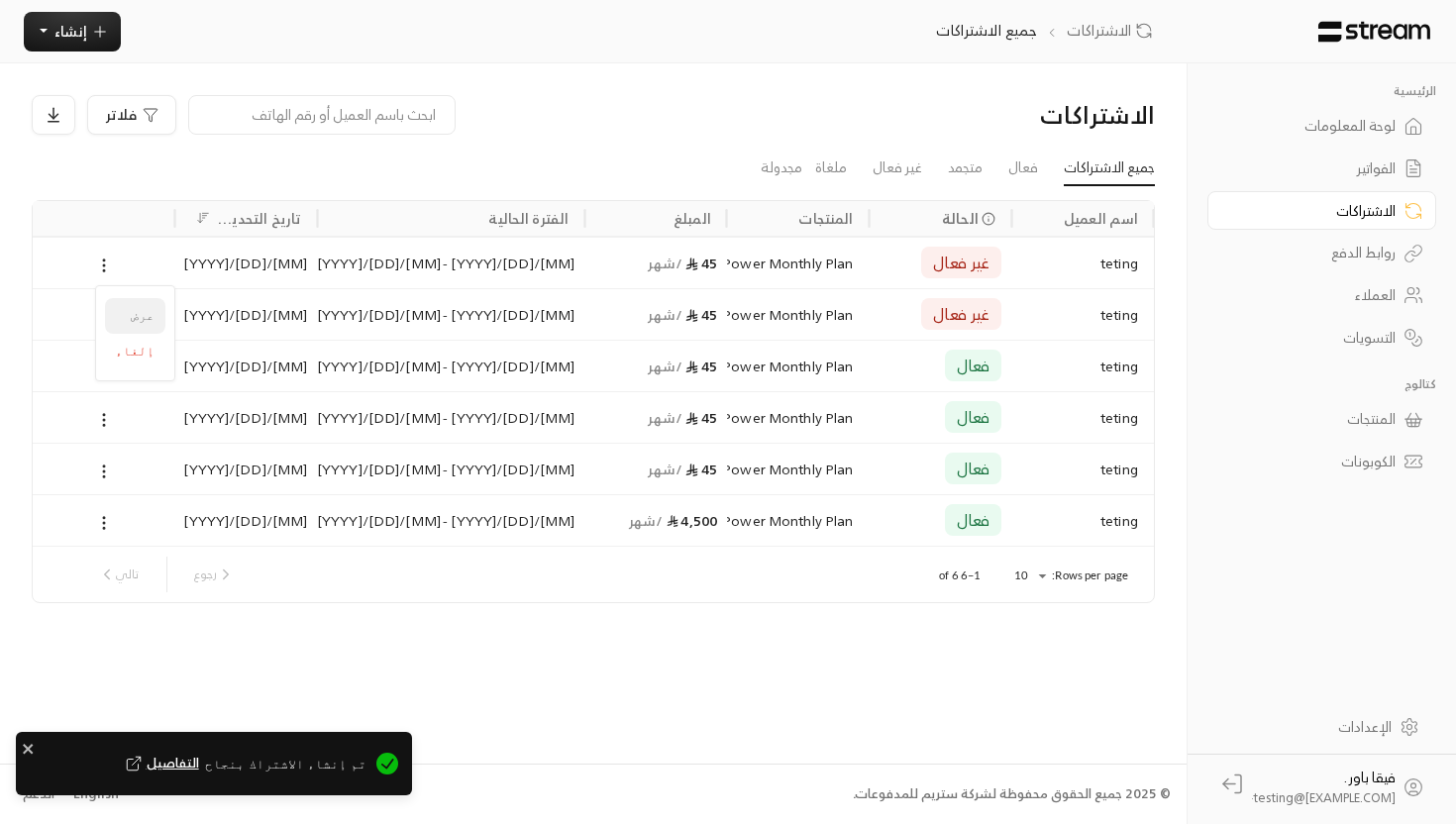click on "عرض" at bounding box center [135, 316] 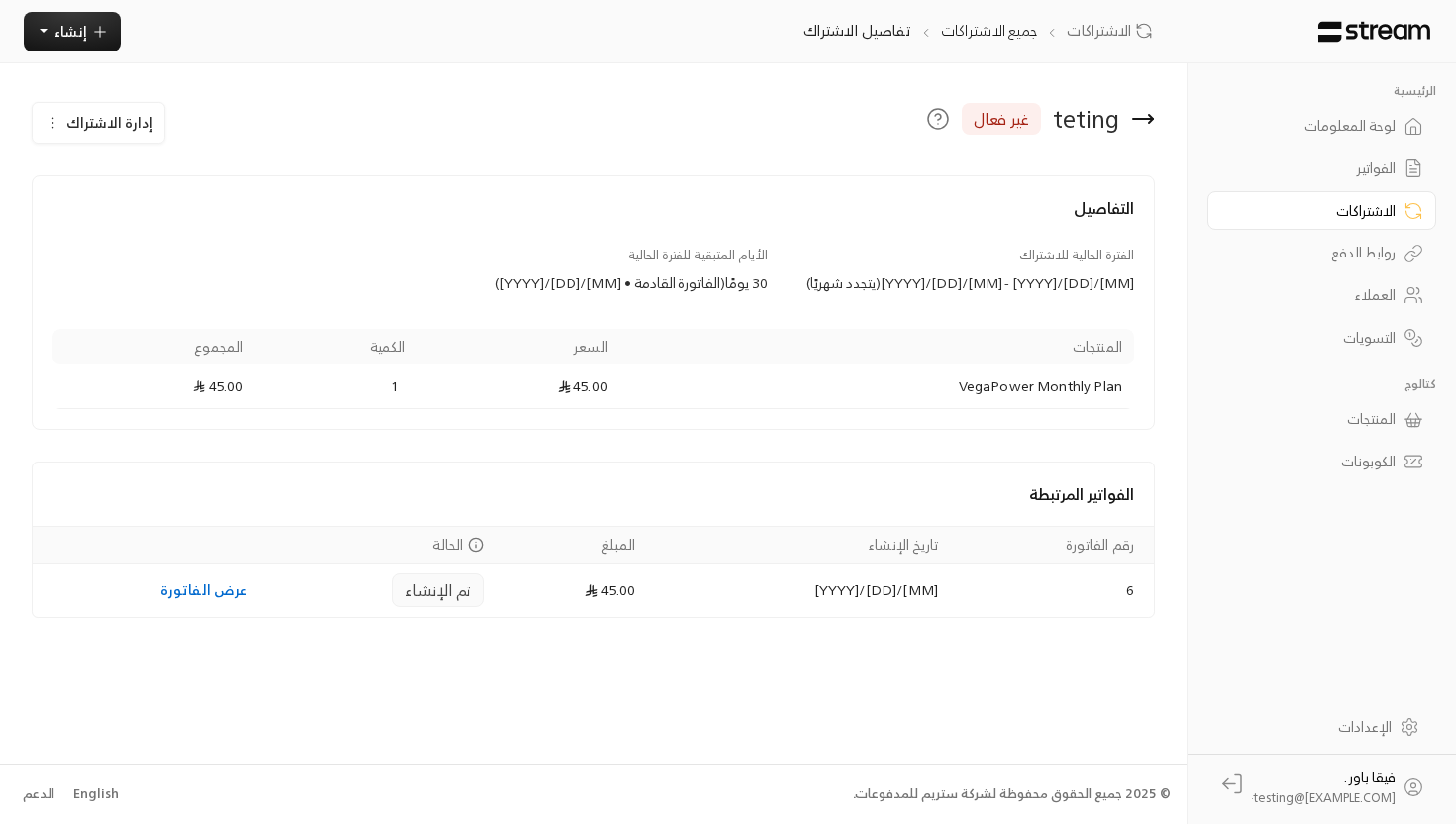 click on "روابط الدفع" at bounding box center (1311, 253) 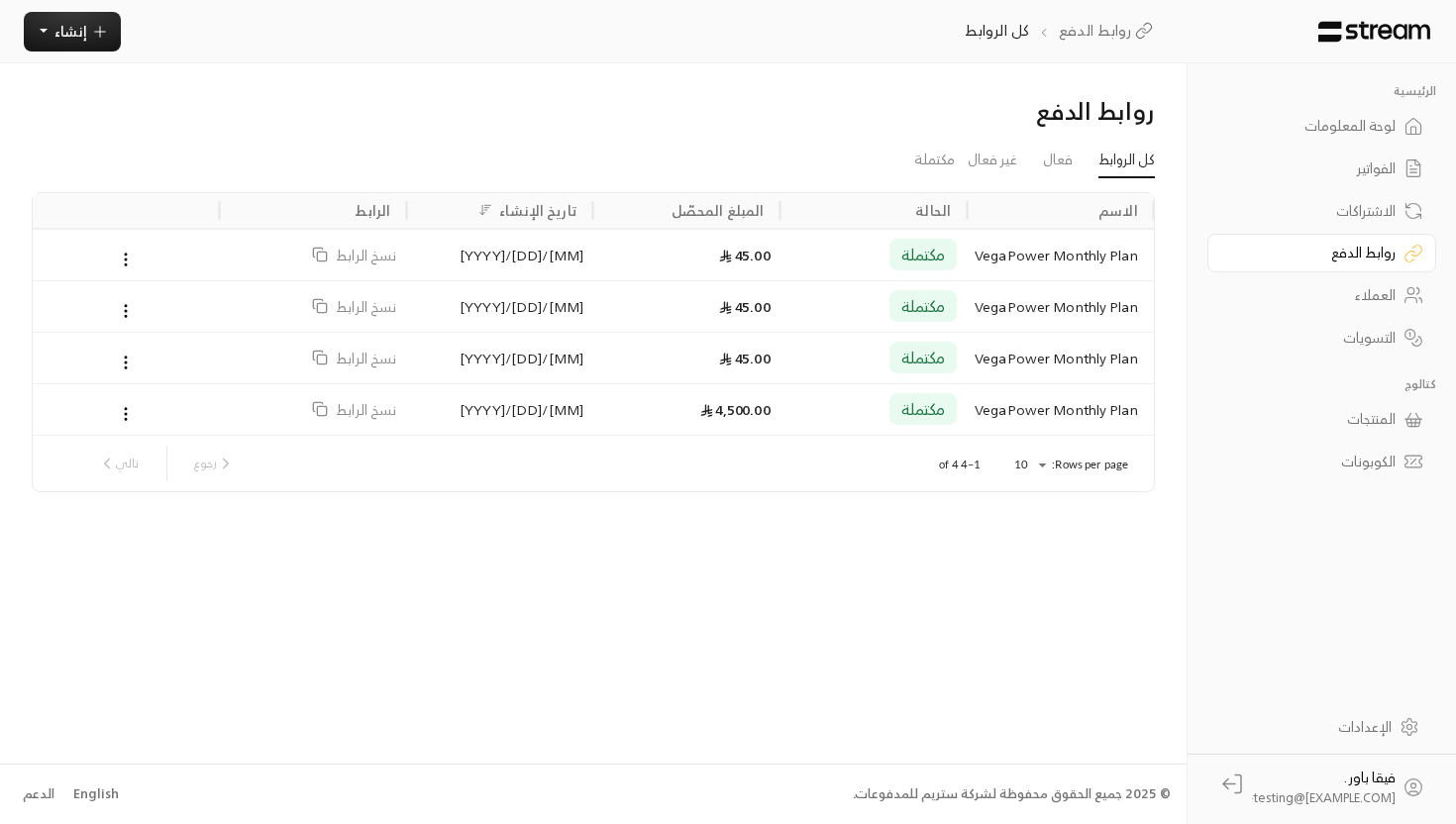 click on "روابط الدفع" at bounding box center [1311, 253] 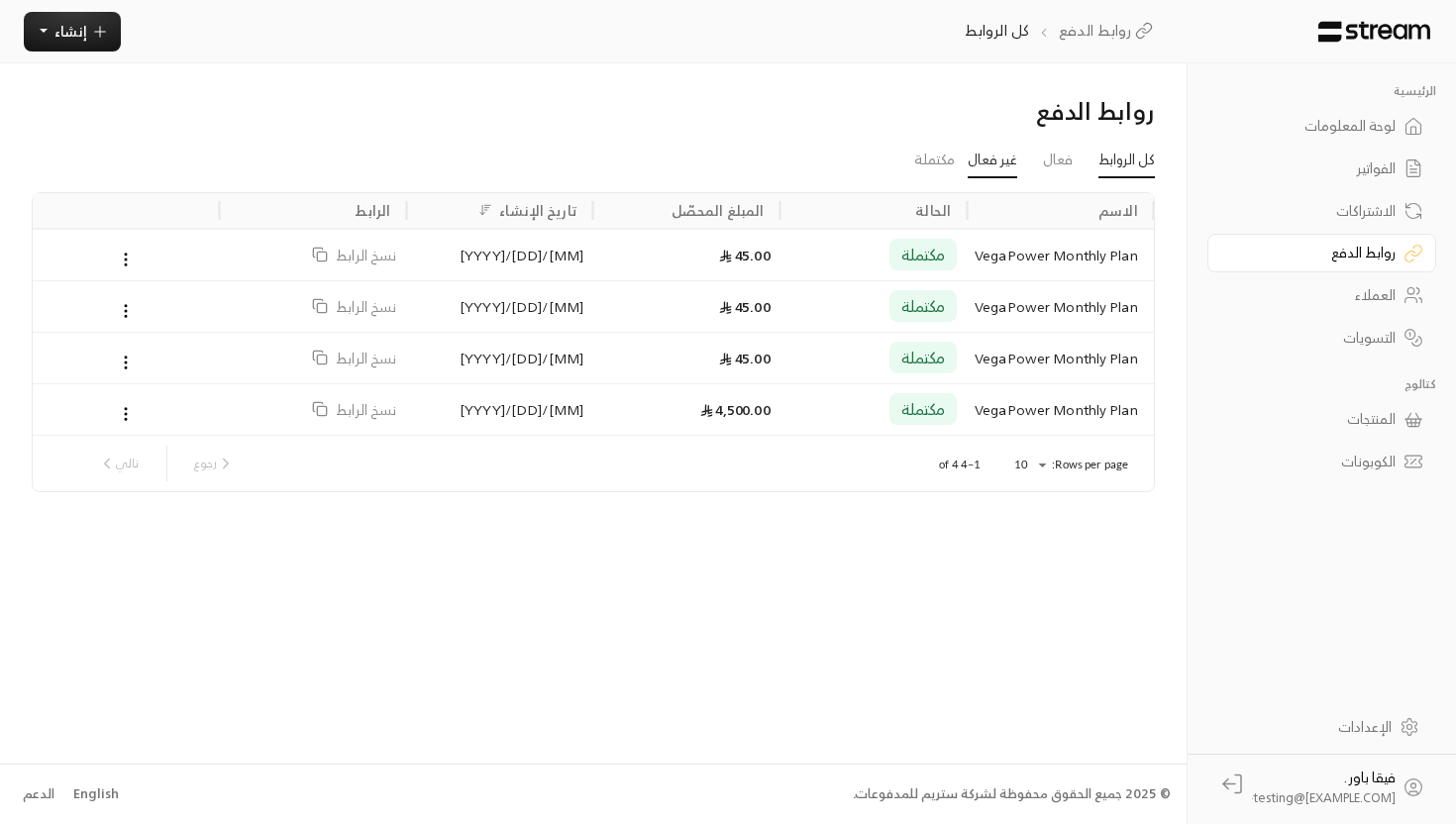 click on "غير فعال" at bounding box center [992, 160] 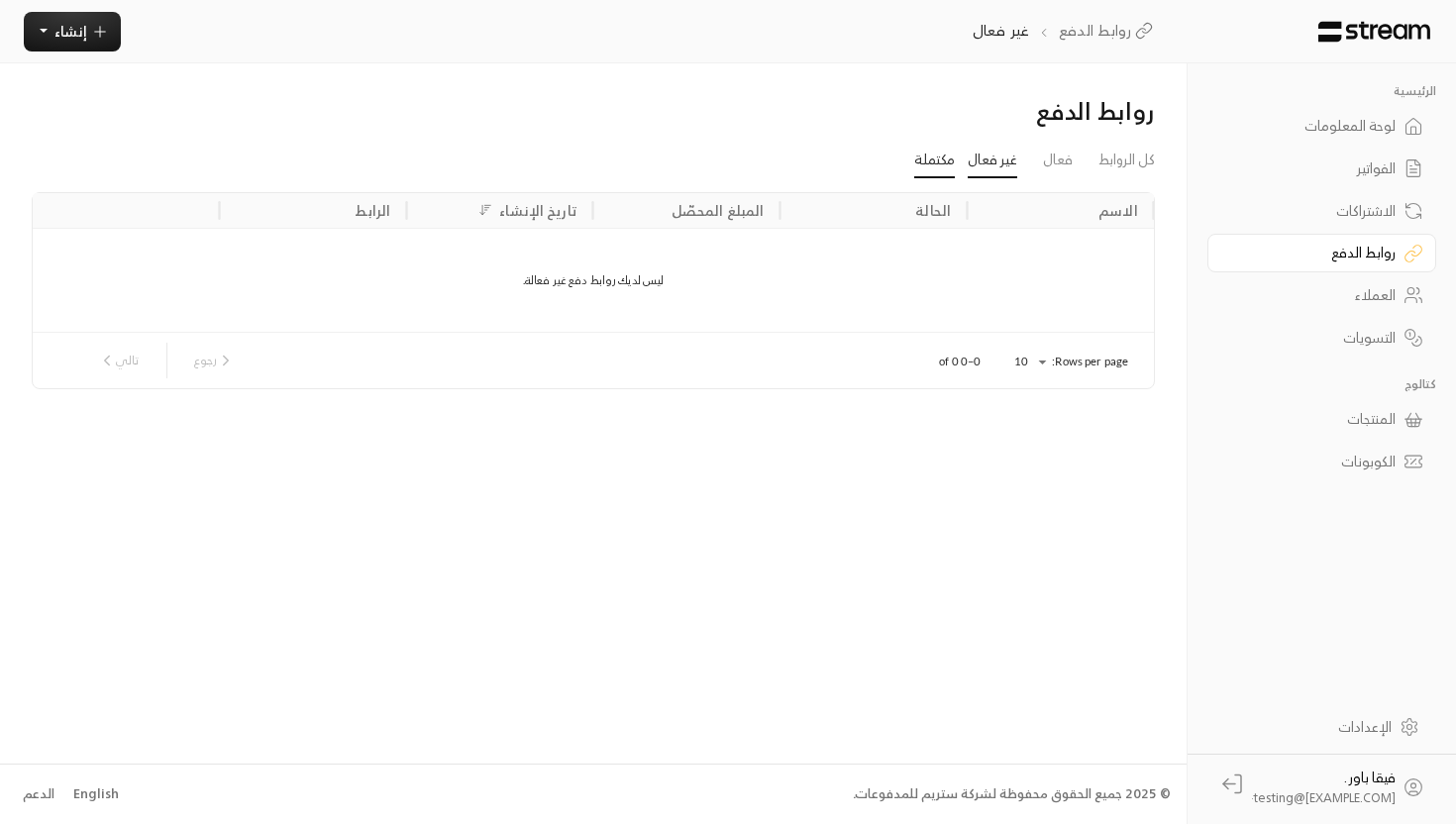 click on "مكتملة" at bounding box center (934, 160) 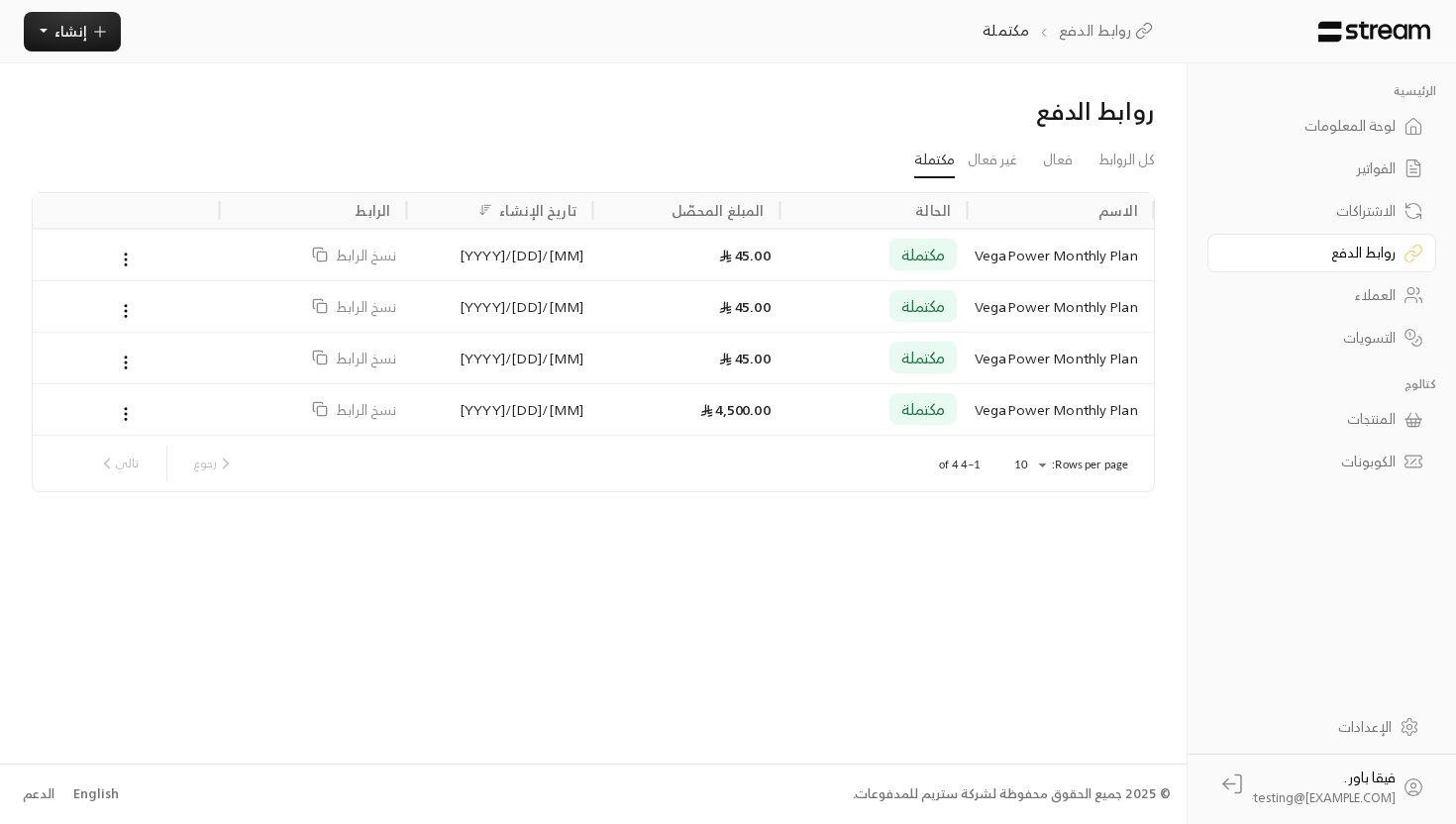 click on "الاشتراكات" at bounding box center [1321, 210] 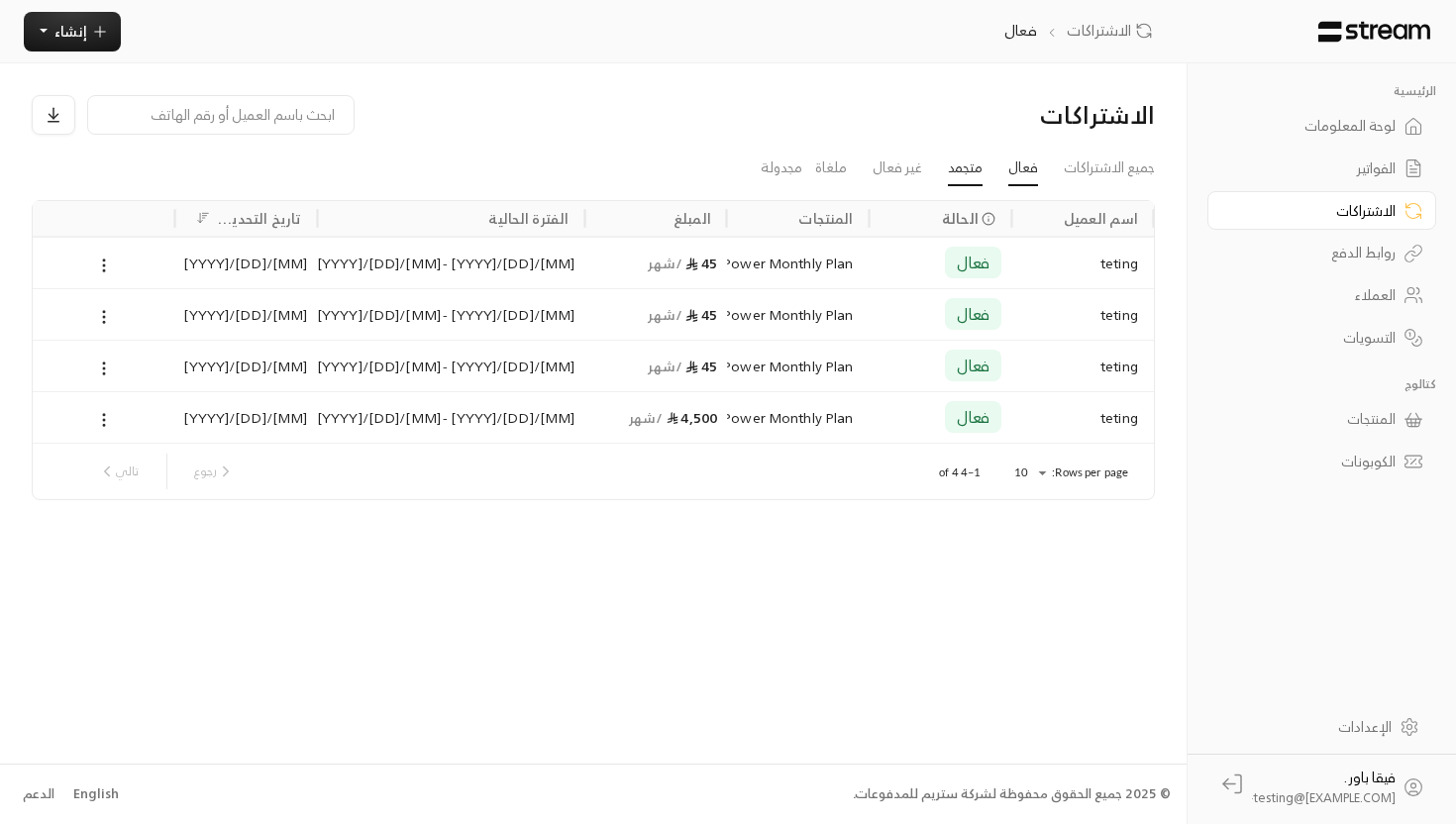 click on "متجمد" at bounding box center [965, 168] 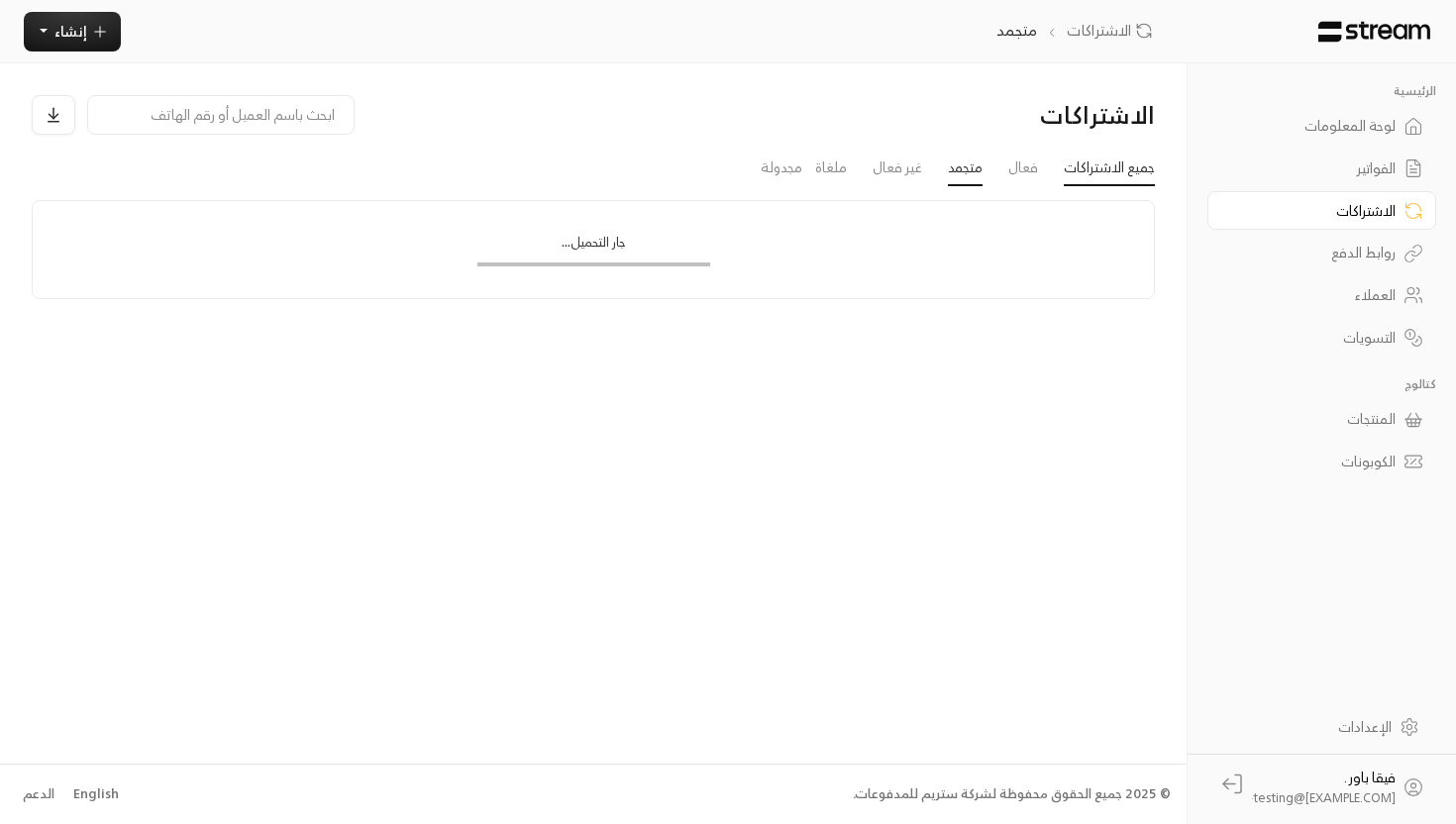 click on "جميع الاشتراكات" at bounding box center (1109, 168) 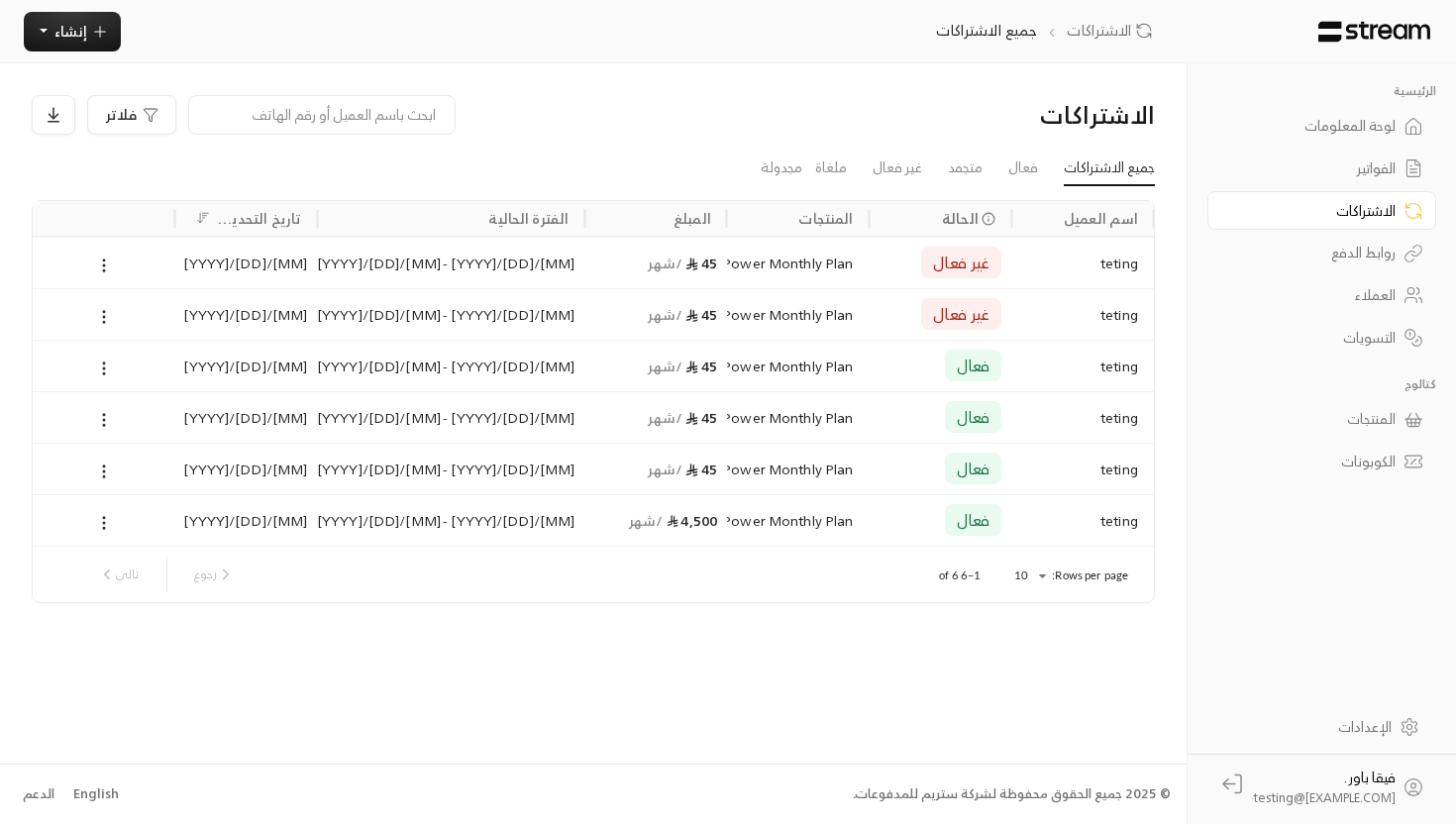 click on "غير فعال" at bounding box center [961, 262] 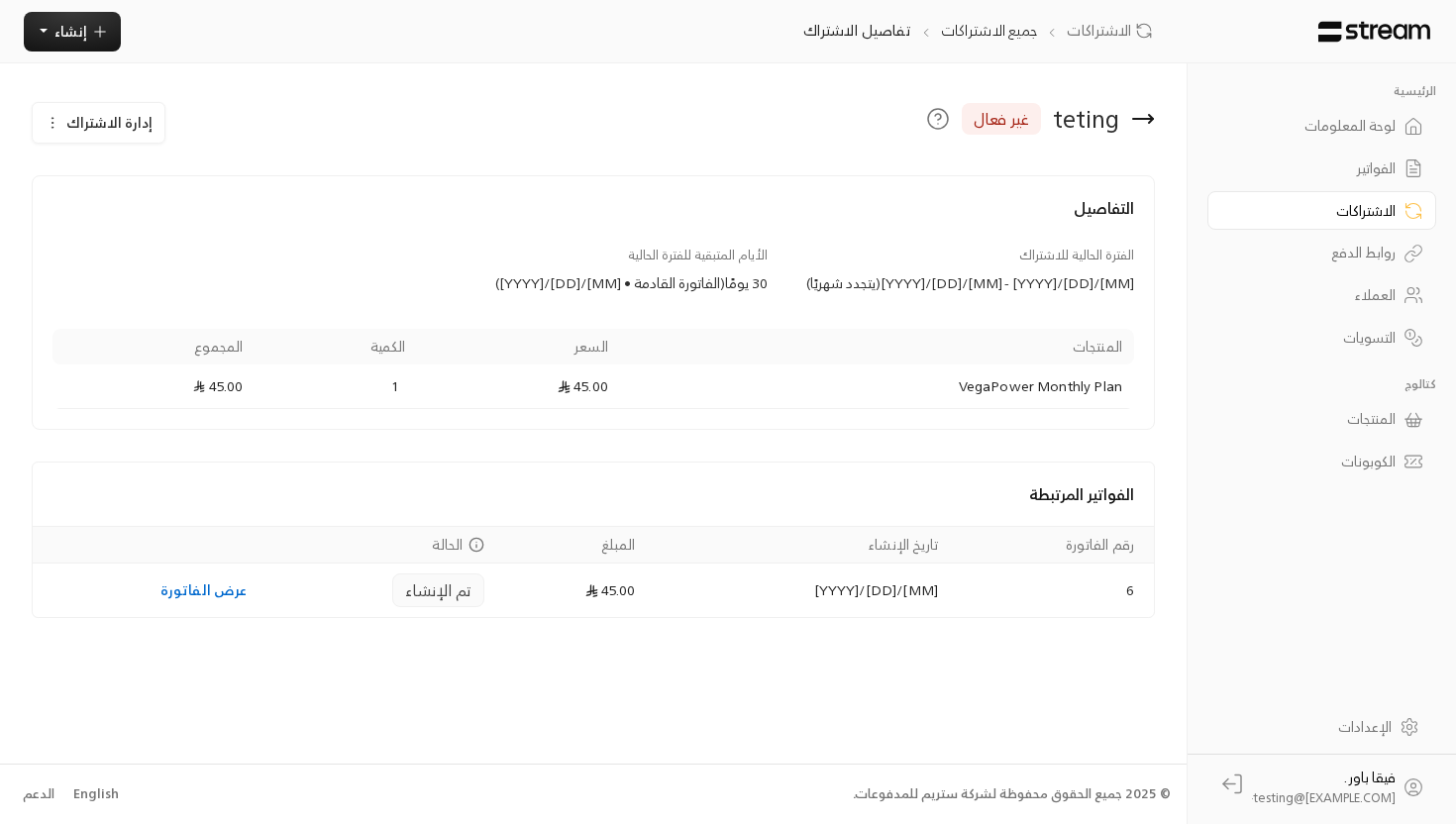 click 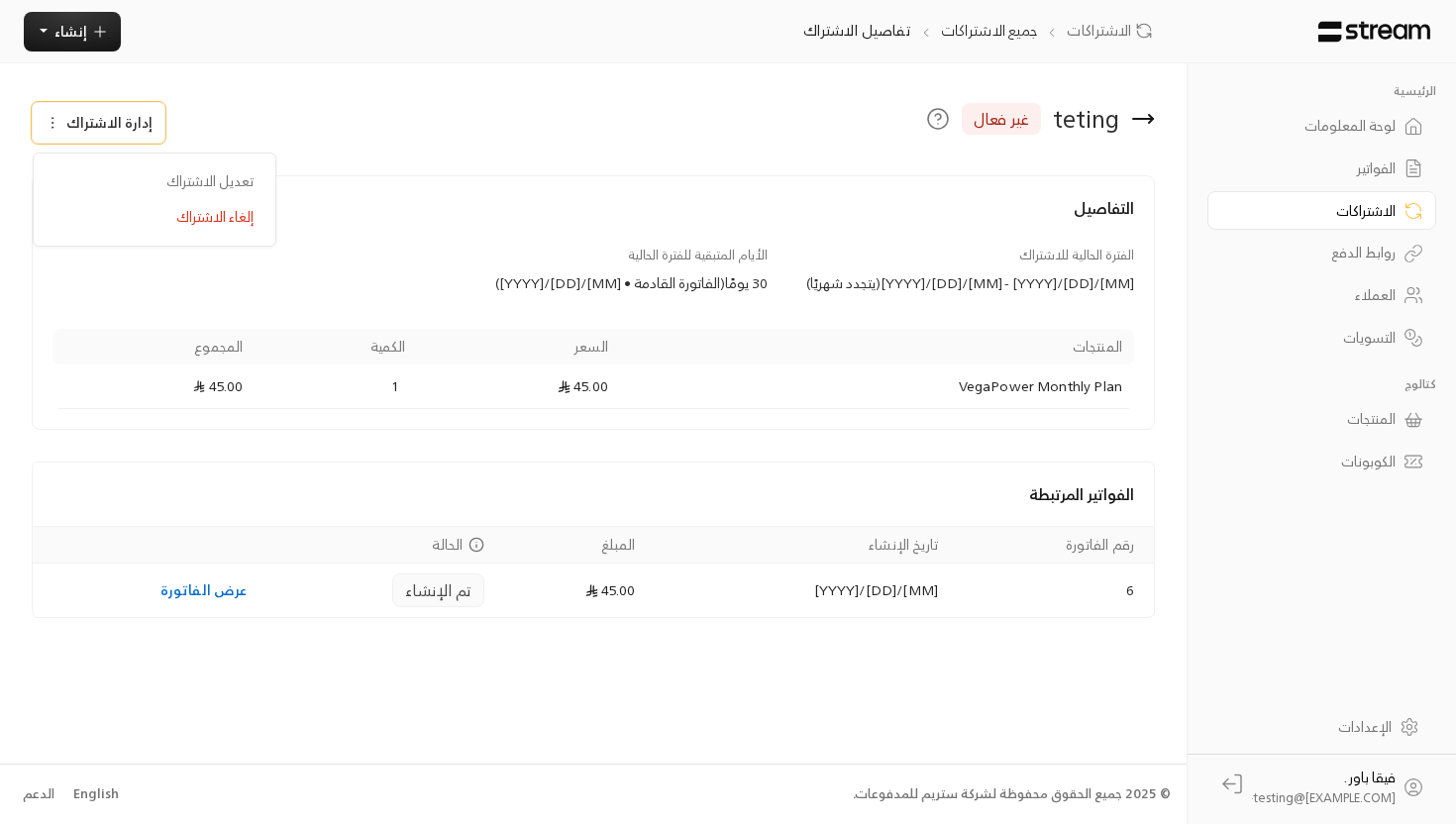click on "teting غير فعال إدارة الاشتراك تعديل الاشتراك إلغاء الاشتراك التفاصيل الفترة الحالية للاشتراك [MM]/[DD]/[YYYY] - [MM]/[DD]/[YYYY] ( يتجدد شهريًا ) الأيام المتبقية للفترة الحالية 30 يومًا ( الفاتورة القادمة • [MM]/[DD]/[YYYY] ) المنتجات السعر الكمية المجموع VegaPower Monthly Plan 45.00 1 45.00 الفواتير المرتبطة رقم الفاتورة تاريخ الإنشاء المبلغ الحالة 6 [MM]/[DD]/[YYYY] 45.00 تم الإنشاء عرض الفاتورة" at bounding box center (593, 413) 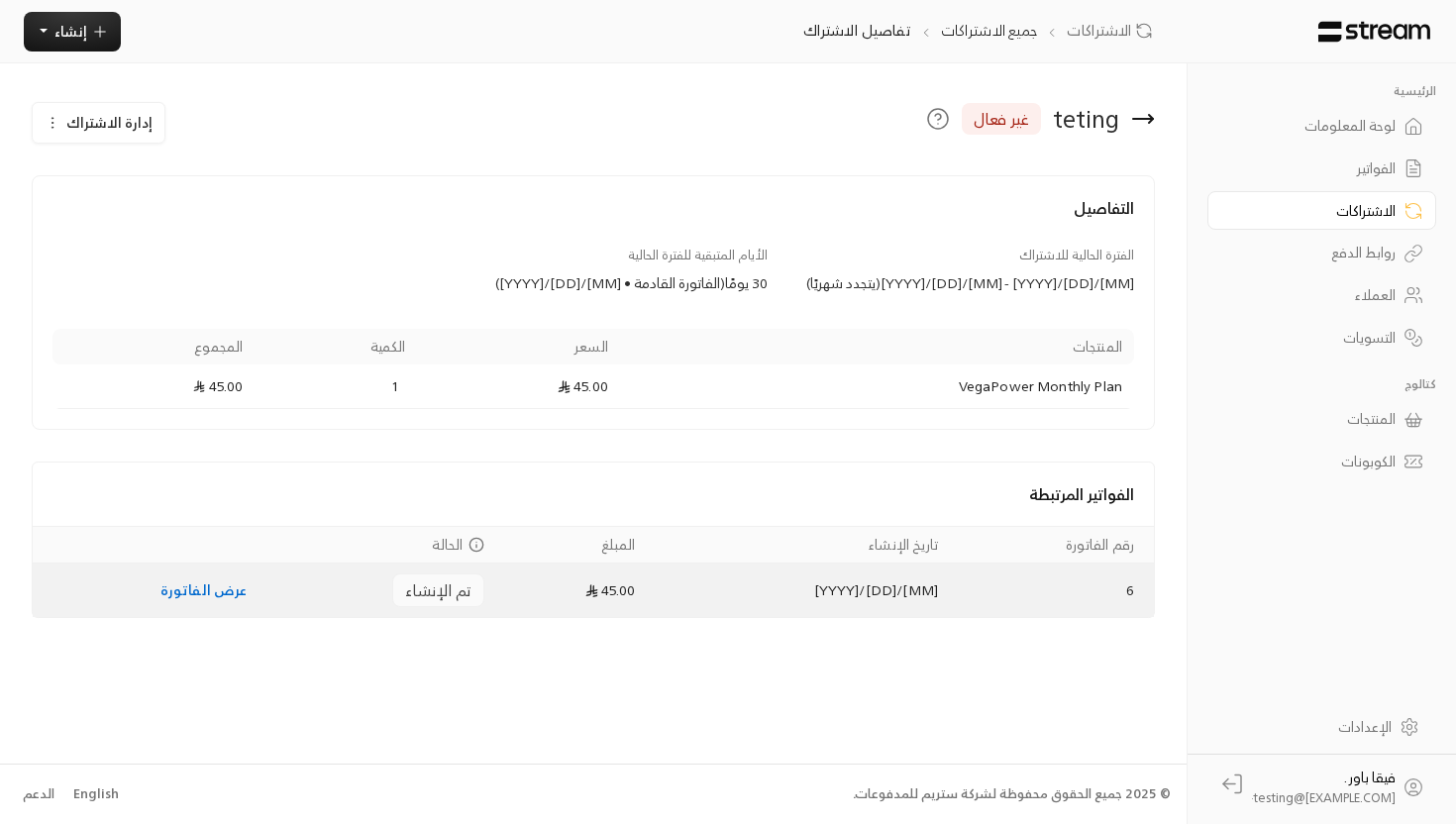 click on "عرض الفاتورة" at bounding box center (204, 589) 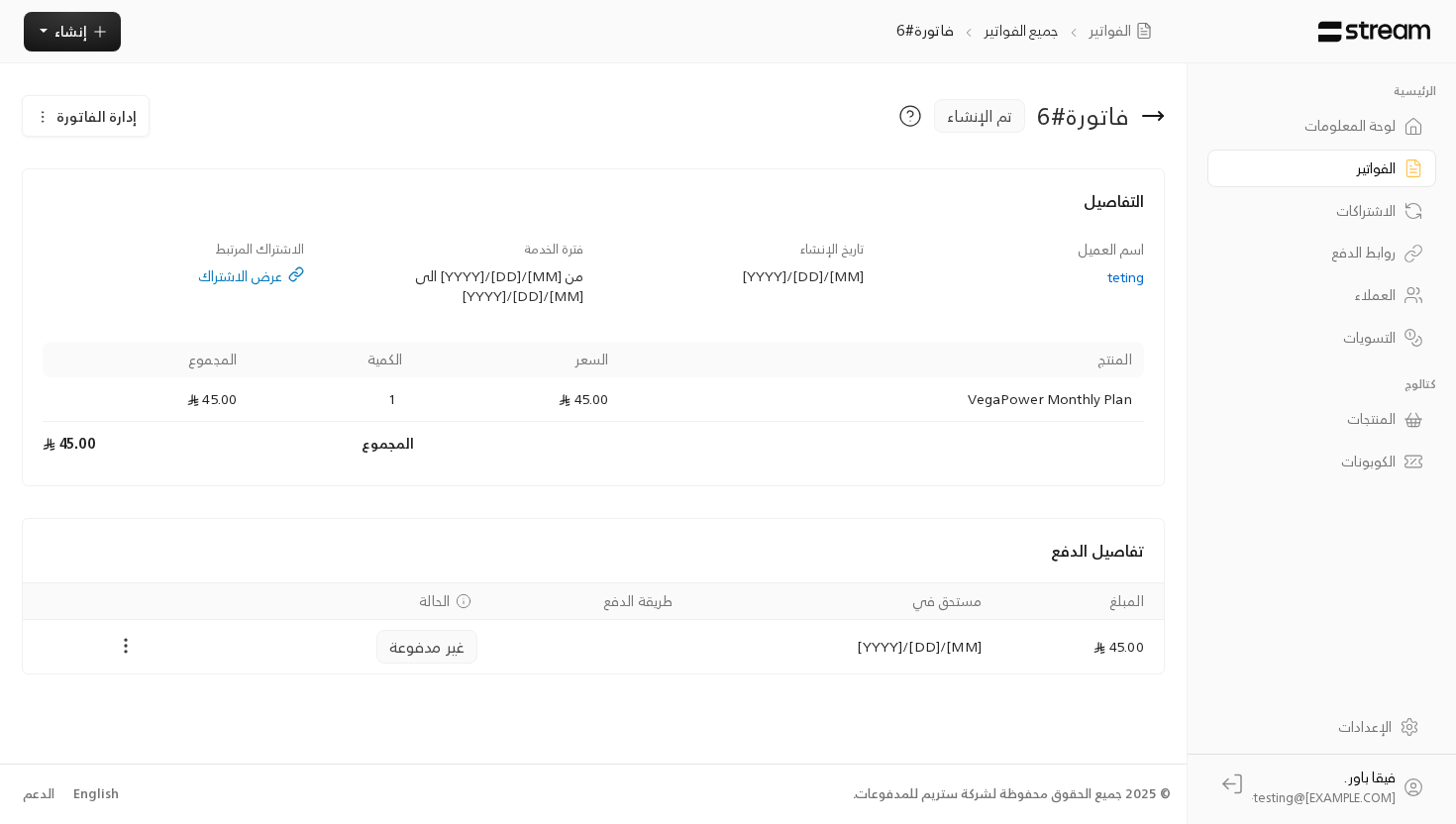 click 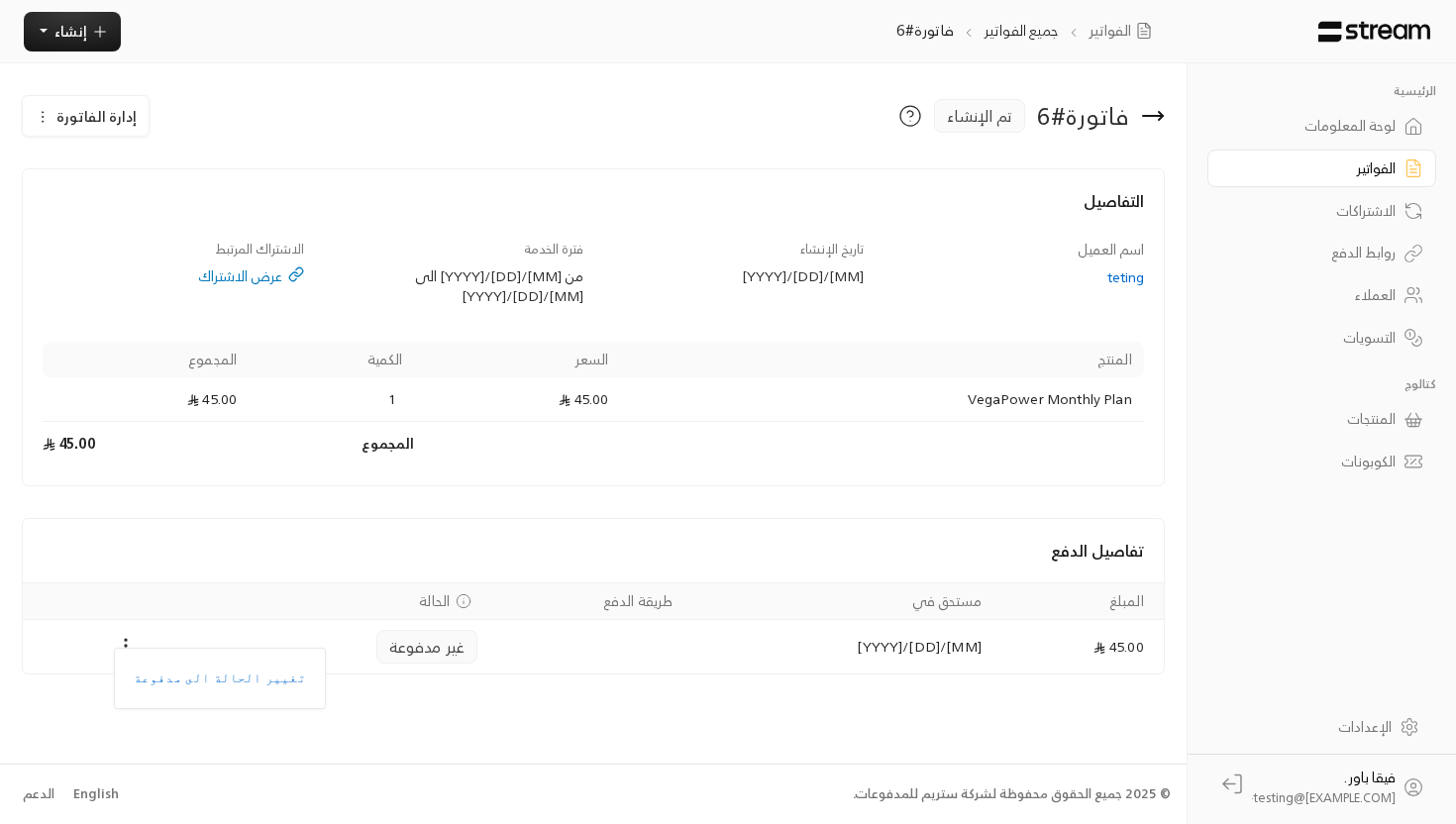 click at bounding box center (728, 412) 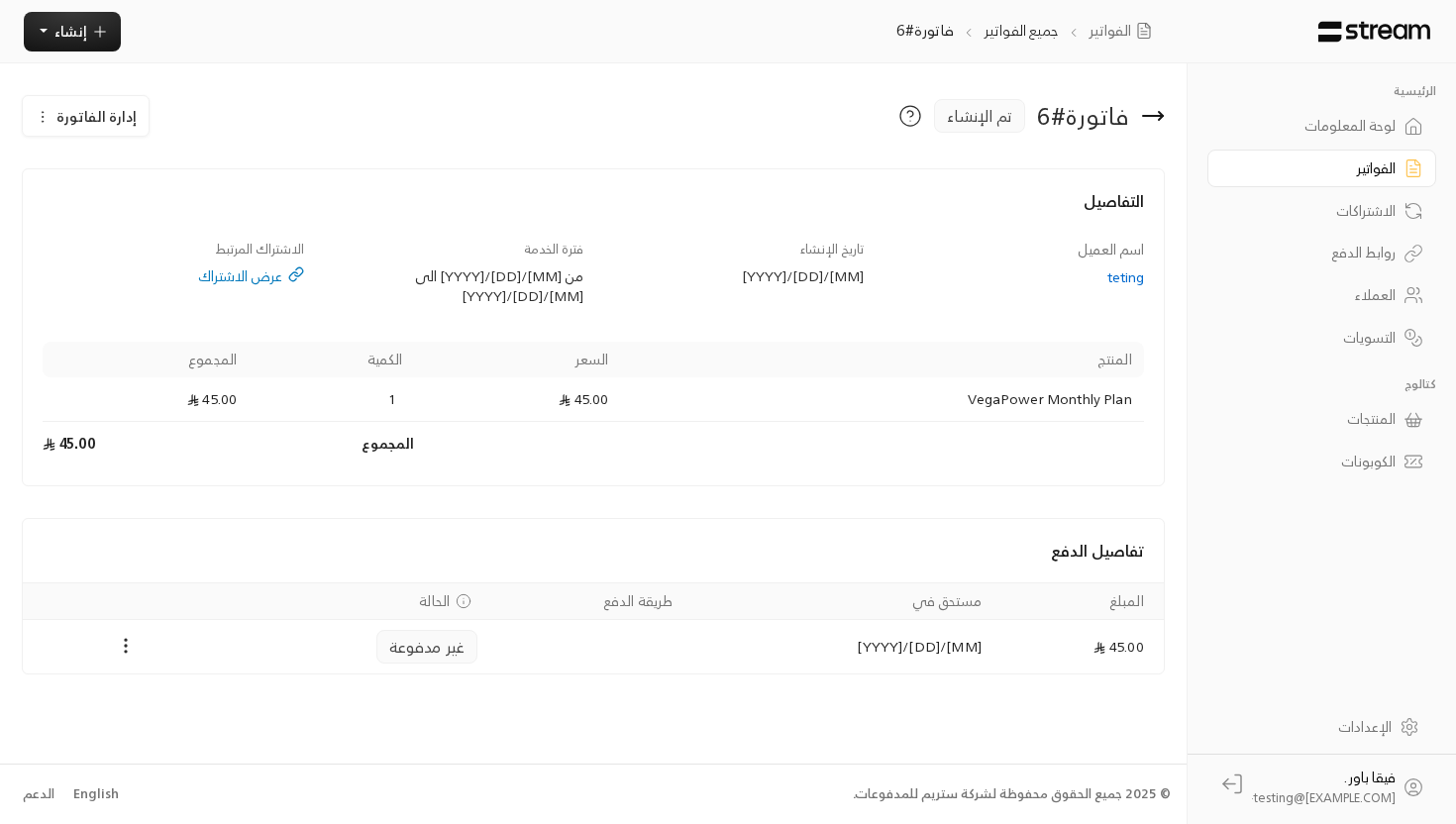 click on "الفواتير" at bounding box center [1311, 168] 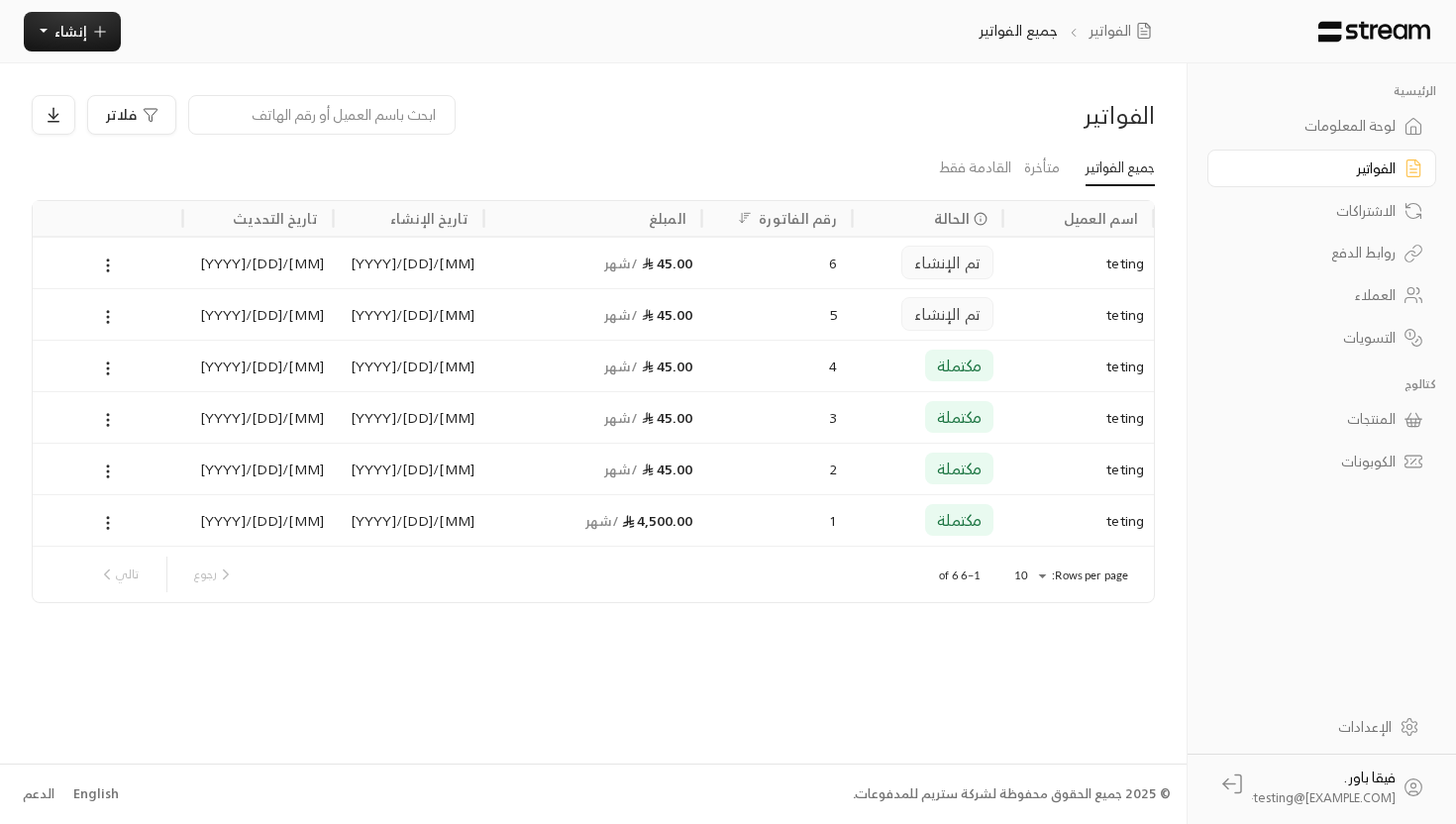 click on "روابط الدفع" at bounding box center [1311, 253] 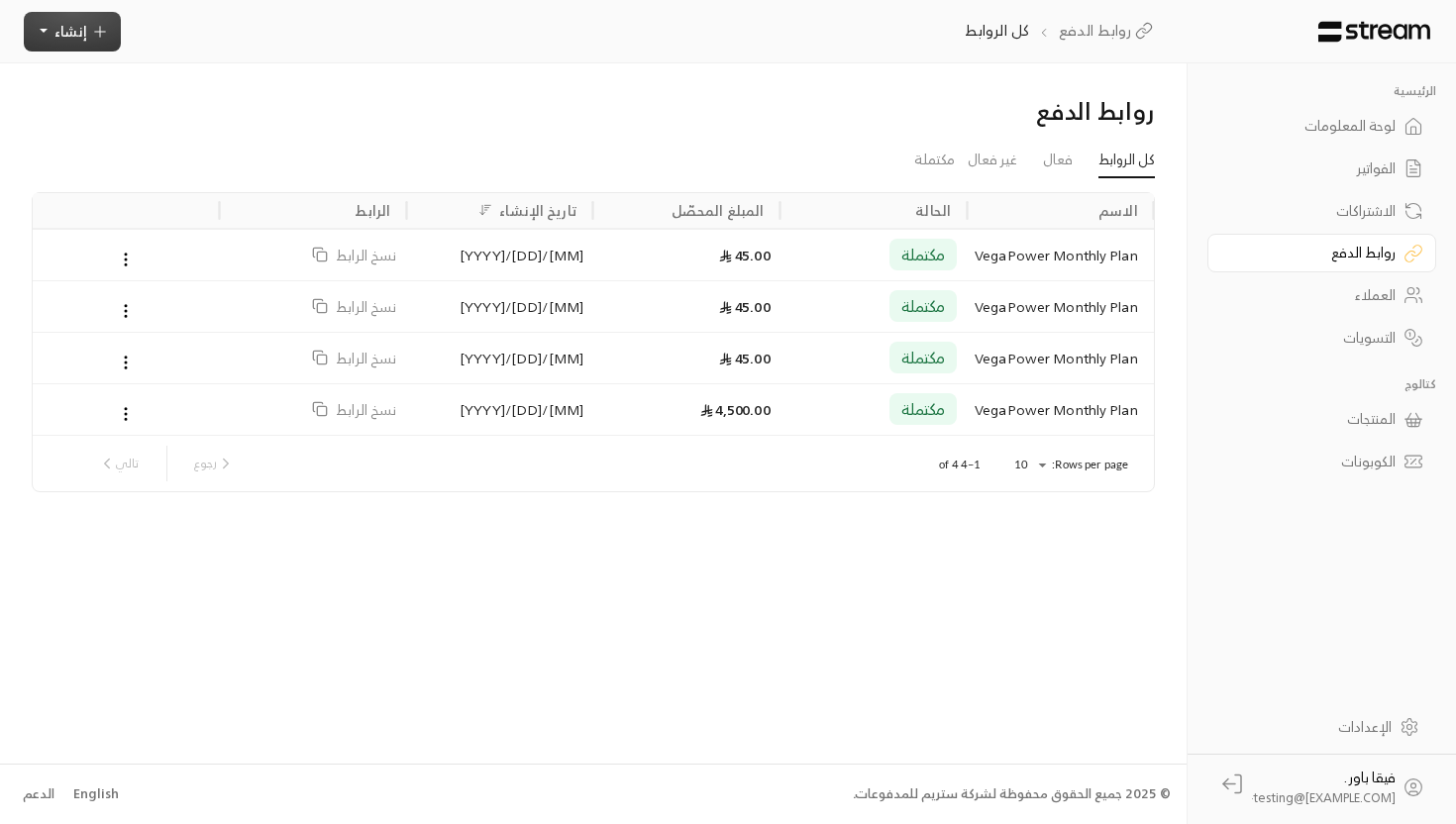 click on "إنشاء" at bounding box center (72, 32) 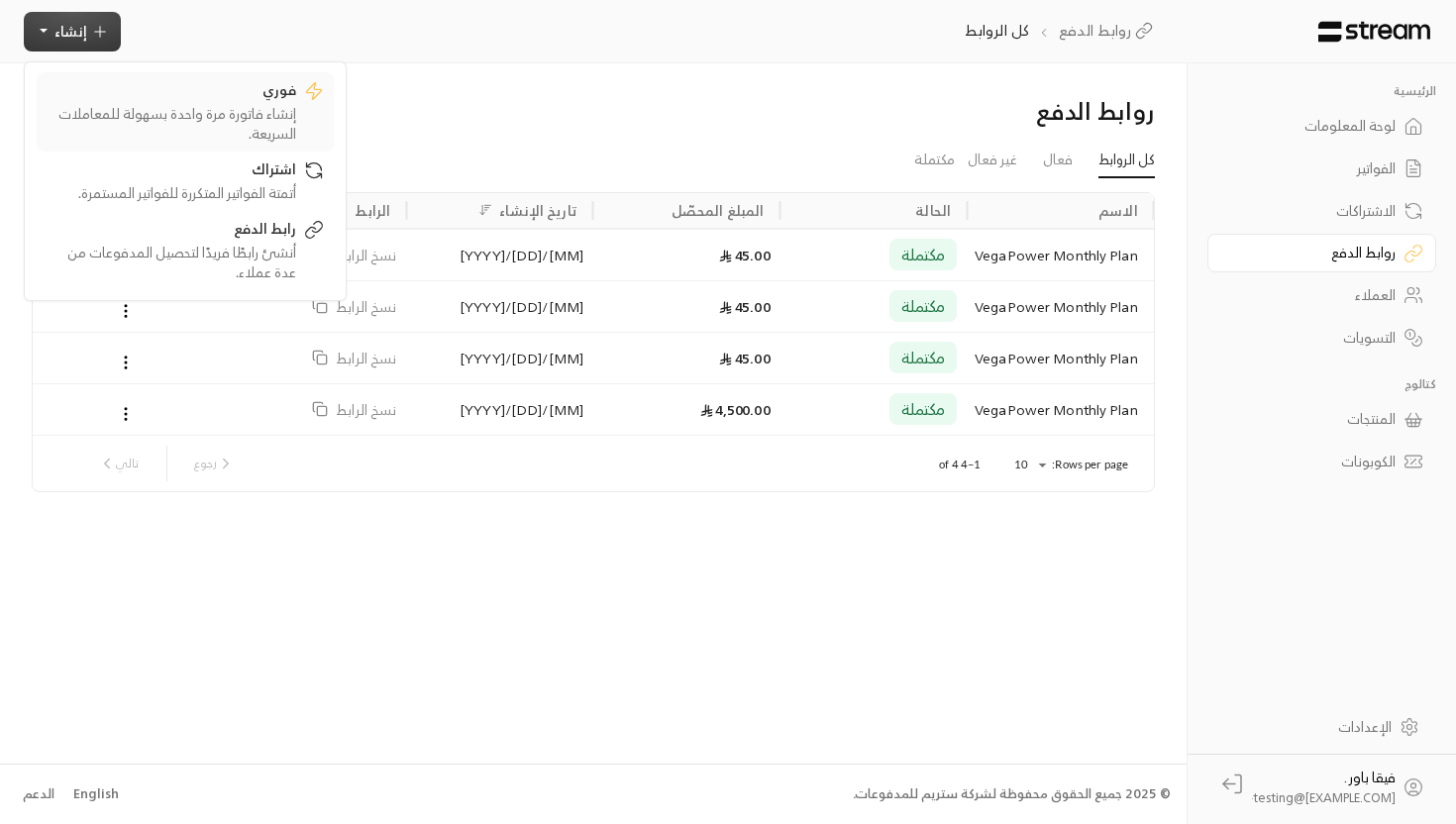 click on "فوري" at bounding box center (171, 92) 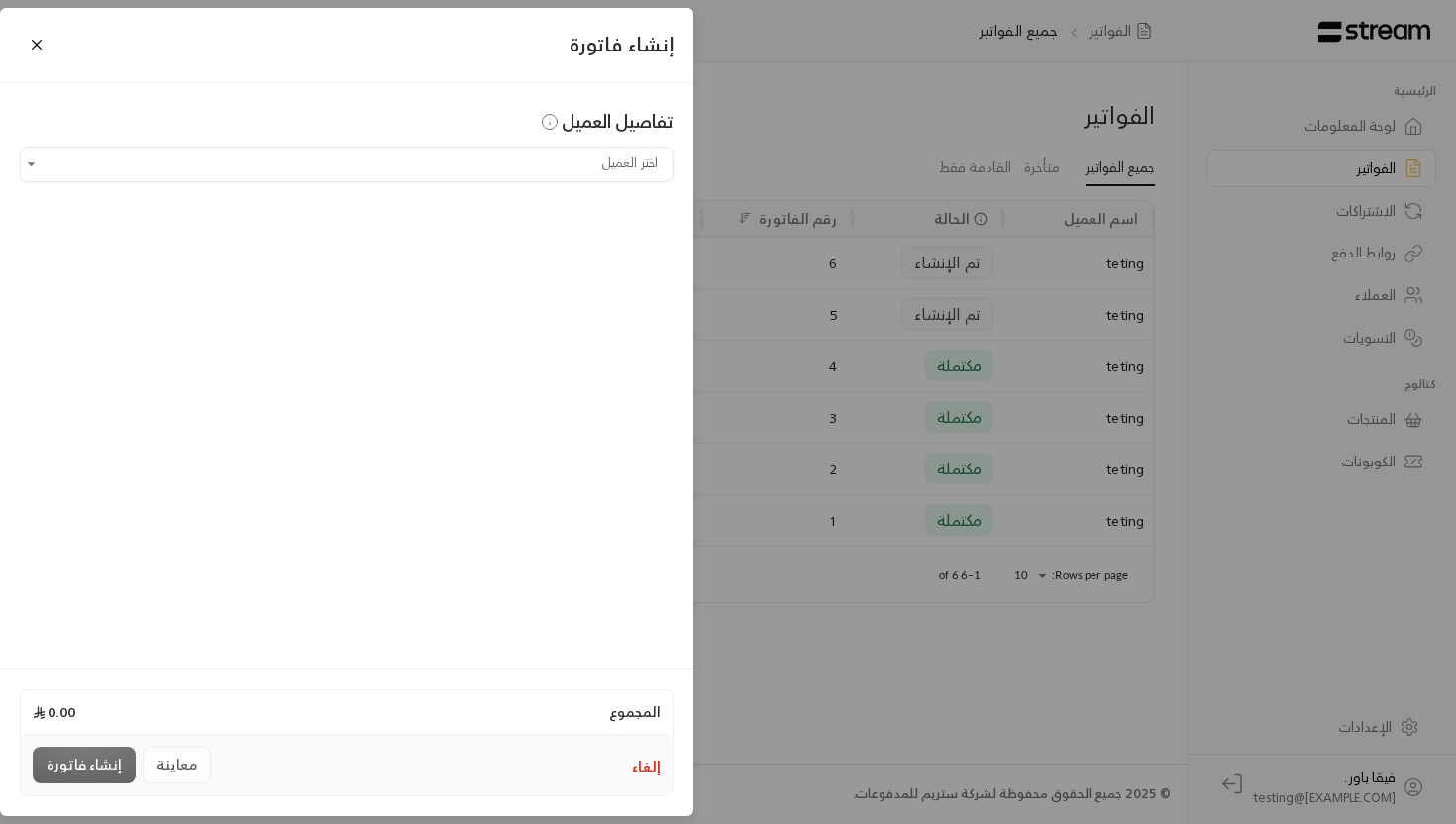 click on "تفاصيل العميل" at bounding box center [347, 127] 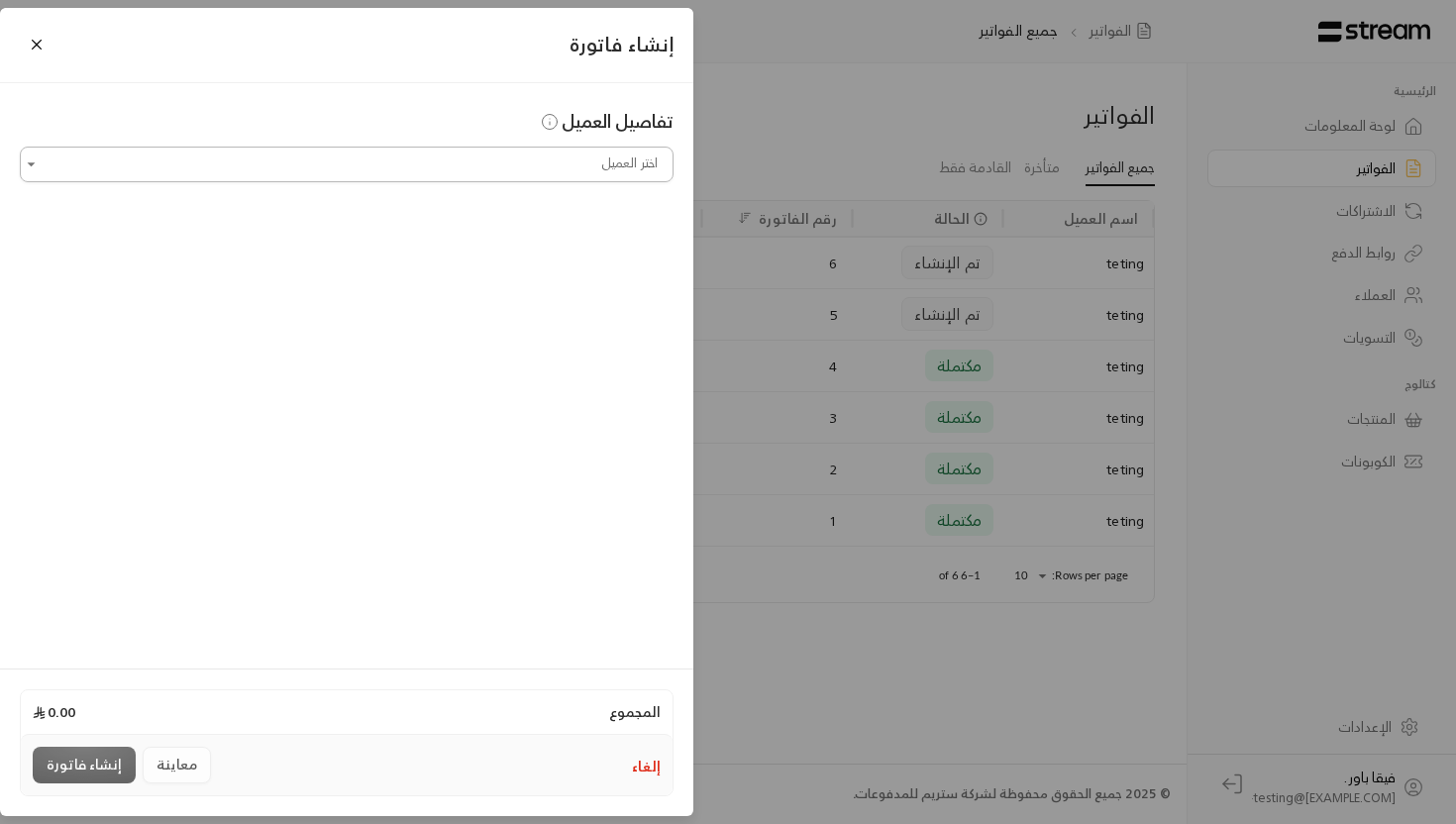 click on "اختر العميل" at bounding box center [347, 163] 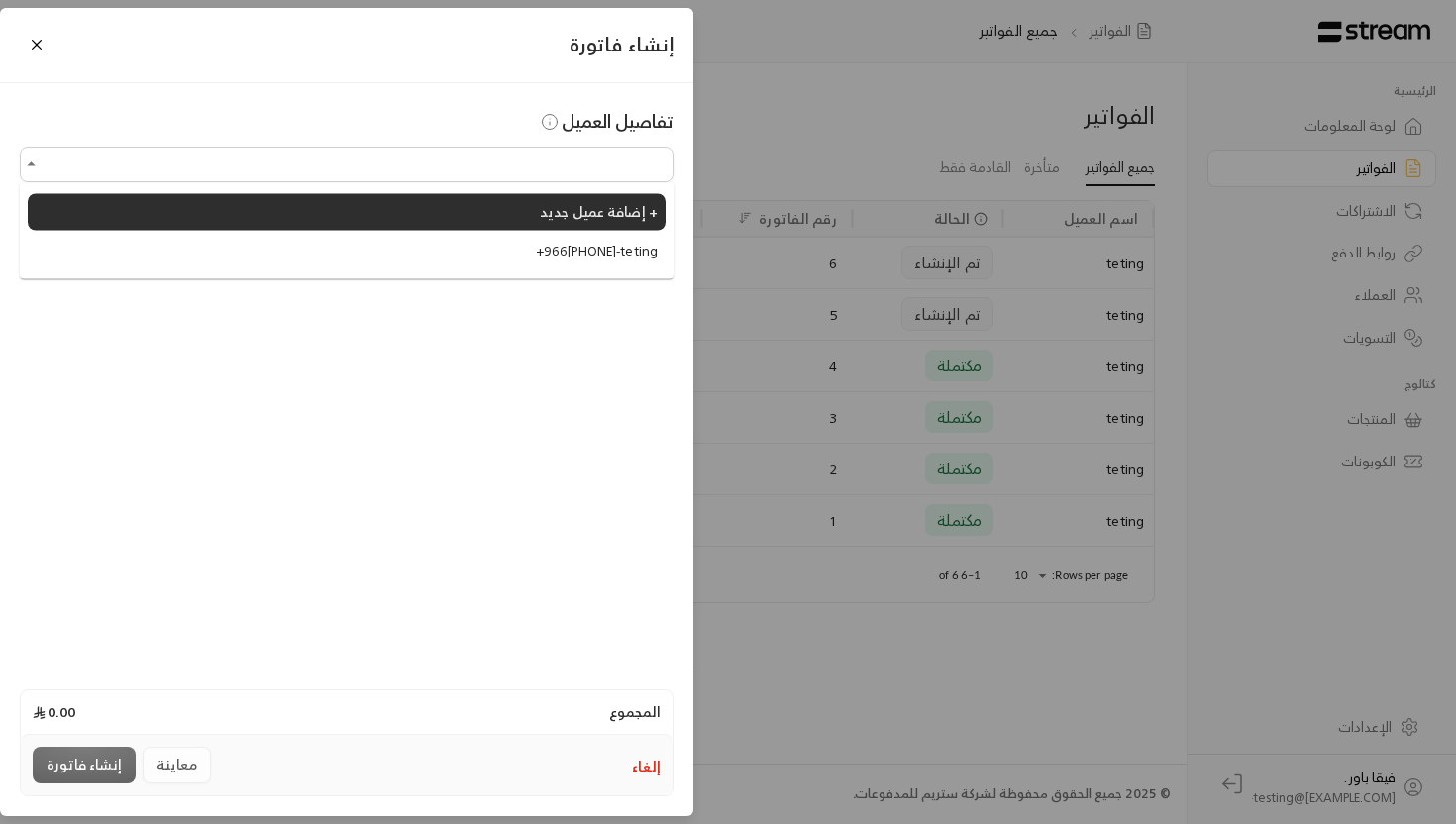 click on "+966[PHONE] - teting" at bounding box center (347, 251) 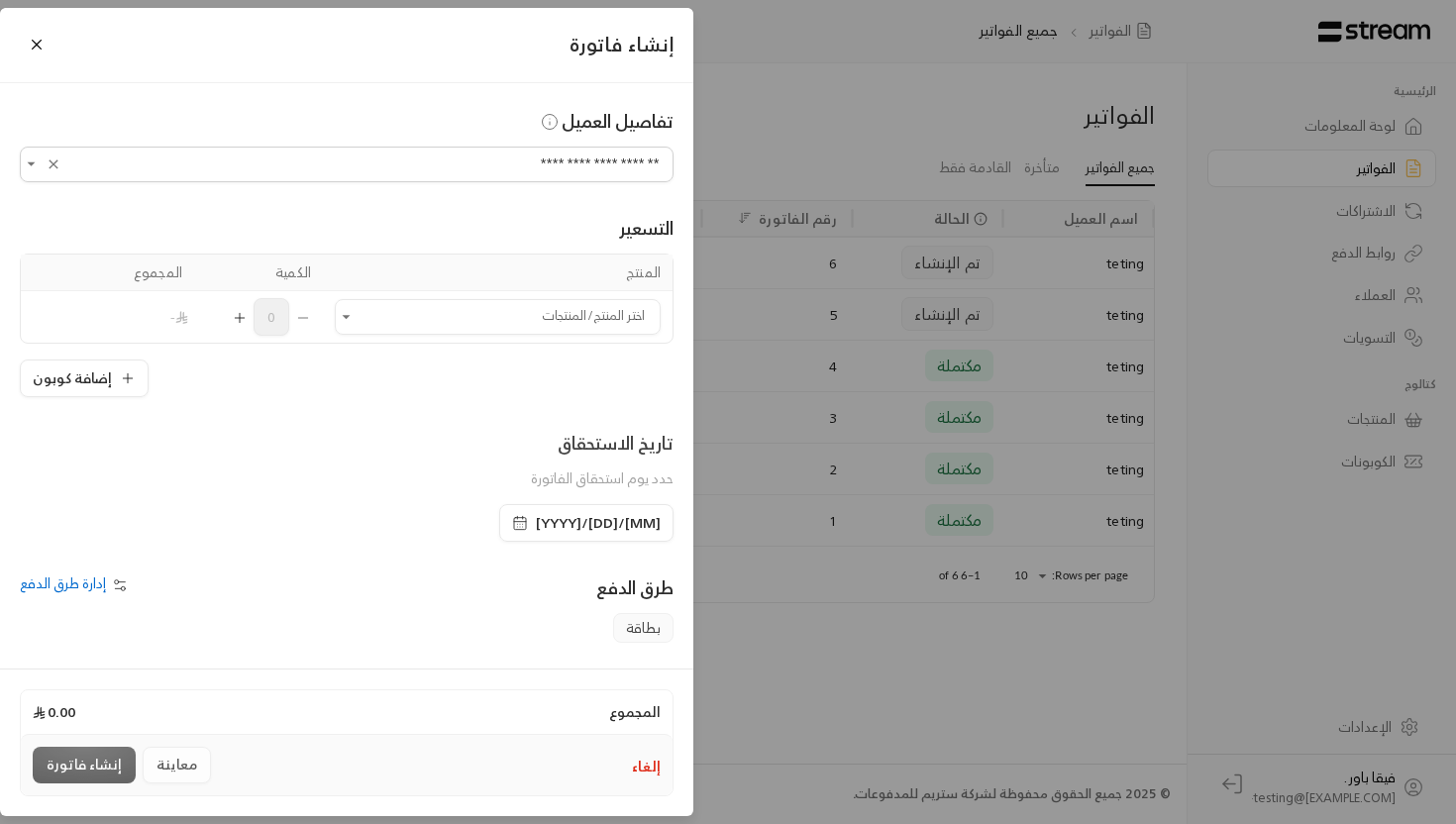 click on "اختر المنتج/المنتجات اختر المنتج/المنتجات" at bounding box center [497, 317] 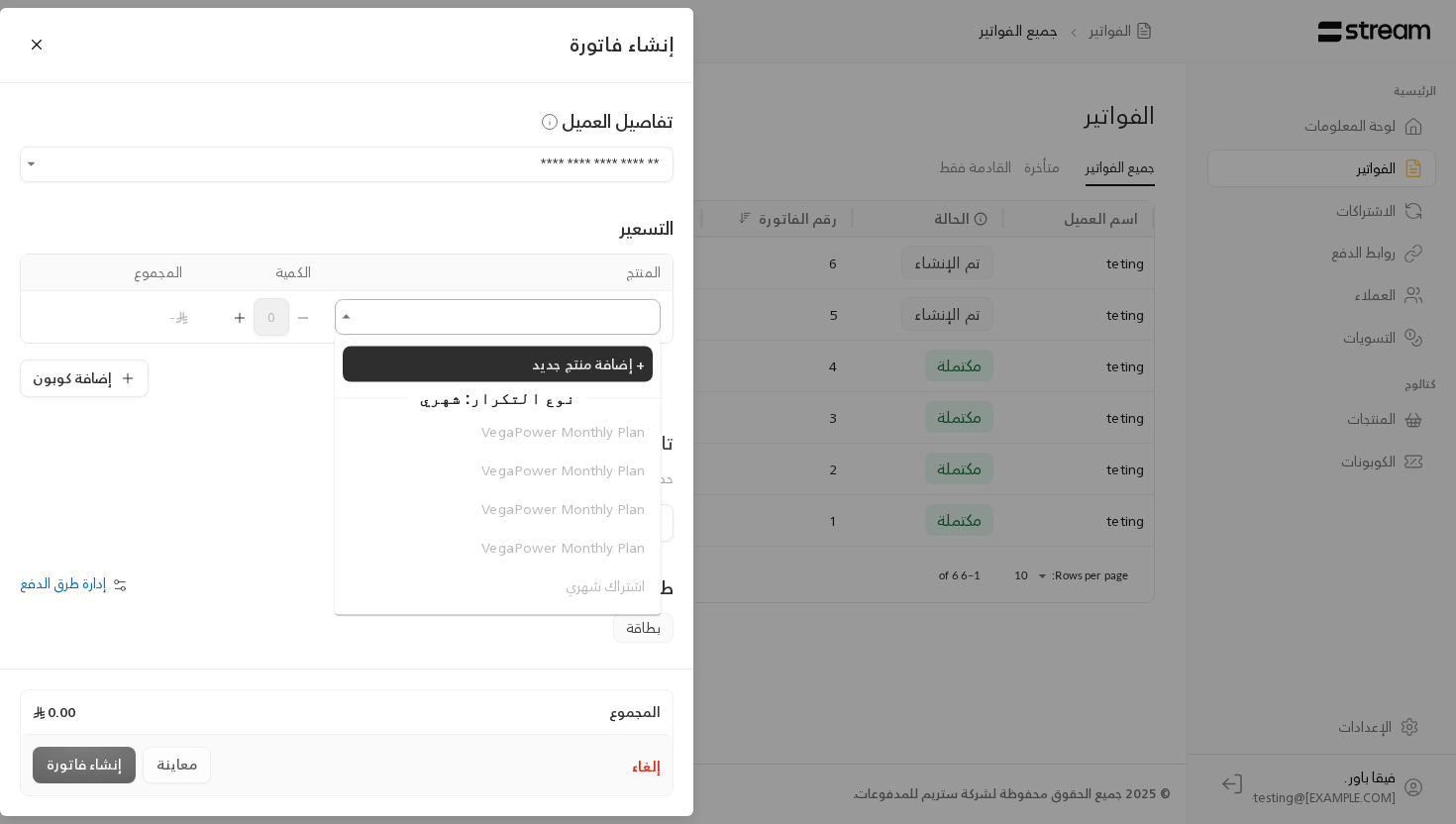 click on "اختر العميل" at bounding box center (497, 316) 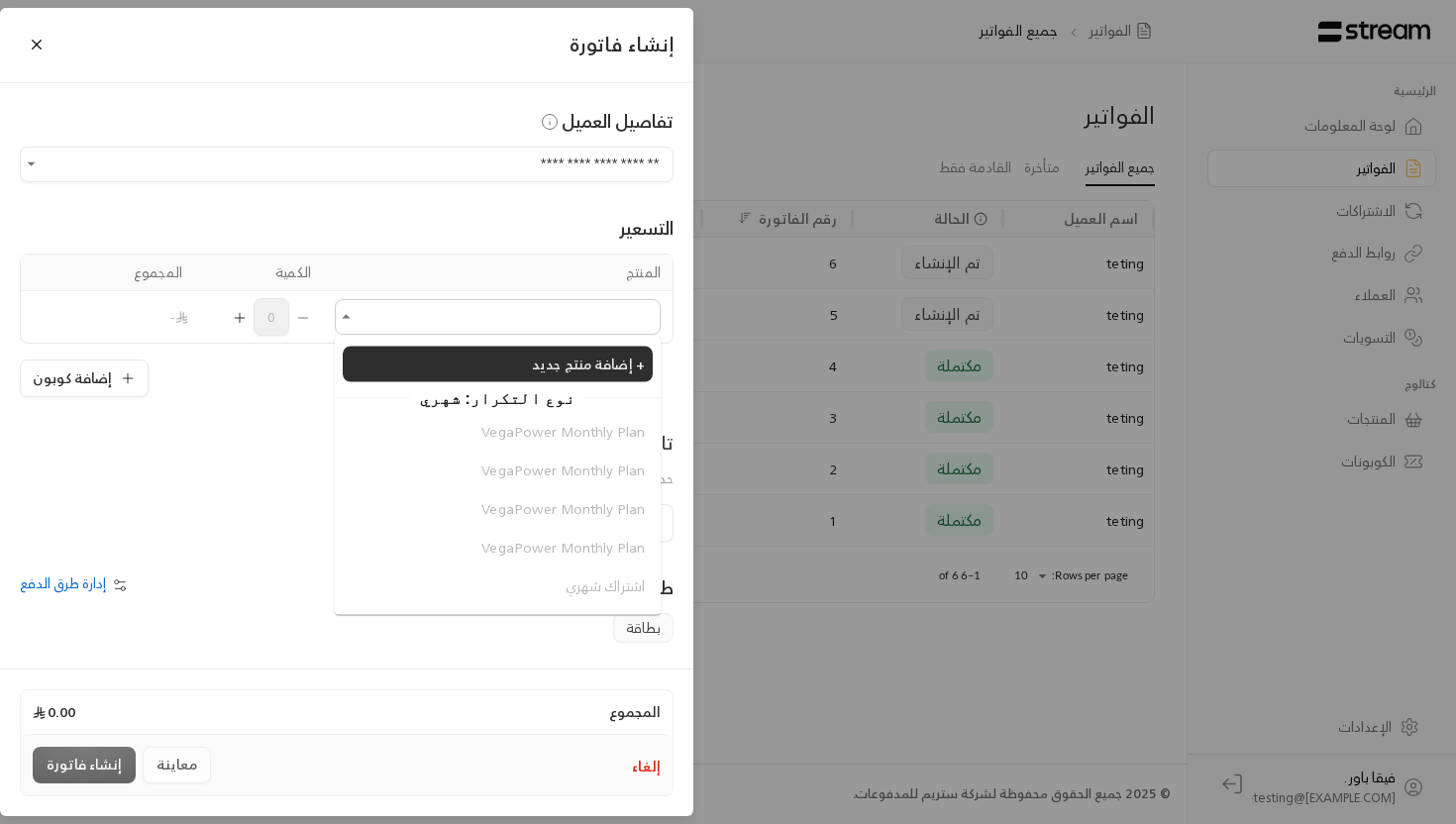 click on "التسعير" at bounding box center (347, 228) 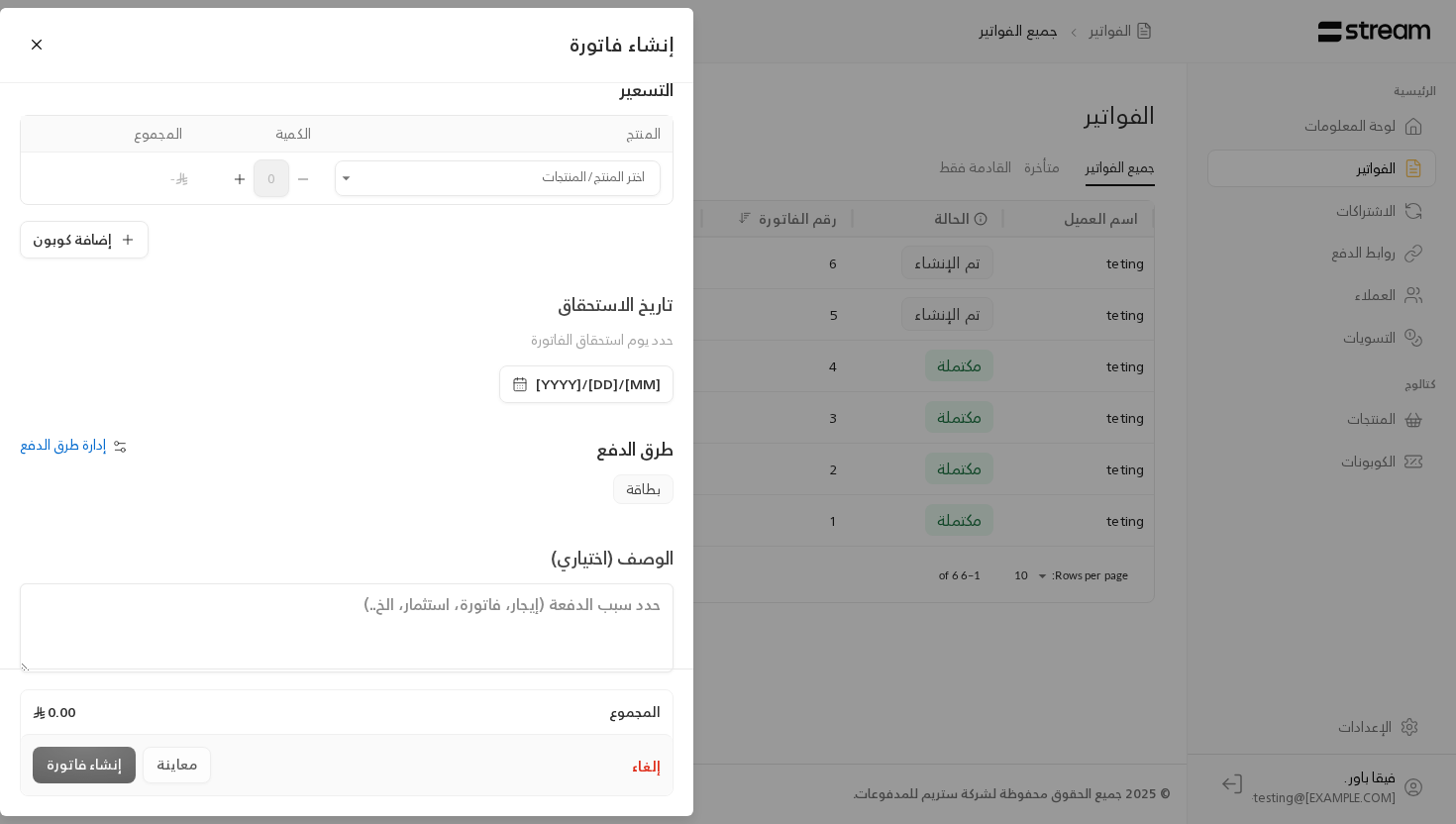 scroll, scrollTop: 159, scrollLeft: 0, axis: vertical 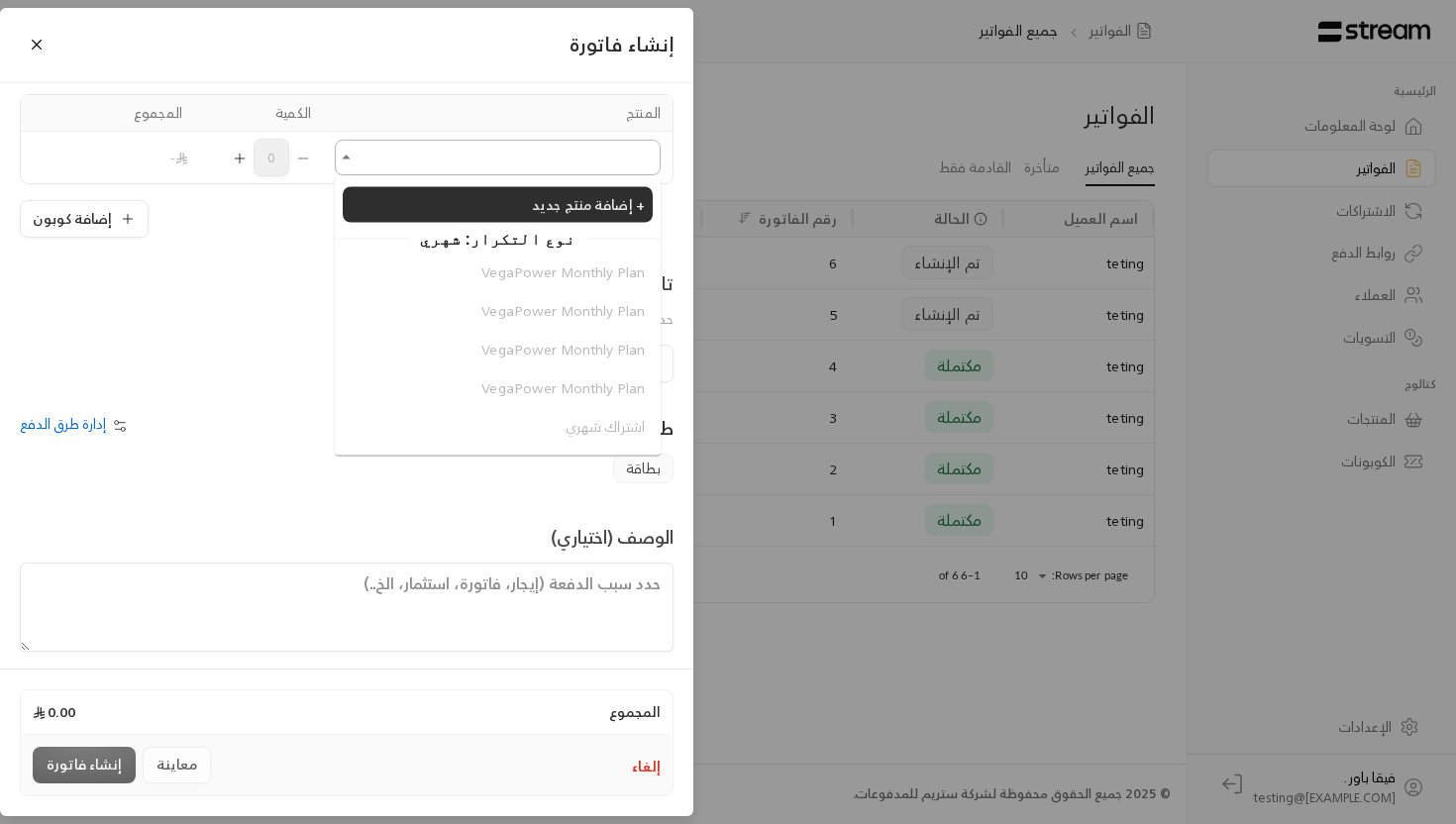 click on "اختر العميل" at bounding box center [497, 156] 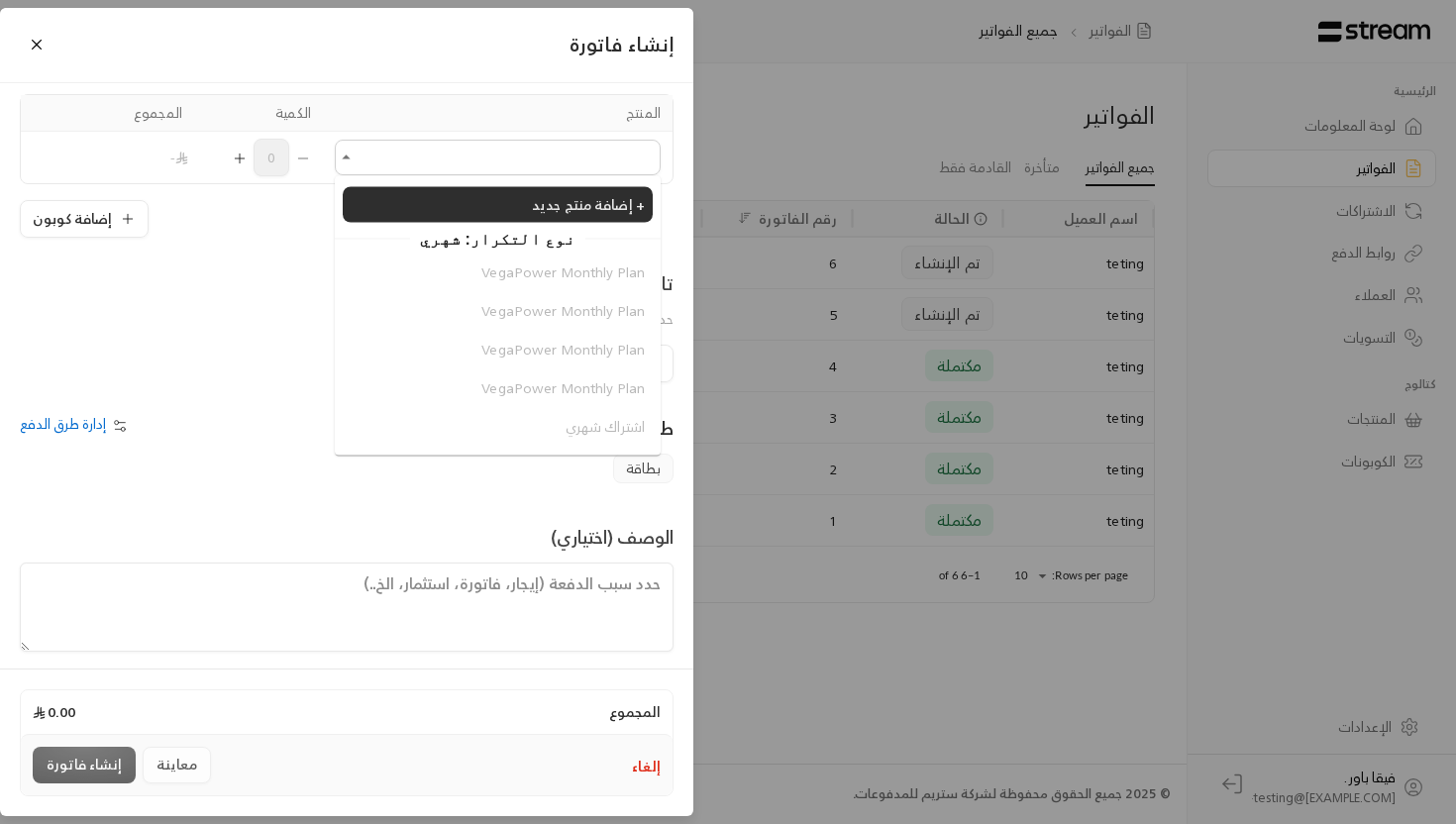 click on "VegaPower Monthly Plan VegaPower Monthly Plan VegaPower Monthly Plan VegaPower Monthly Plan اشتراك شهري" at bounding box center [497, 350] 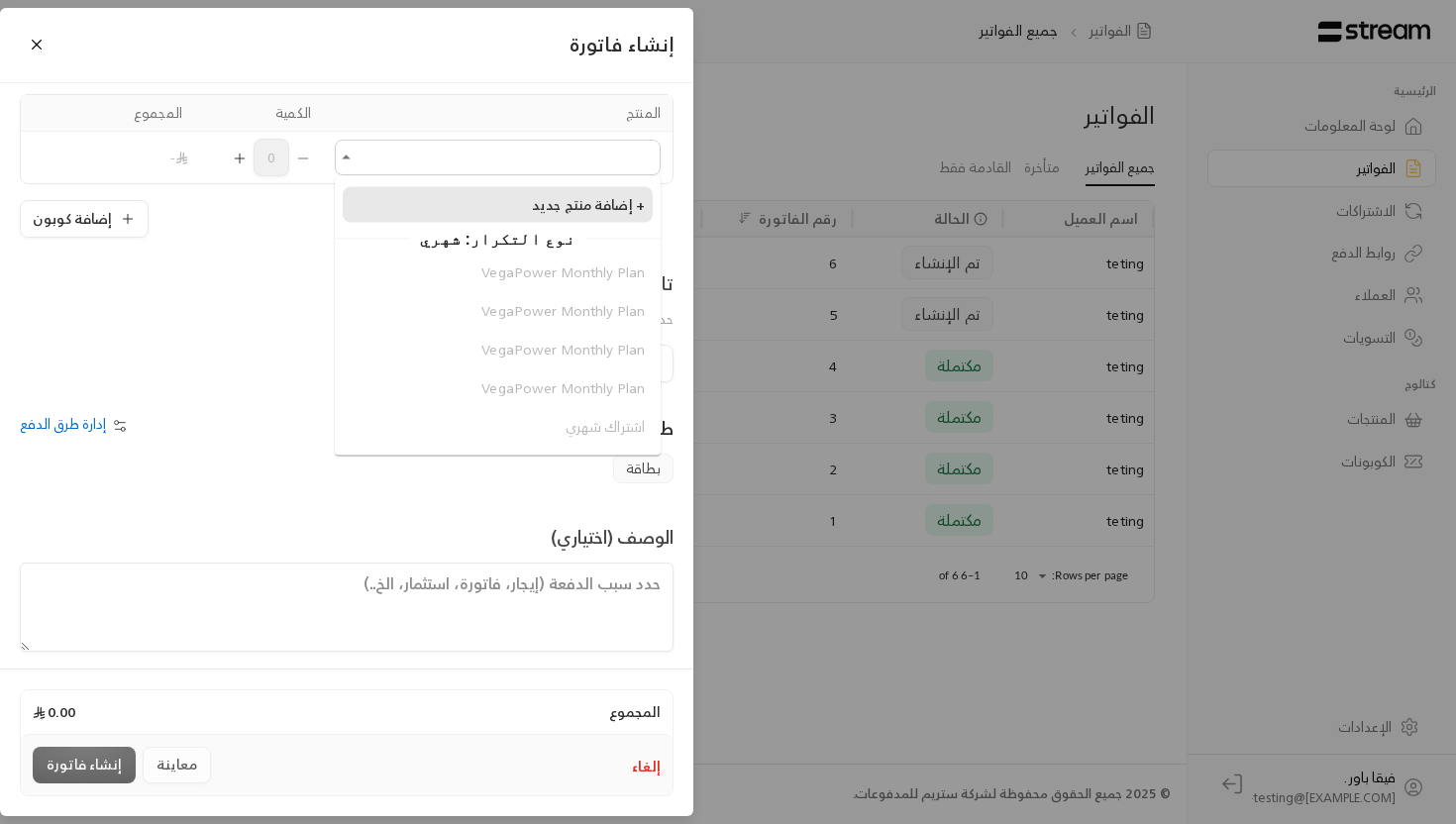click on "إضافة منتج جديد +" at bounding box center (497, 205) 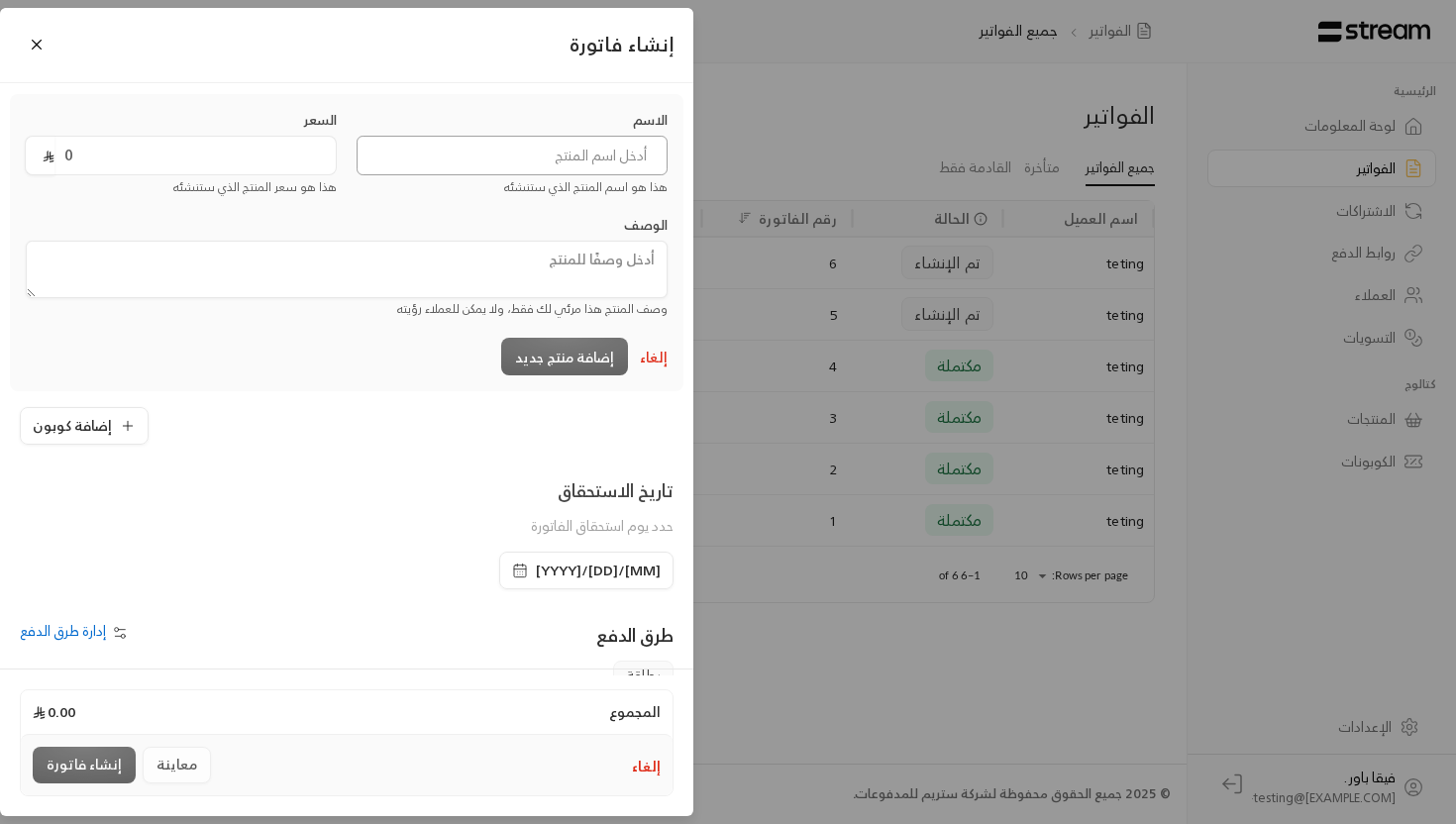 click at bounding box center [512, 155] 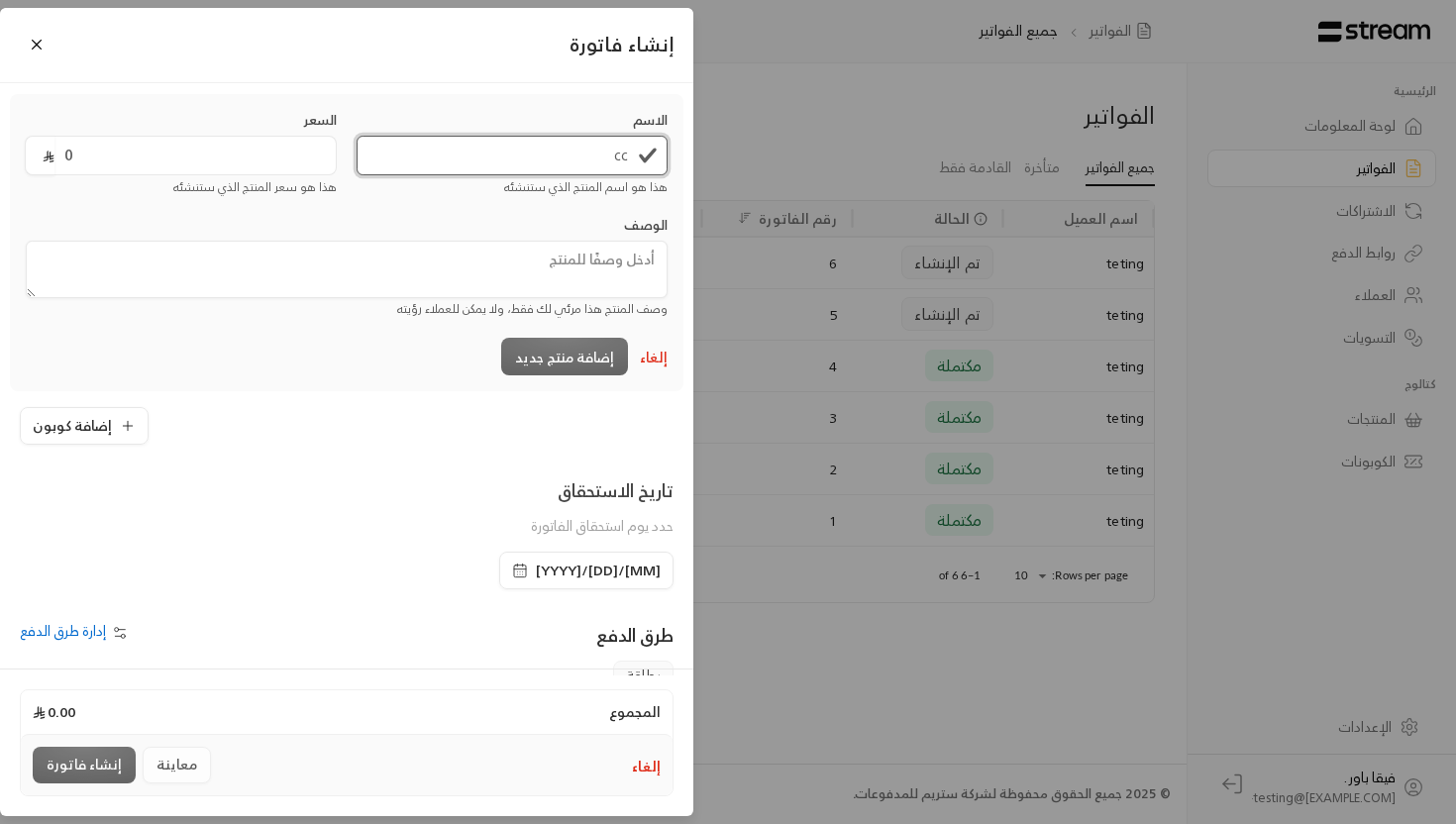 type on "cc" 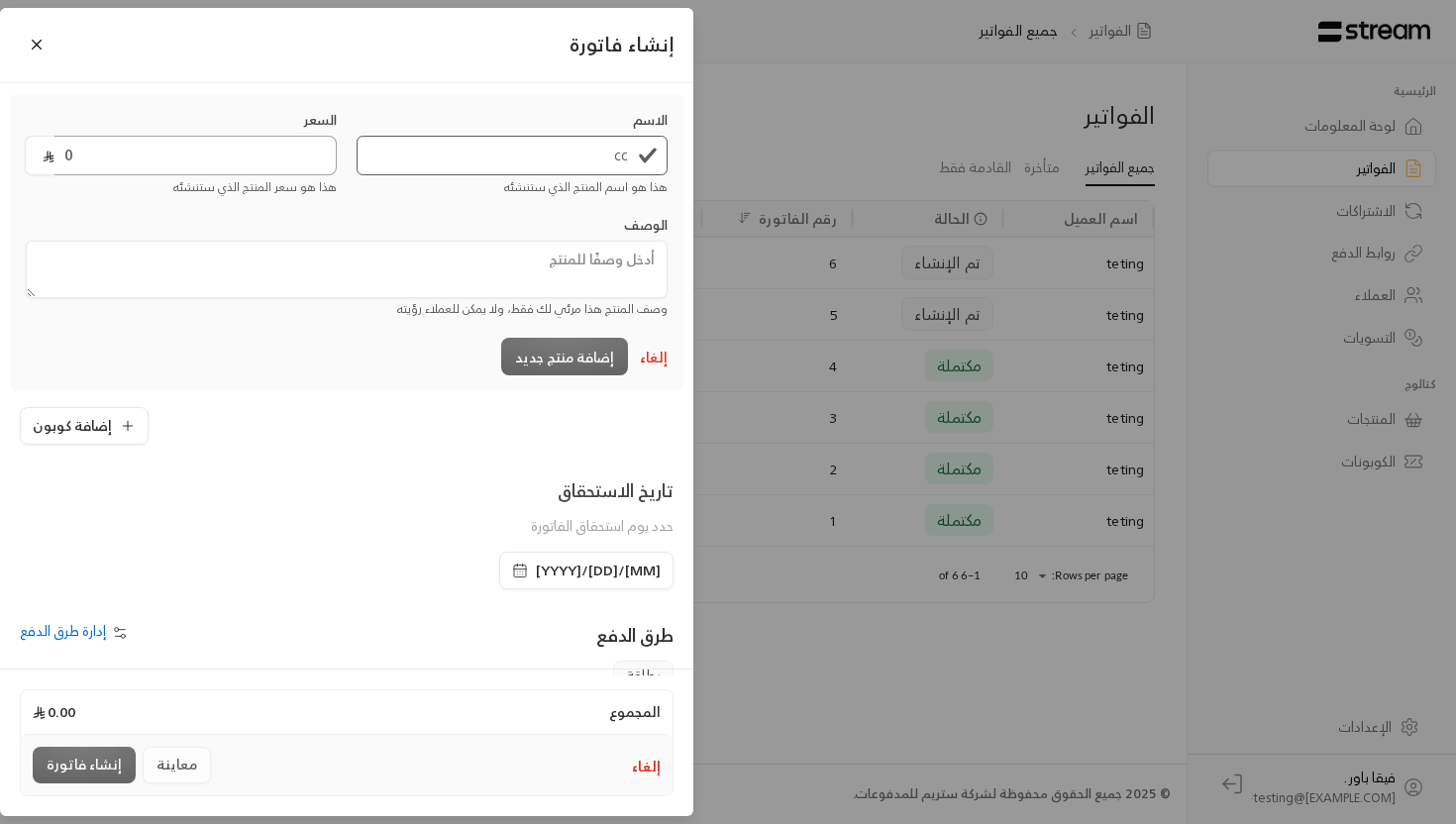 click on "0" at bounding box center (195, 155) 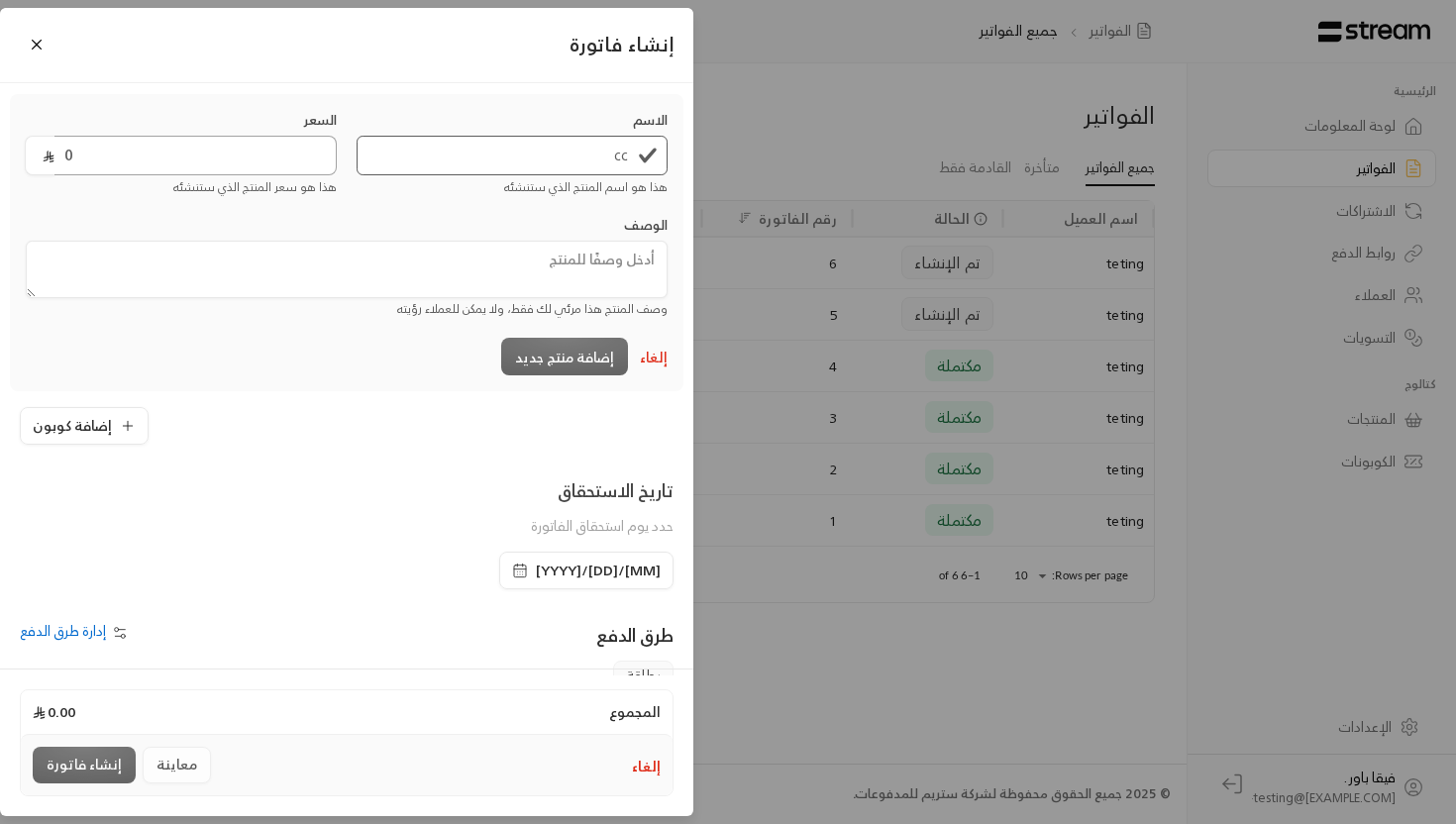 click on "0" at bounding box center (195, 155) 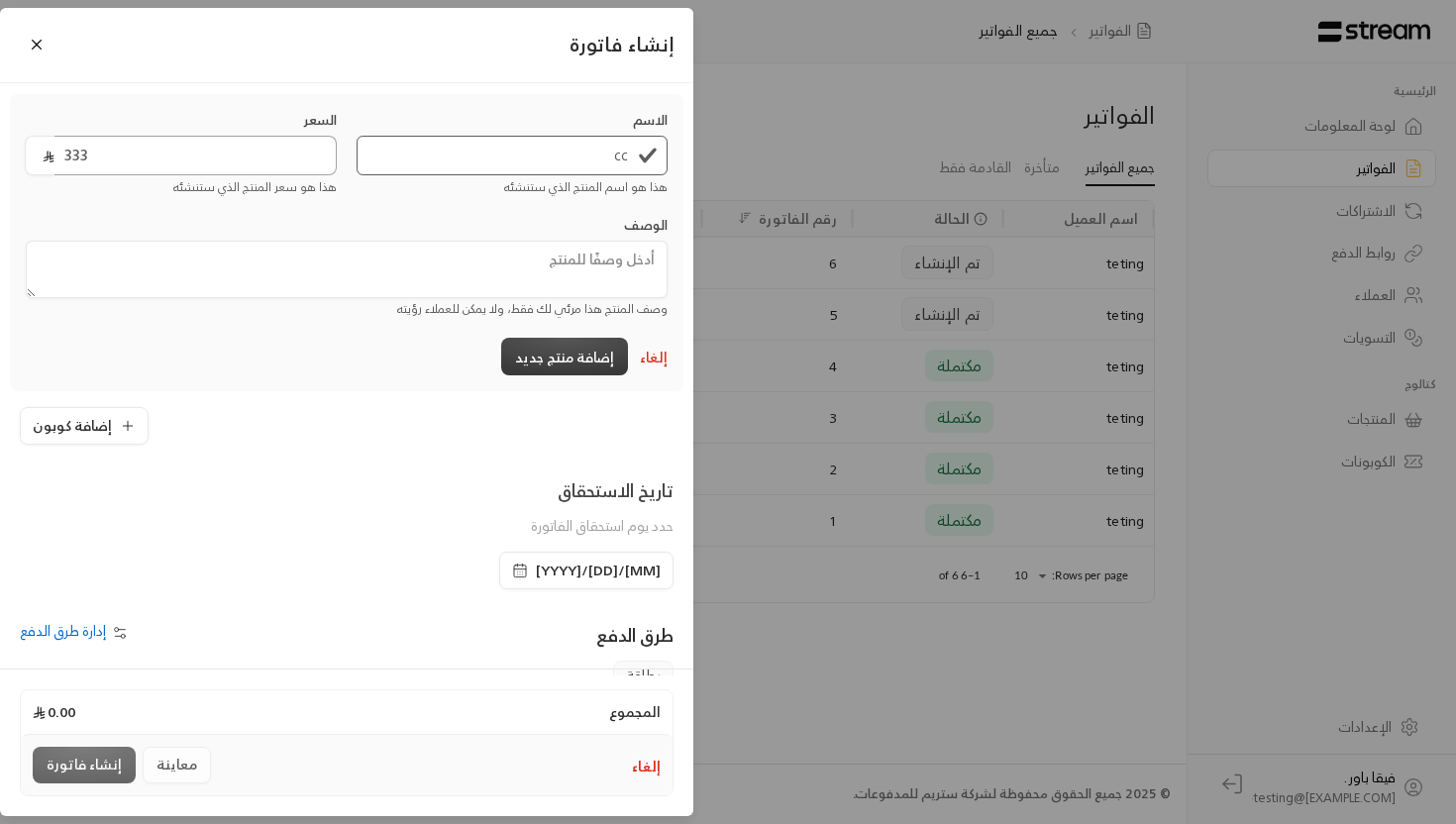 type on "333" 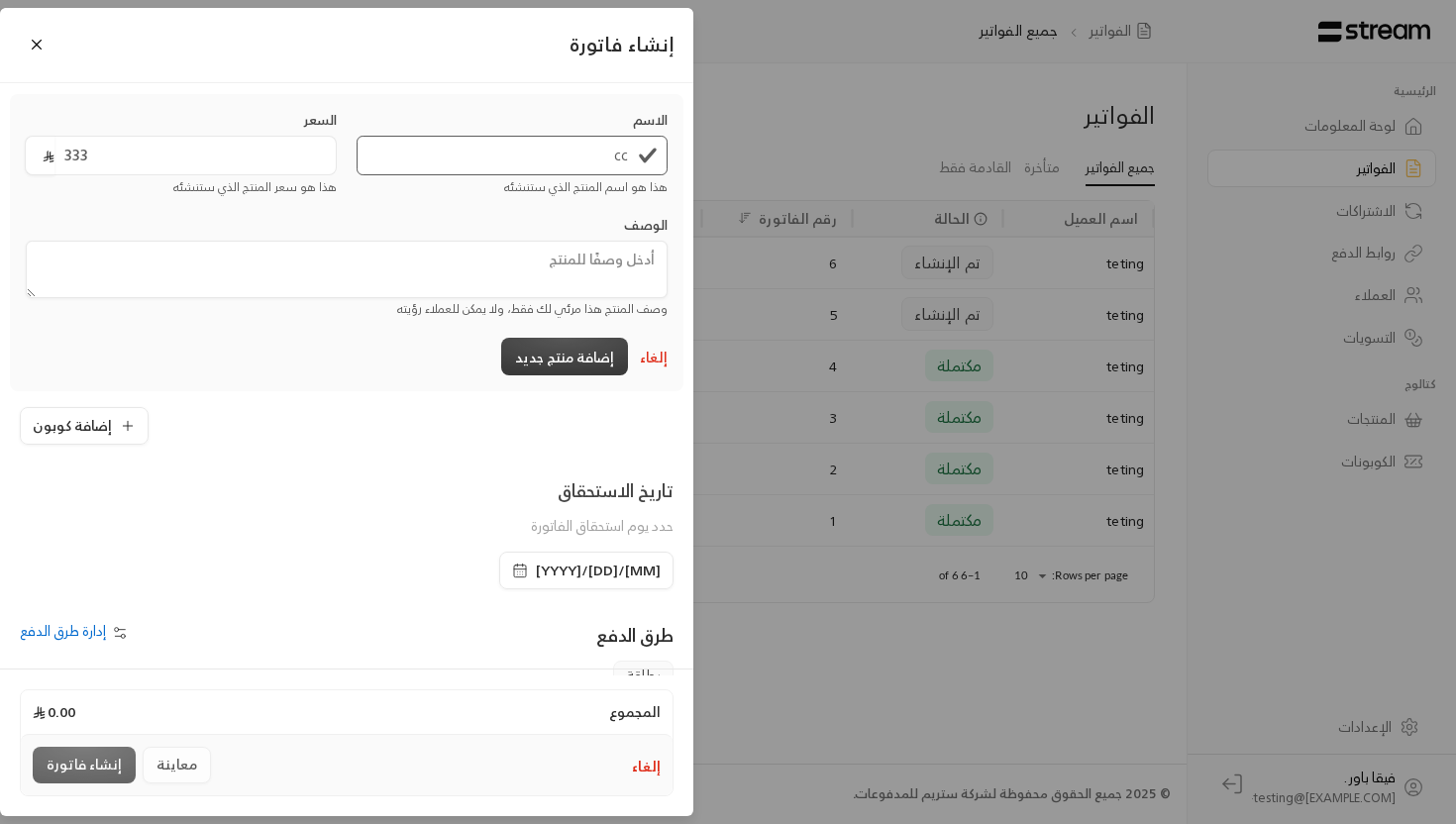 click on "إضافة منتج جديد" at bounding box center [565, 356] 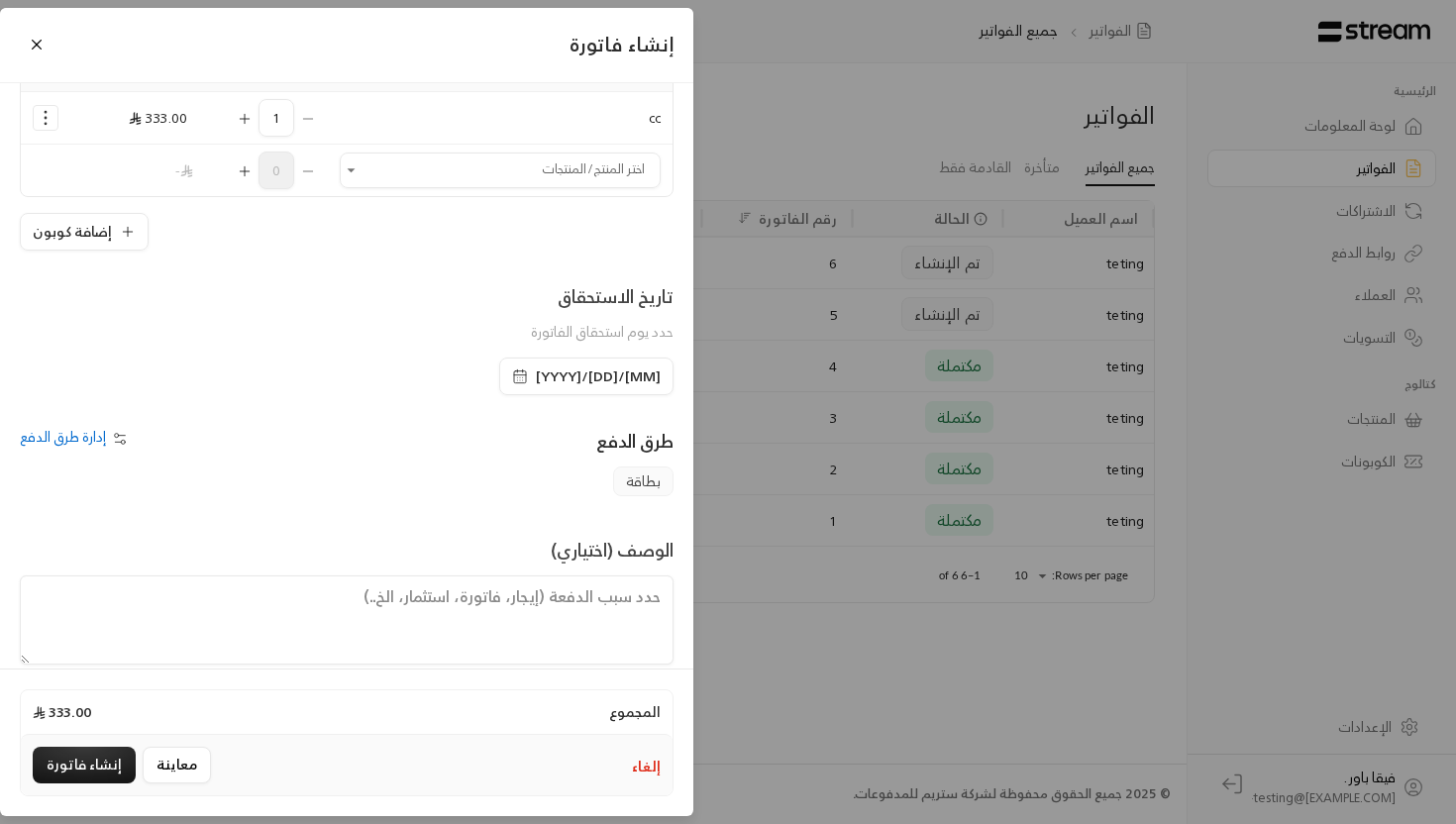 scroll, scrollTop: 212, scrollLeft: 0, axis: vertical 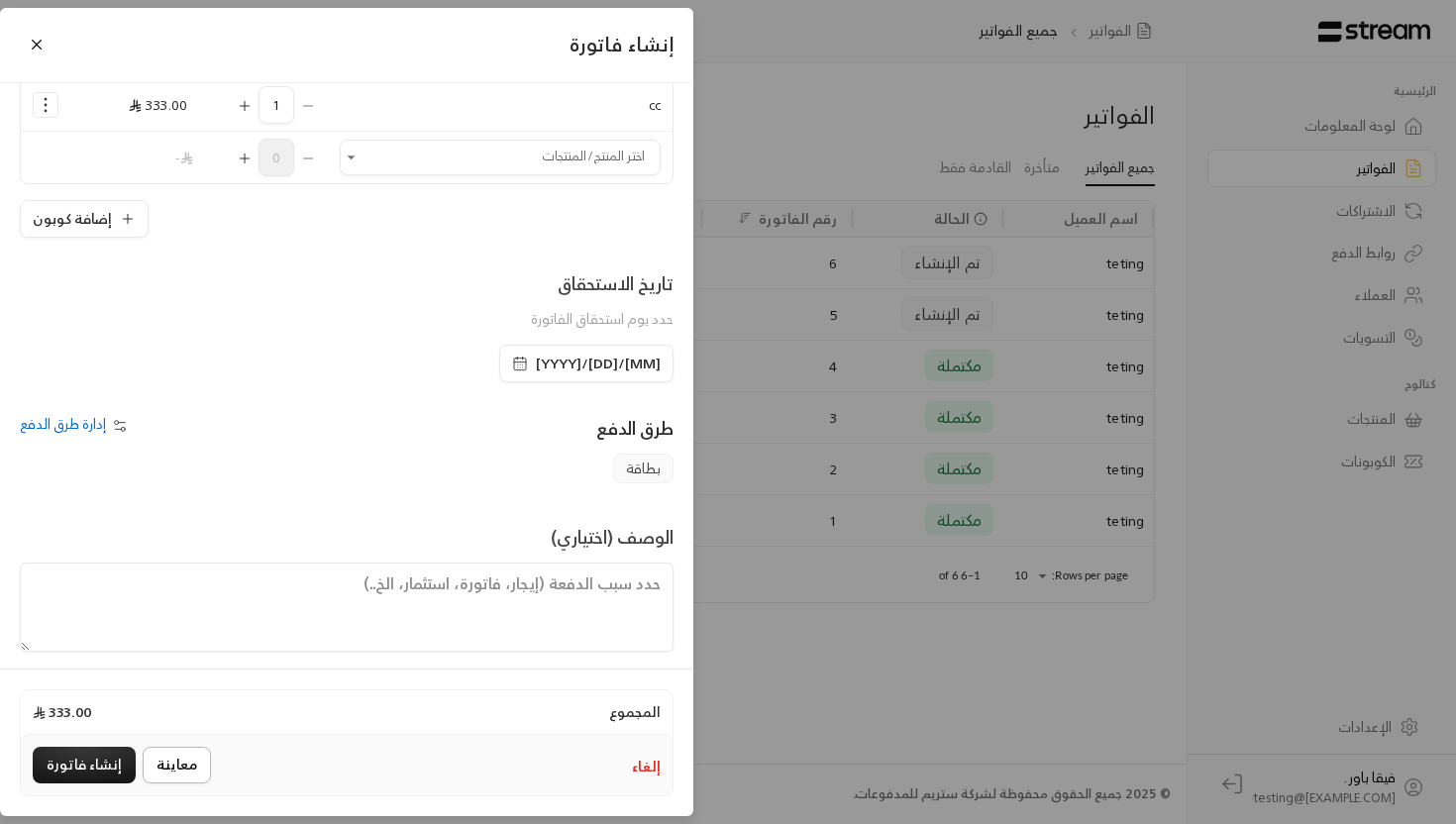 click on "معاينة" at bounding box center (176, 765) 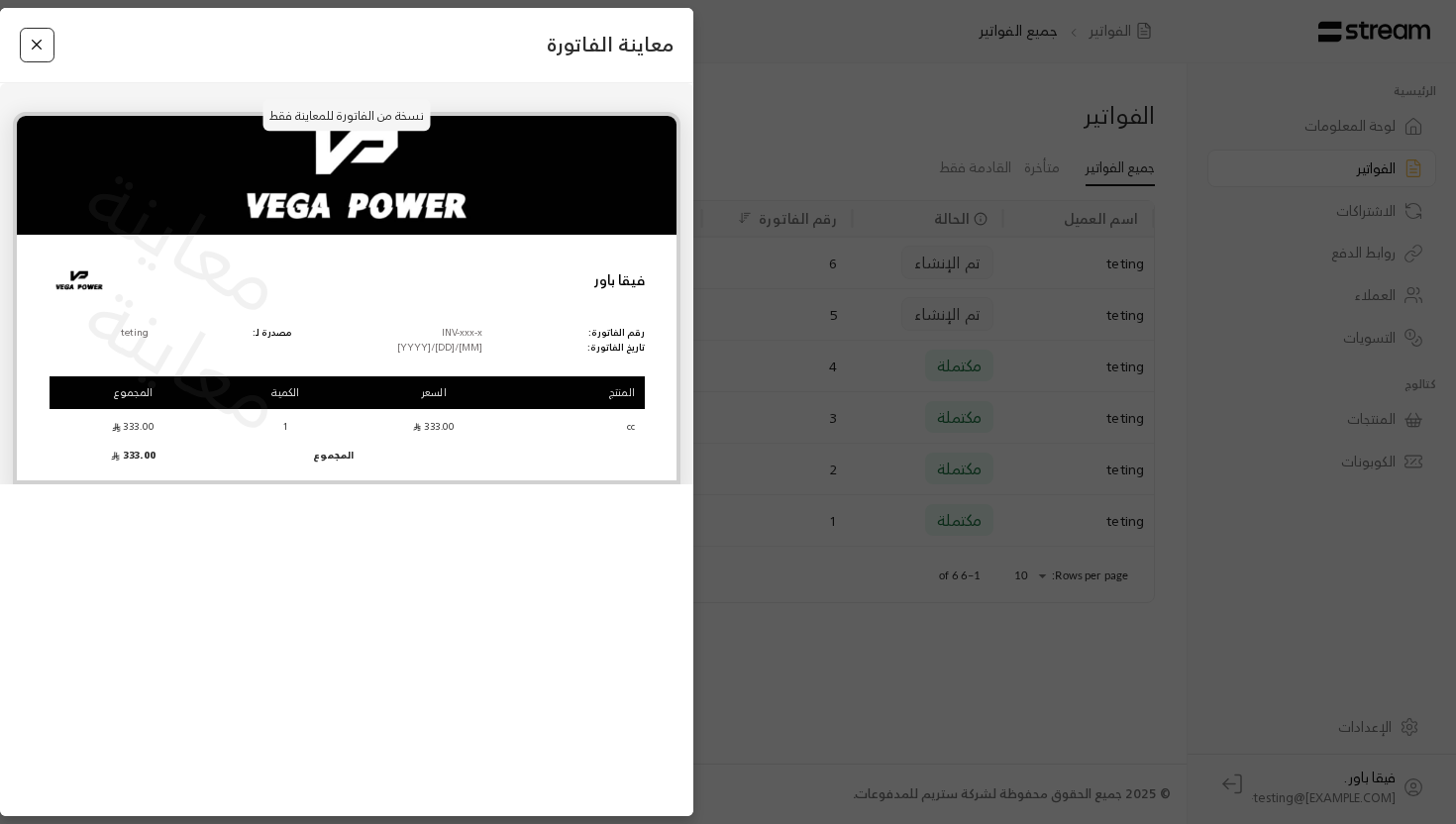 click at bounding box center [37, 45] 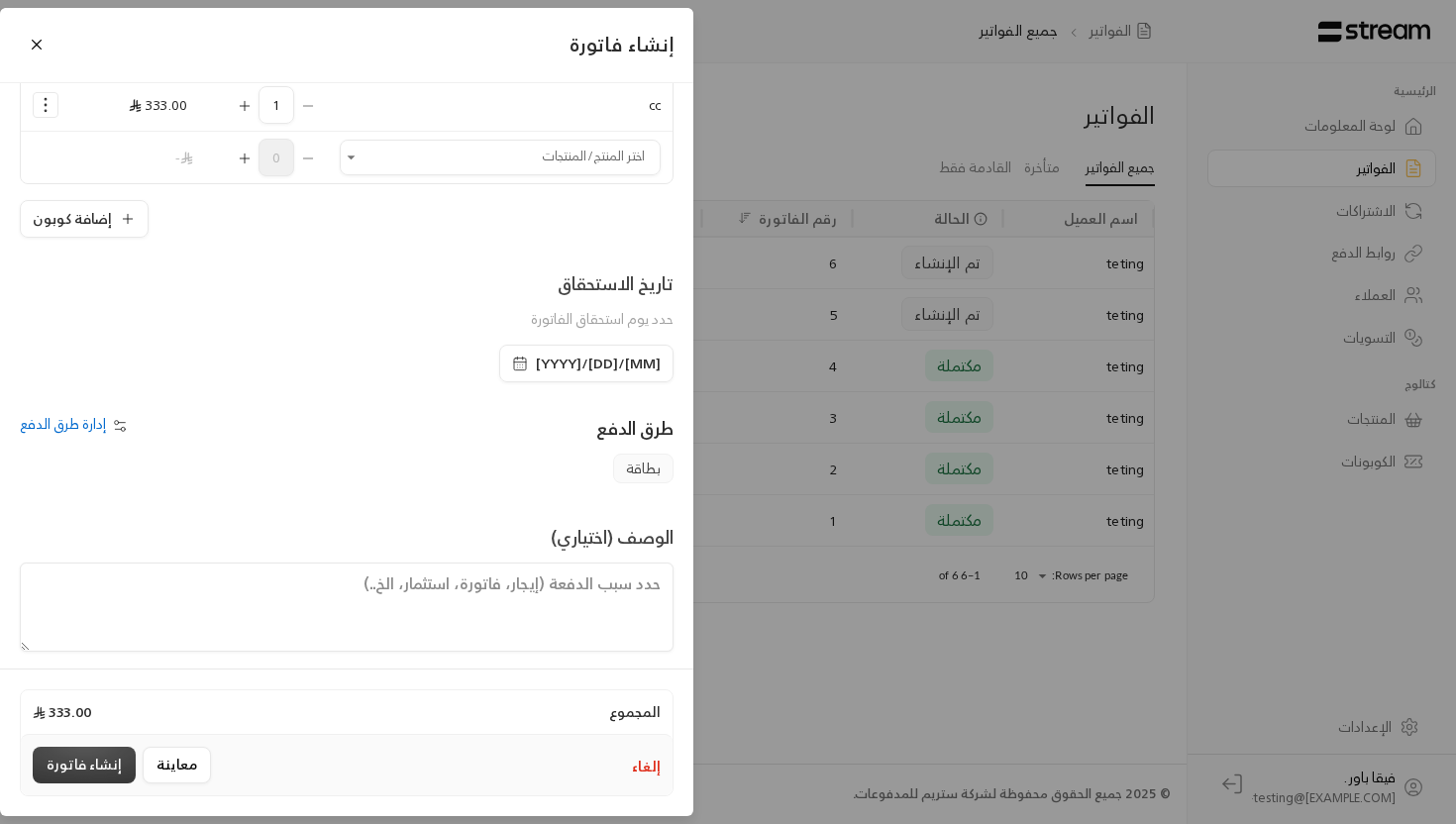 click on "إنشاء فاتورة" at bounding box center [84, 765] 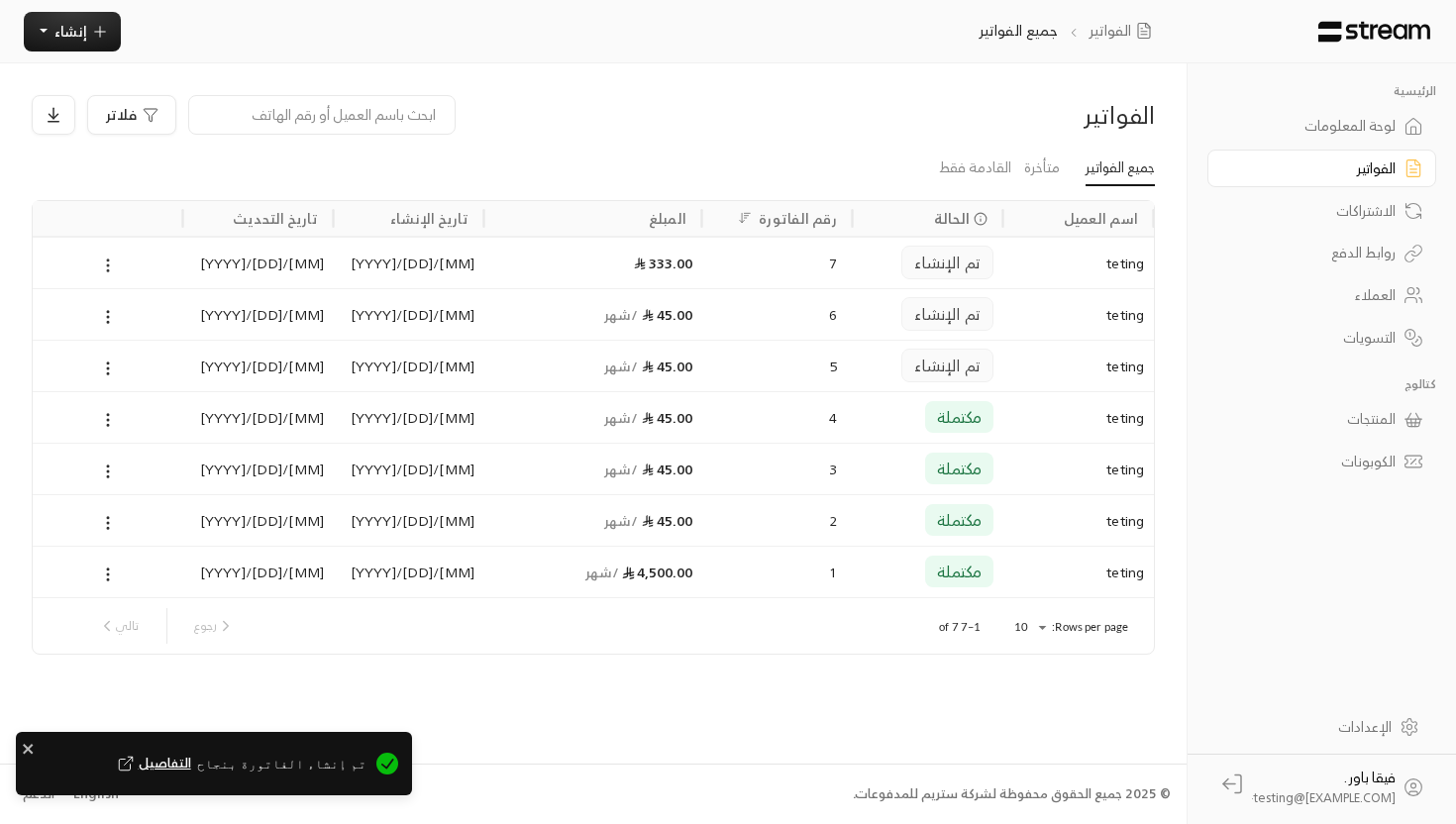click 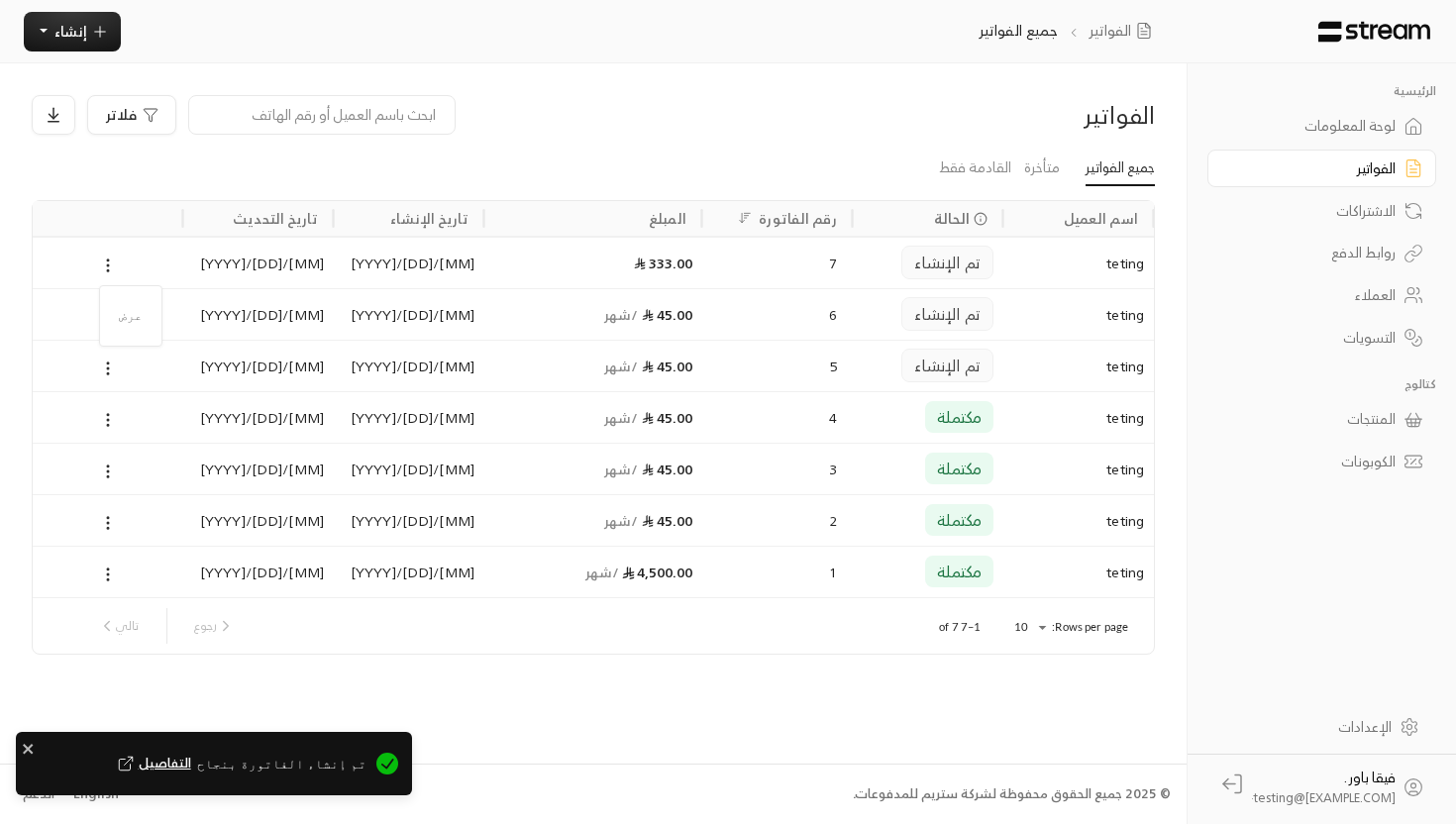 click at bounding box center [728, 412] 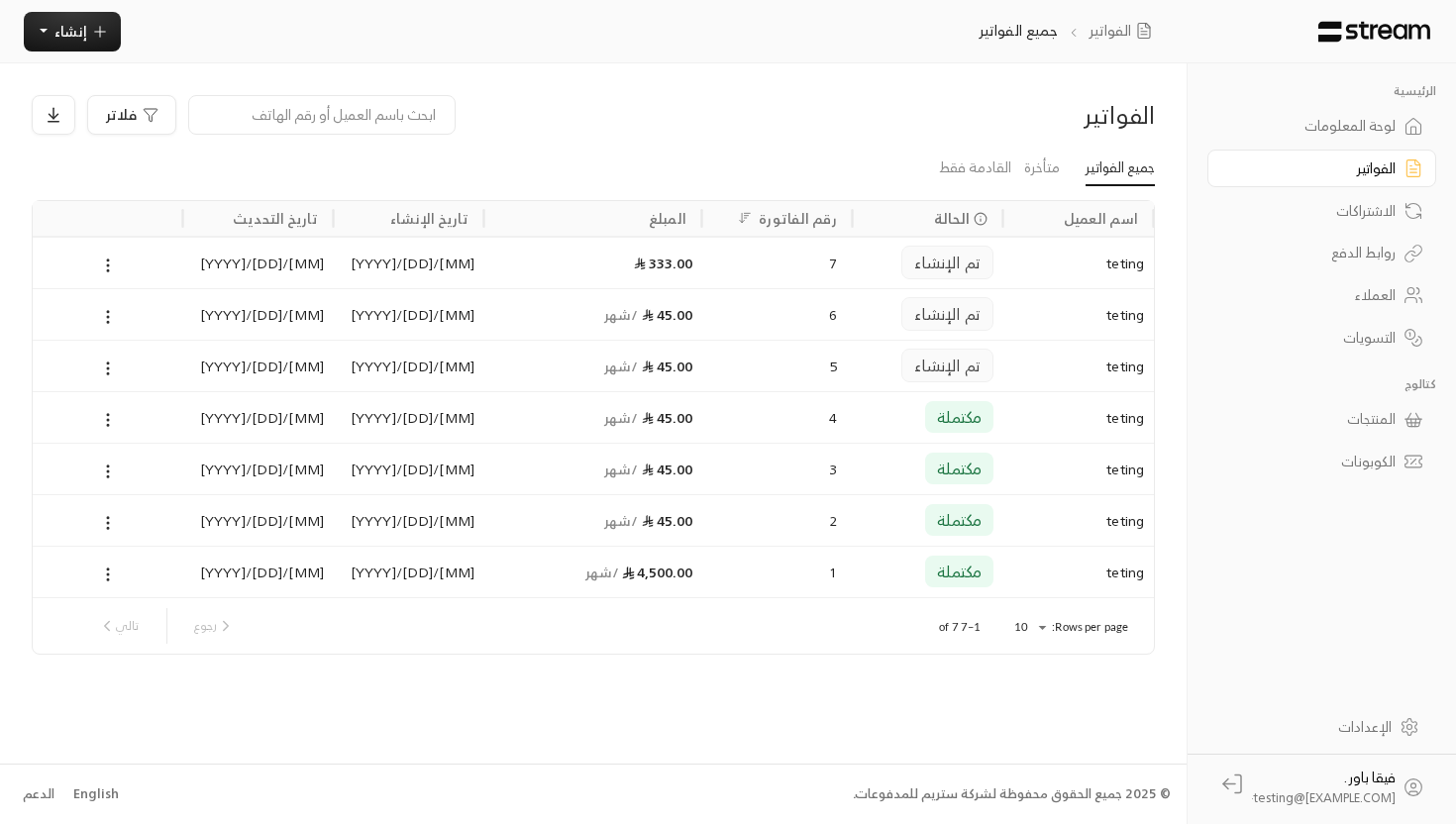 click at bounding box center [108, 262] 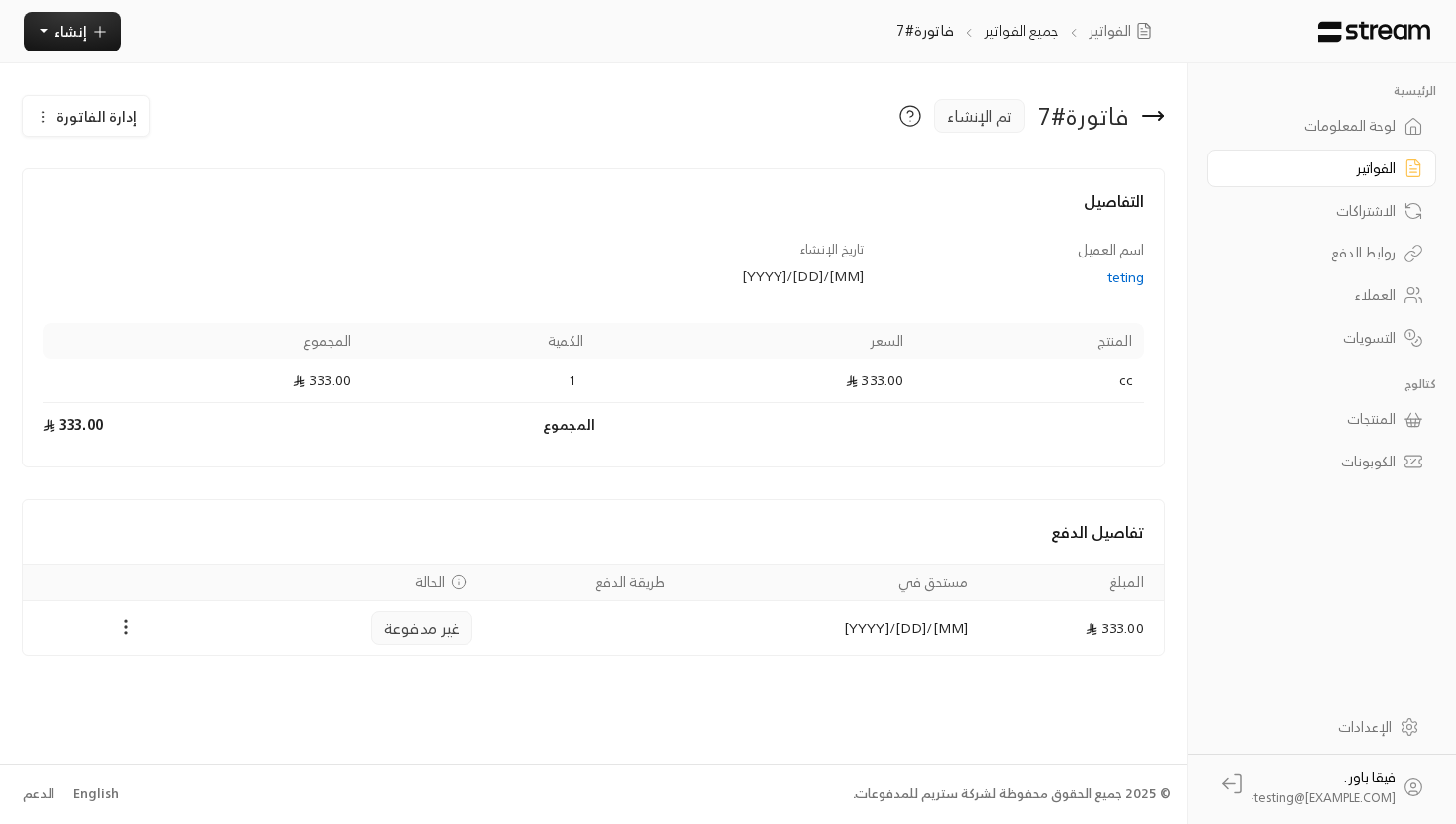click 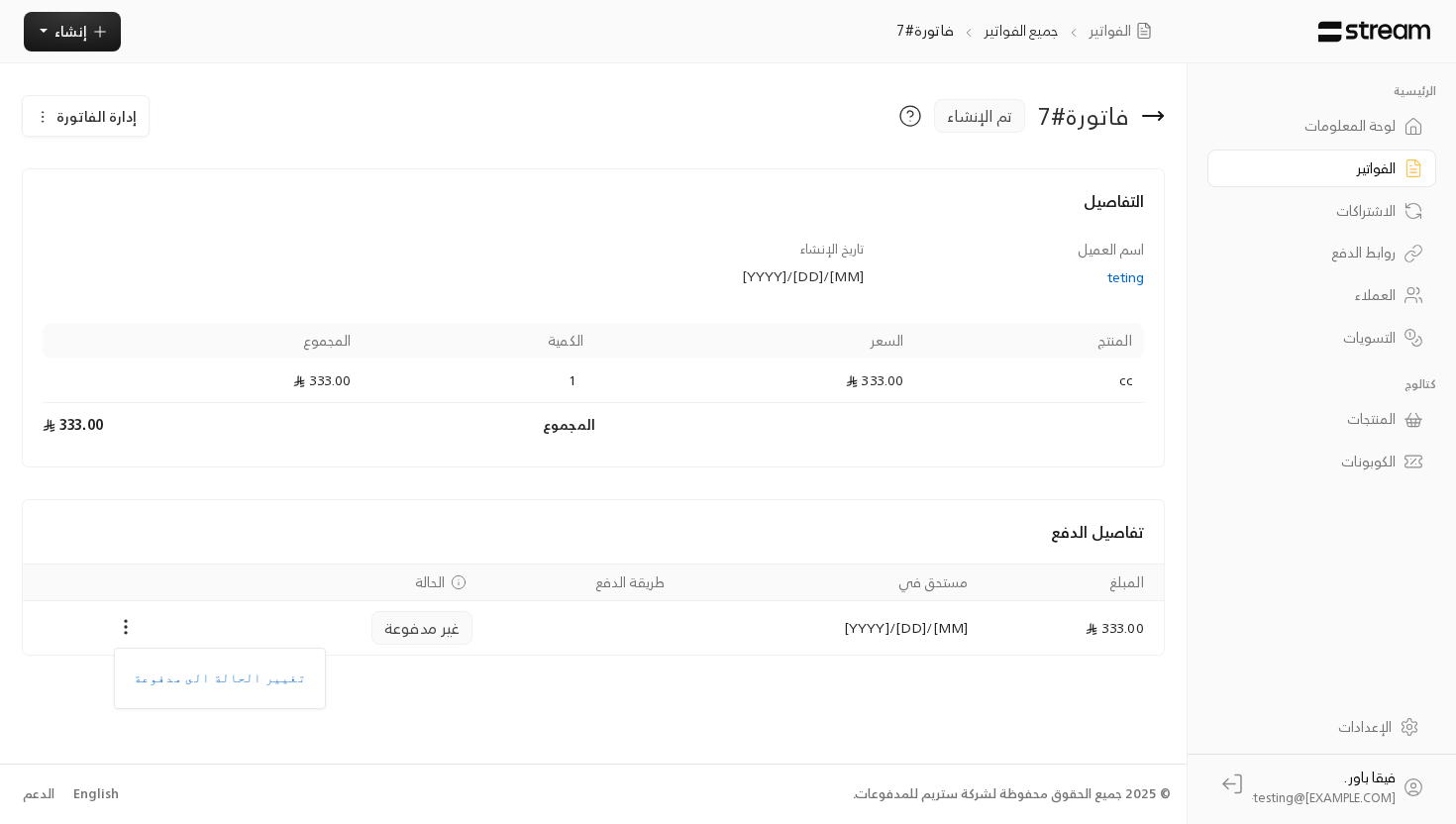 click at bounding box center (728, 412) 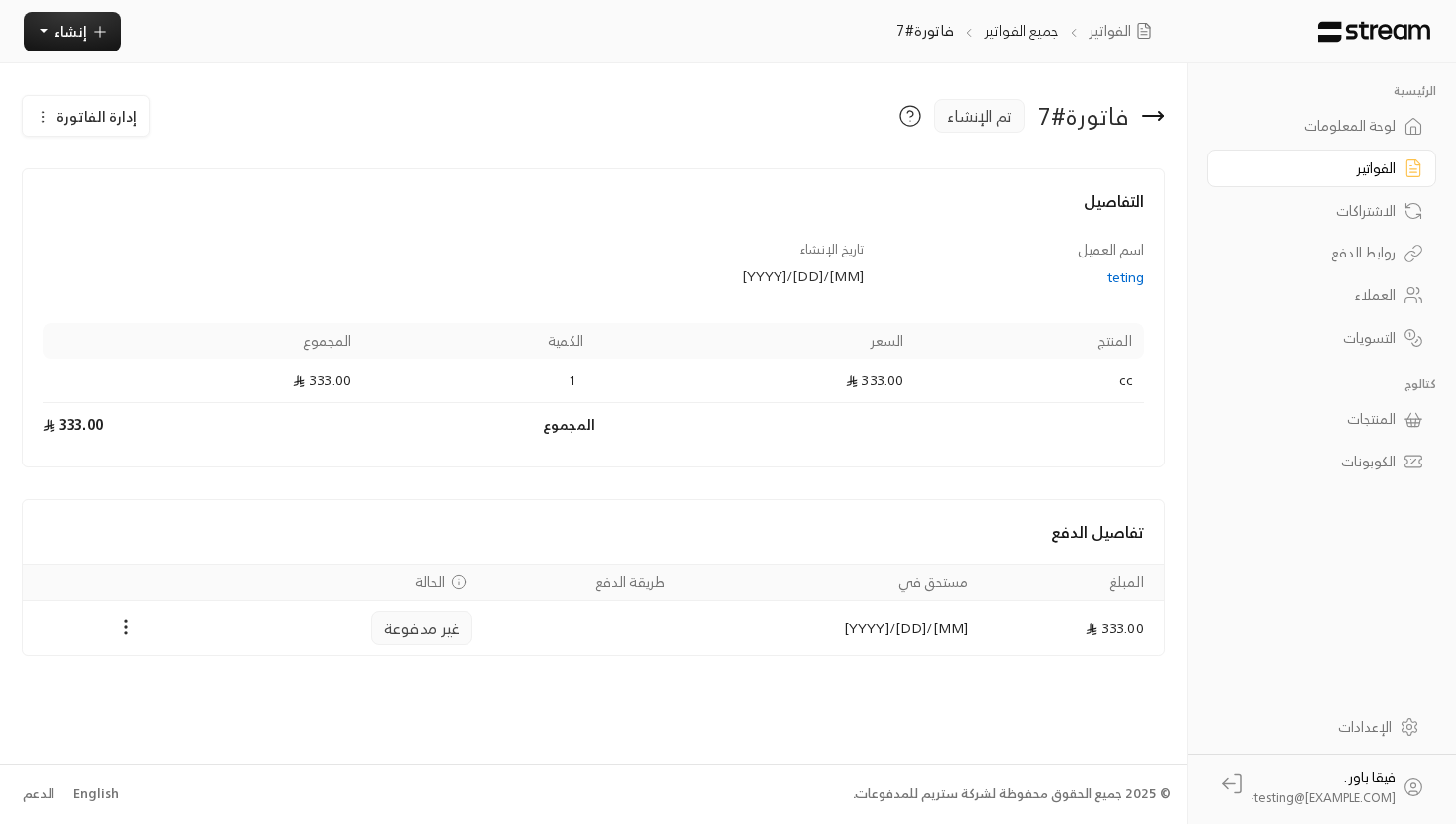 click on "إدارة الفاتورة" at bounding box center (96, 116) 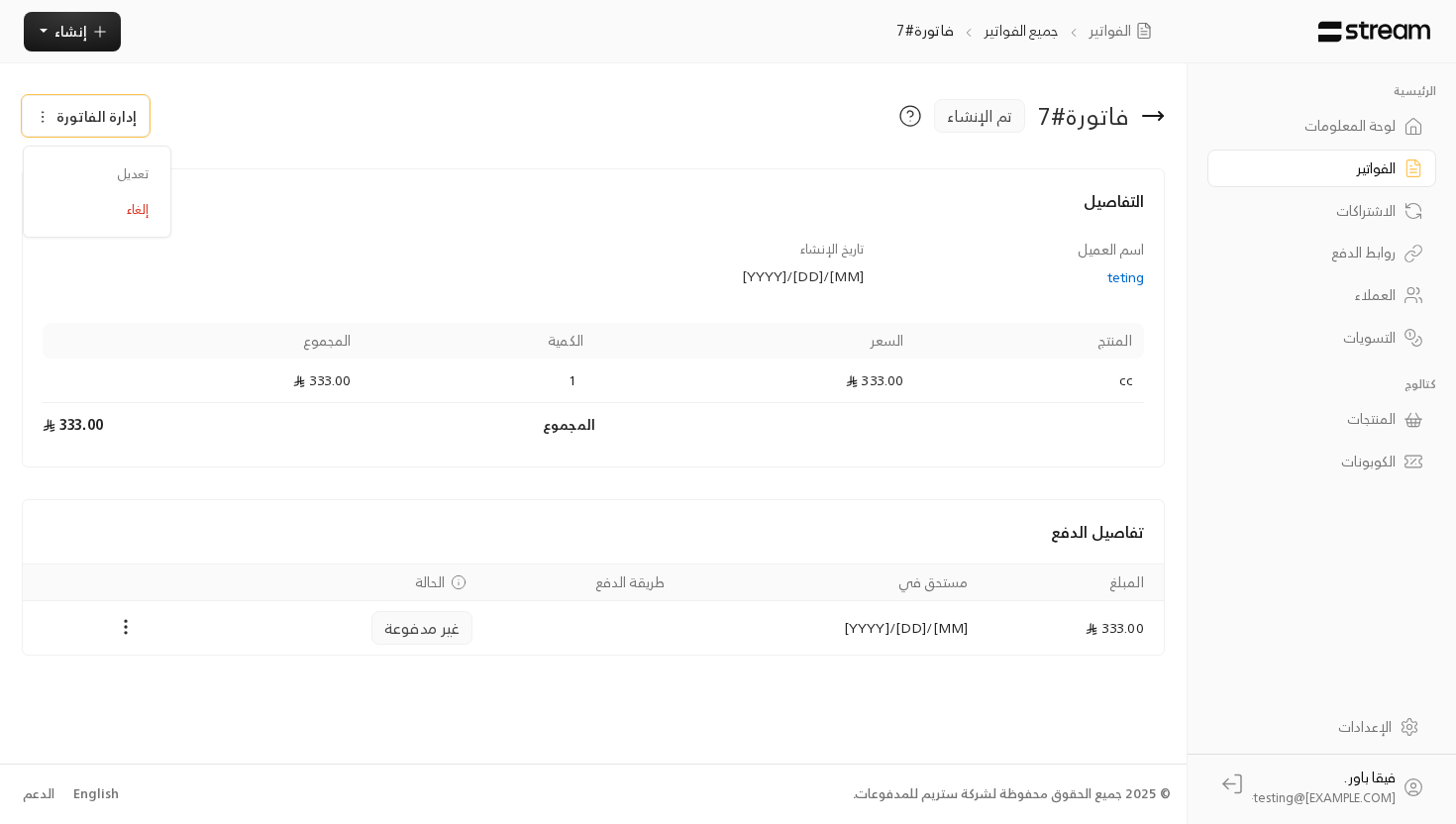 click on "فاتورة # 7 تم الإنشاء إدارة الفاتورة تعديل إلغاء" at bounding box center (593, 124) 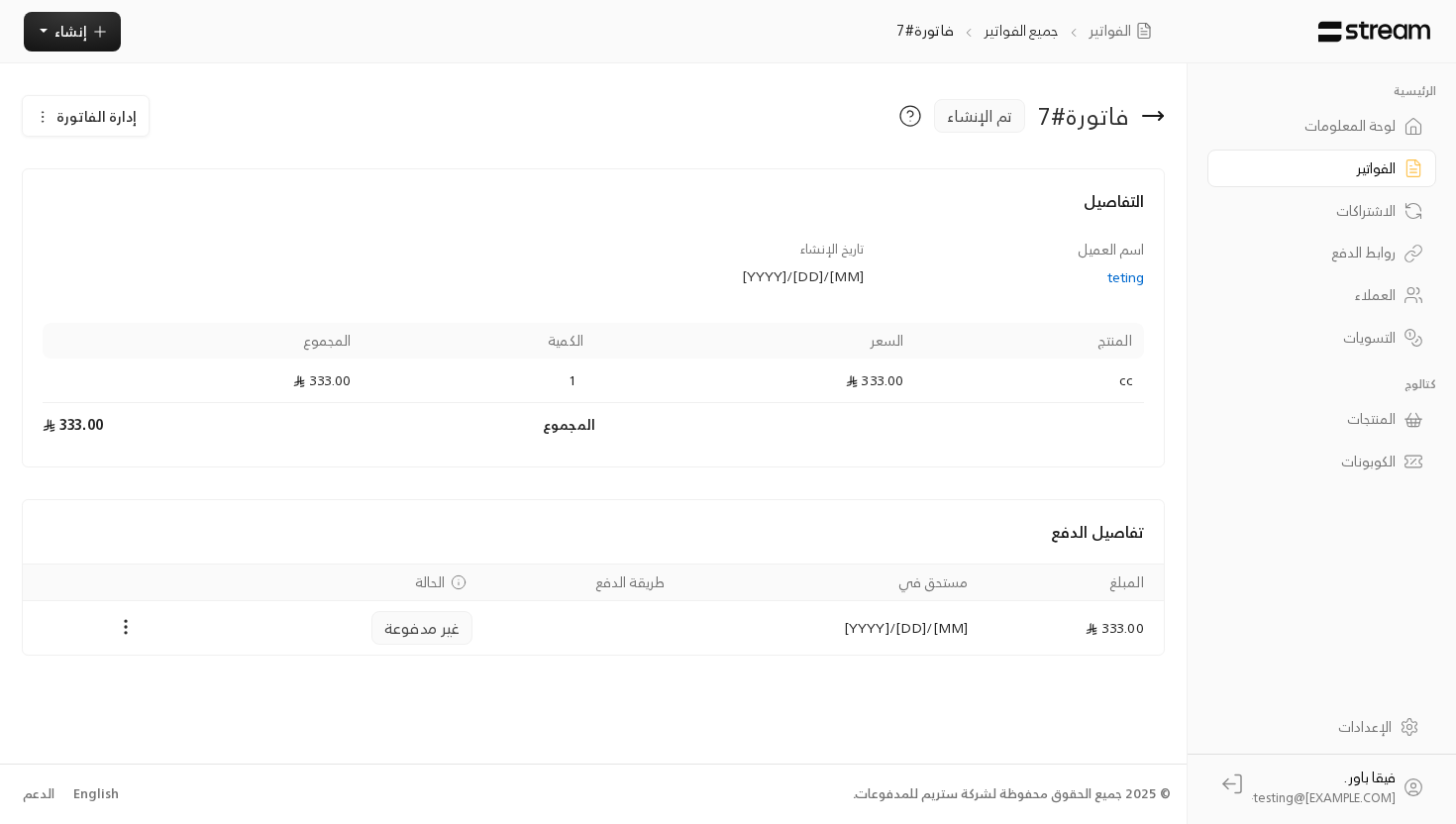 click 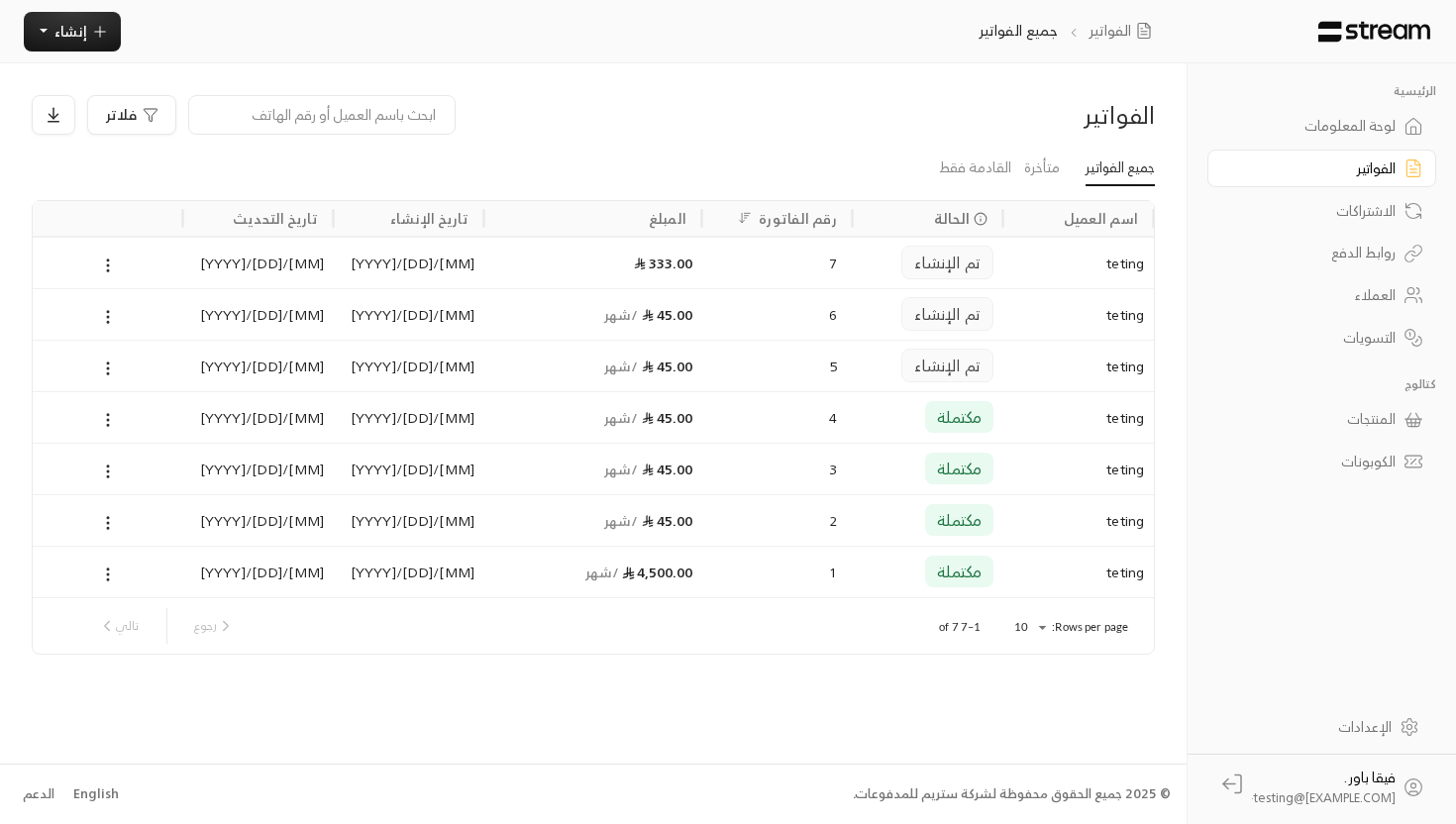 click on "تم الإنشاء" at bounding box center [947, 262] 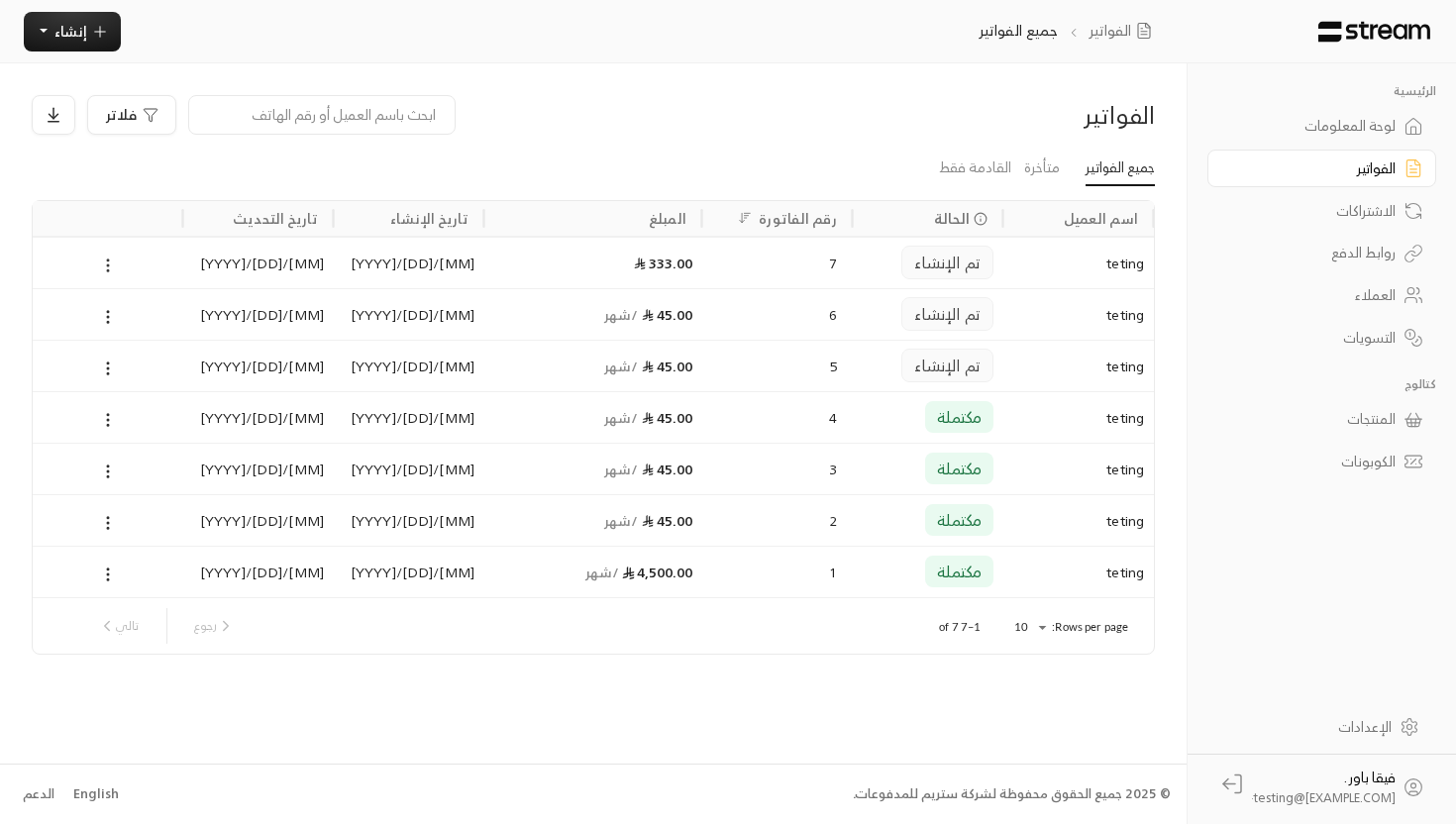 click 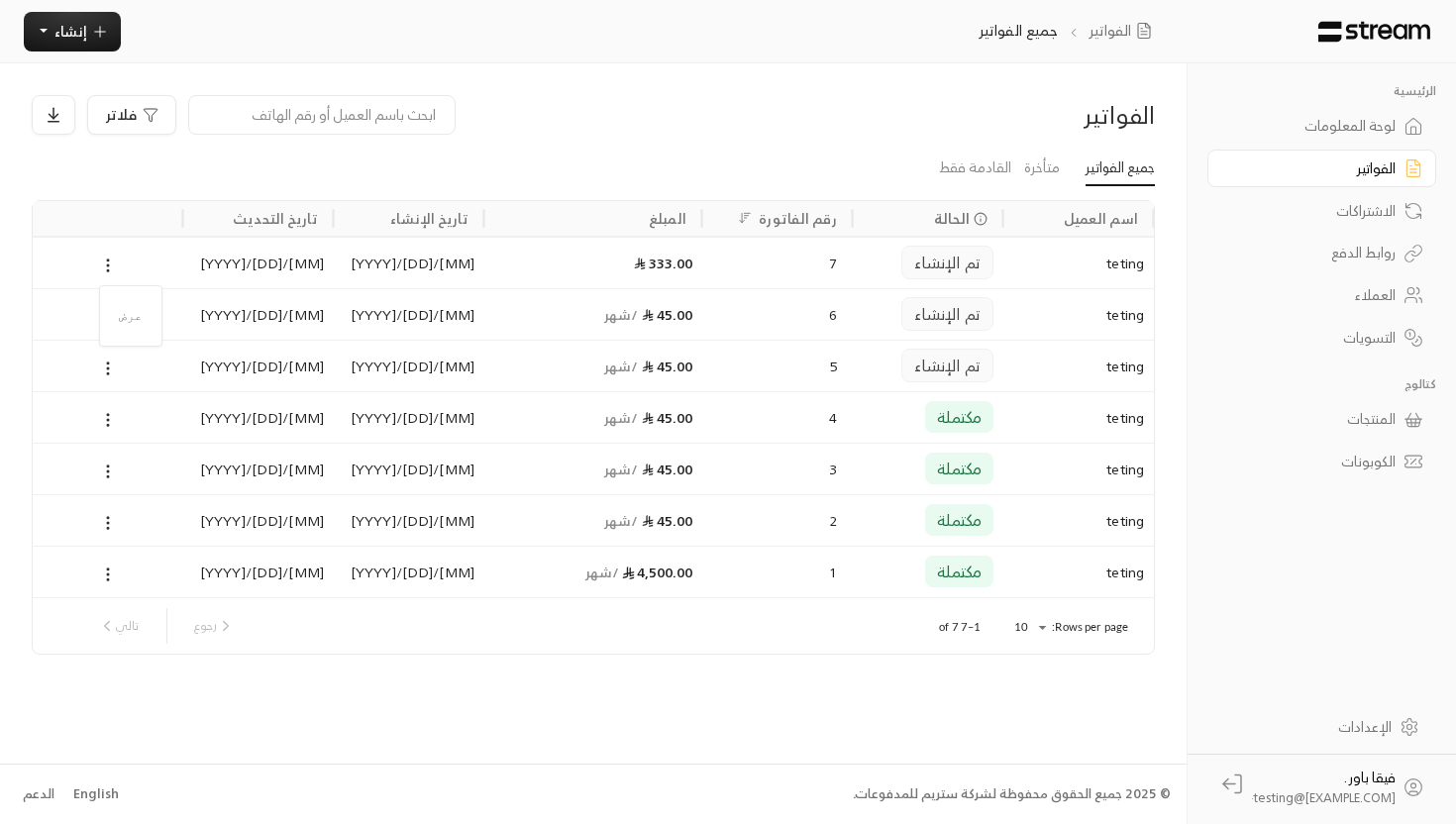 click at bounding box center [728, 412] 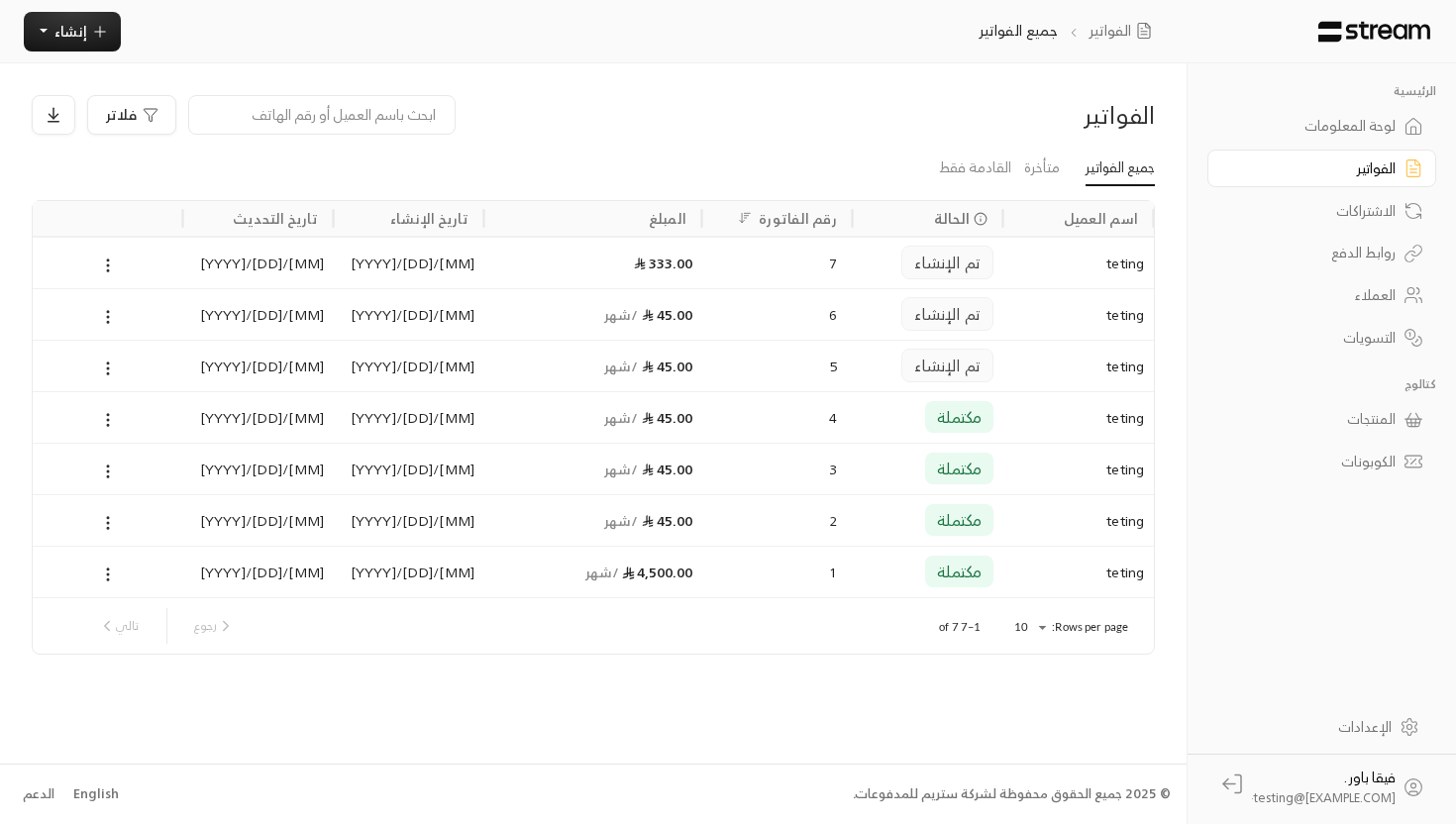 click on "روابط الدفع" at bounding box center (1311, 253) 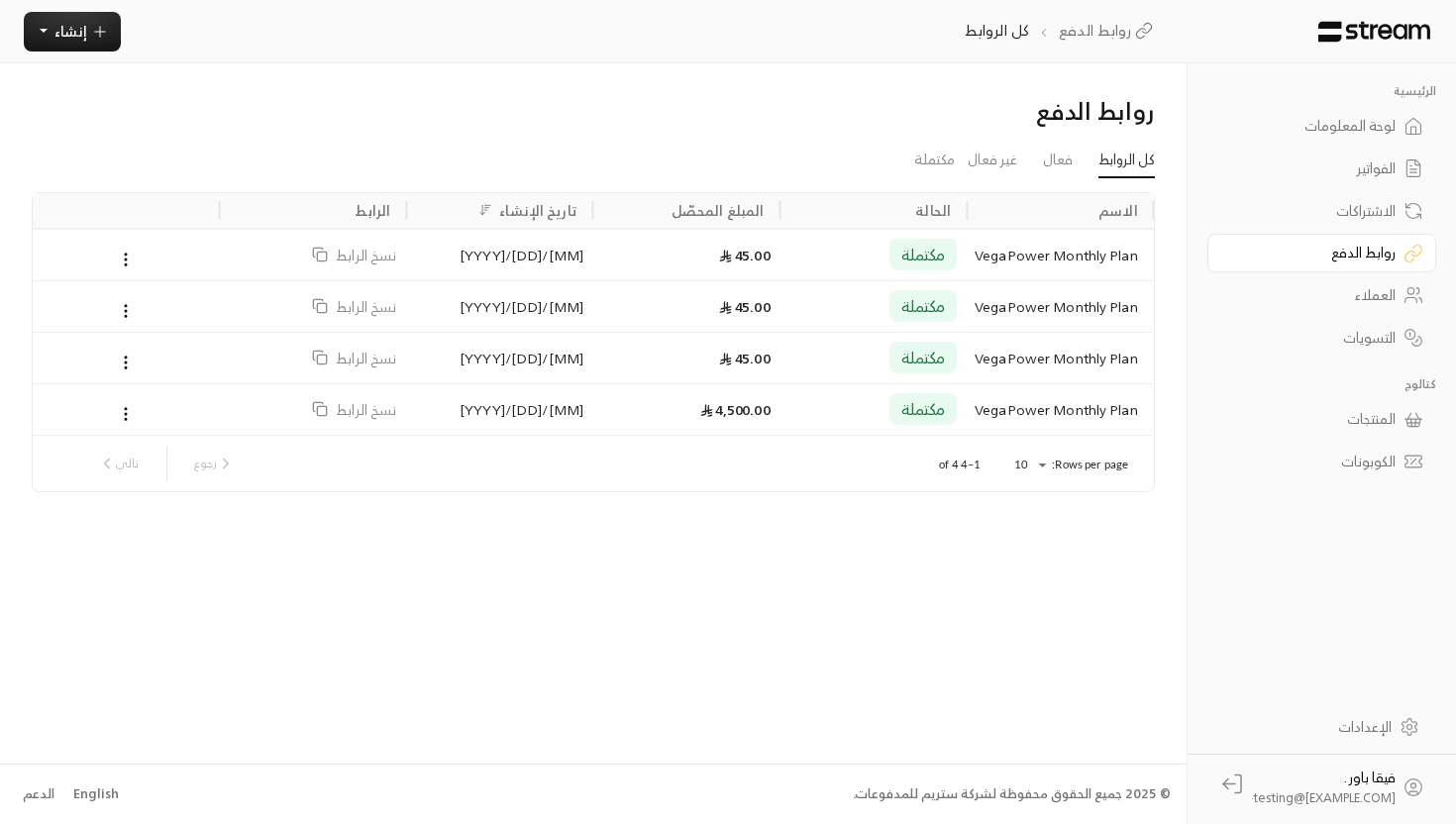 click on "روابط الدفع" at bounding box center (1311, 253) 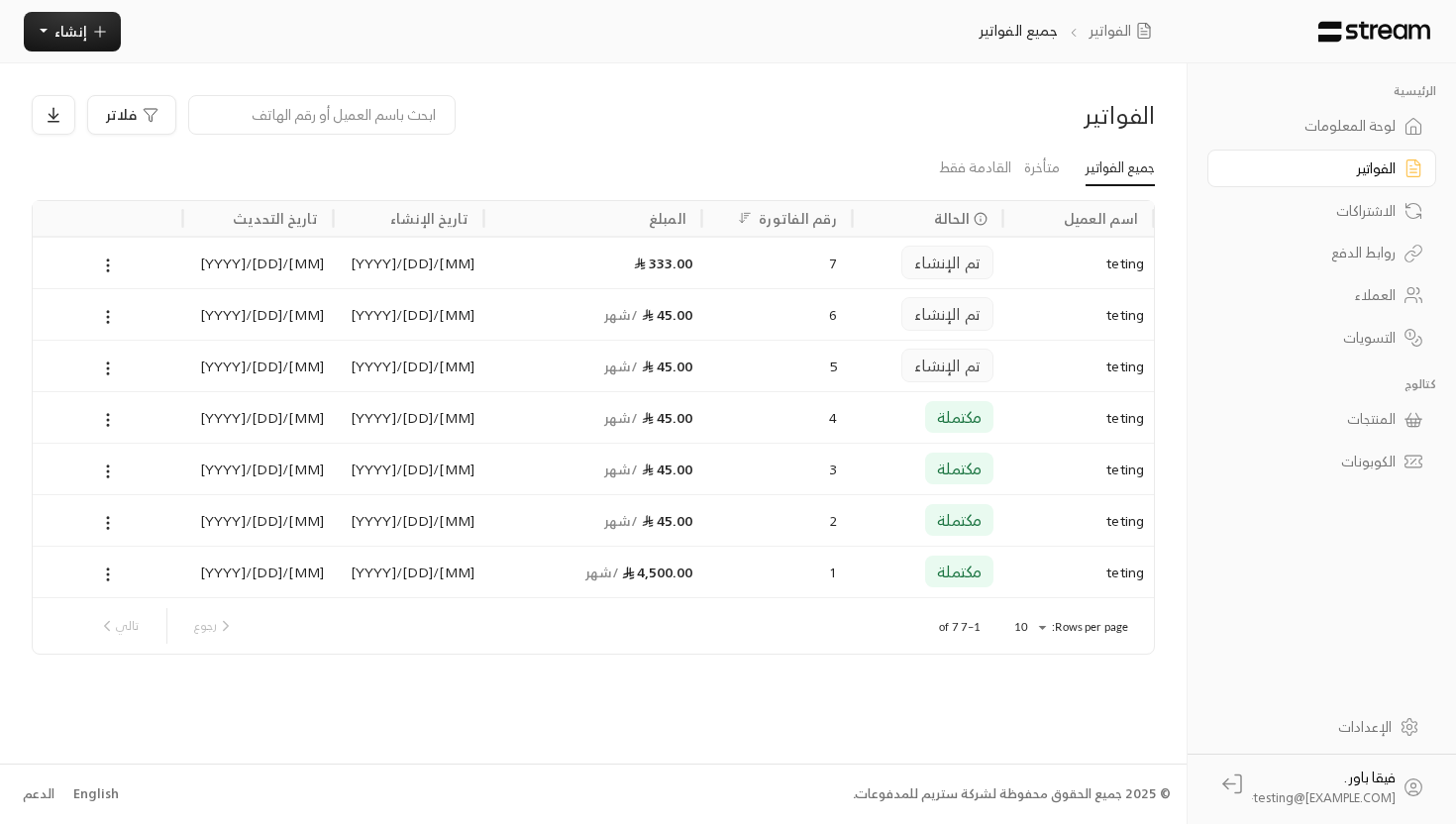 click on "اسم العميل" at bounding box center [1079, 219] 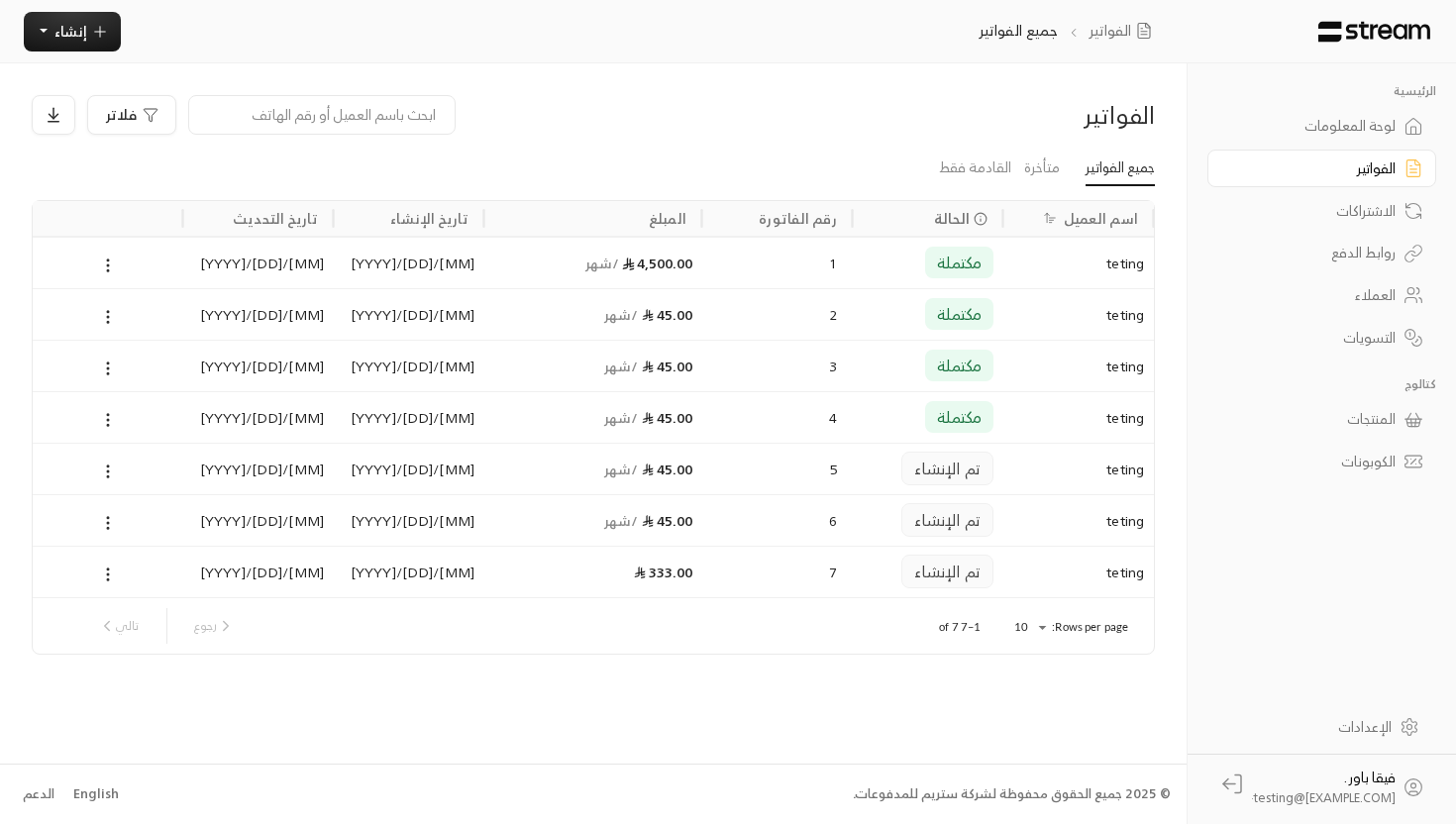 click on "teting" at bounding box center [1079, 468] 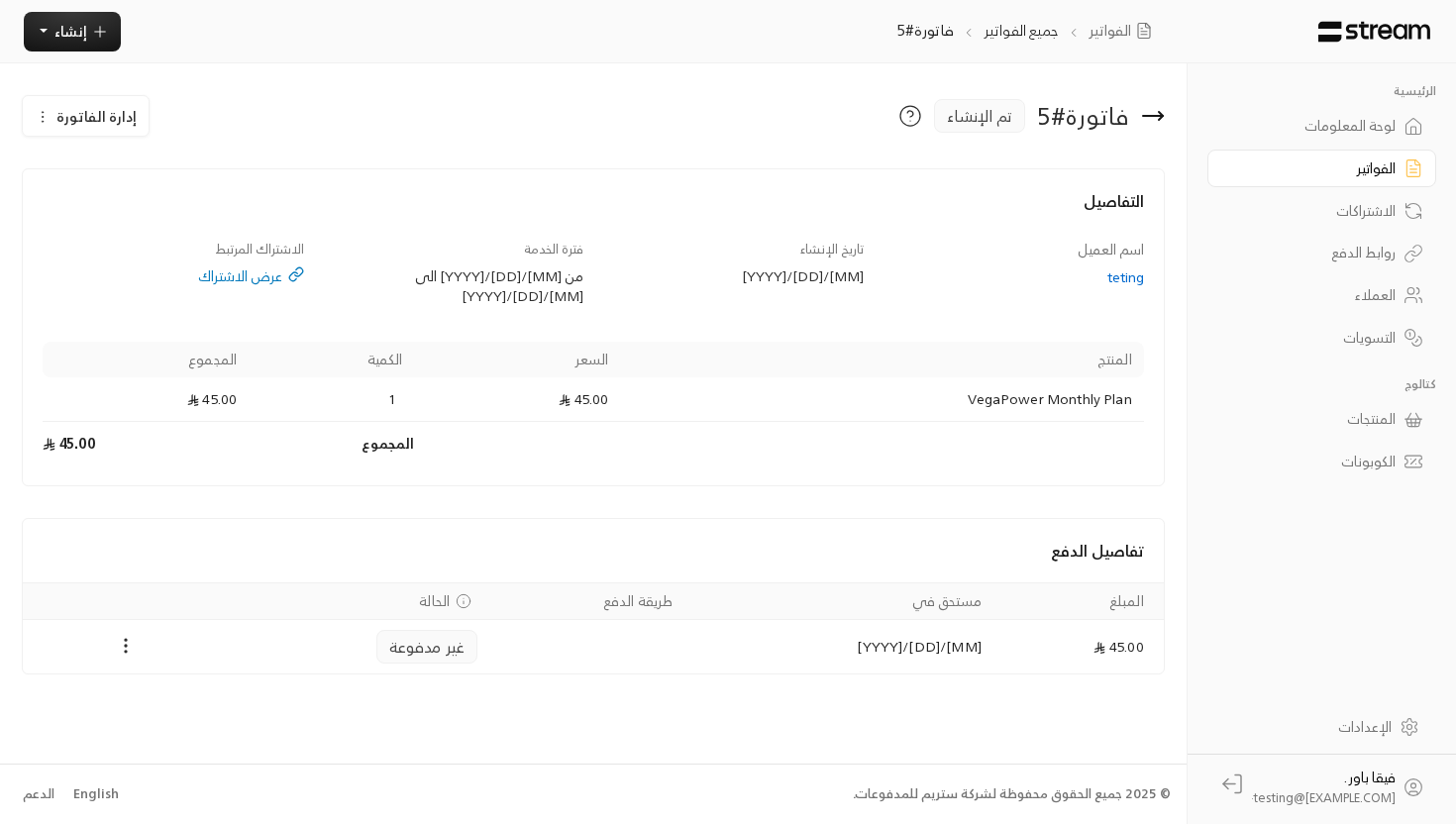 click 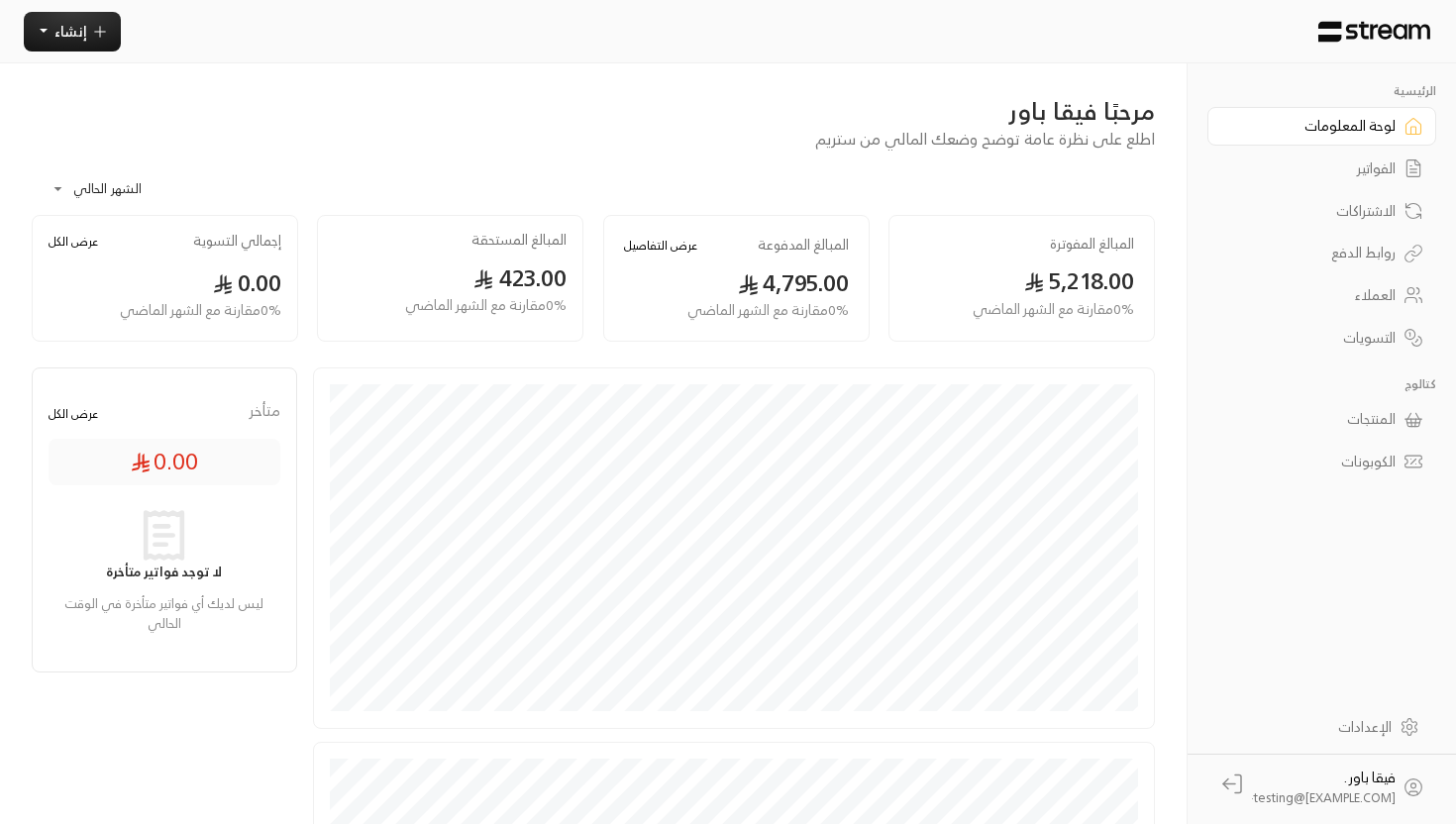 click on "الفواتير" at bounding box center [1321, 168] 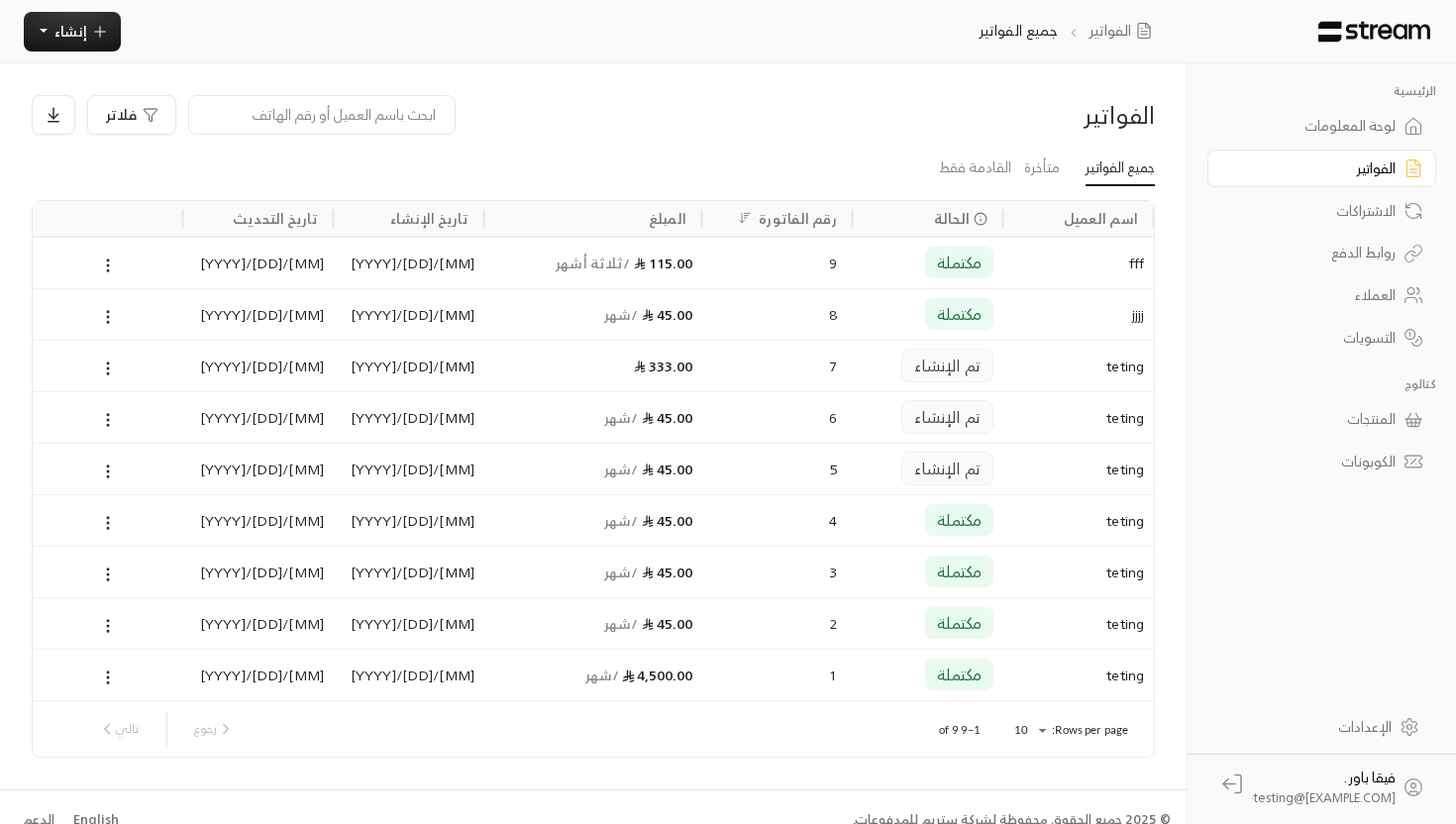 scroll, scrollTop: 25, scrollLeft: 0, axis: vertical 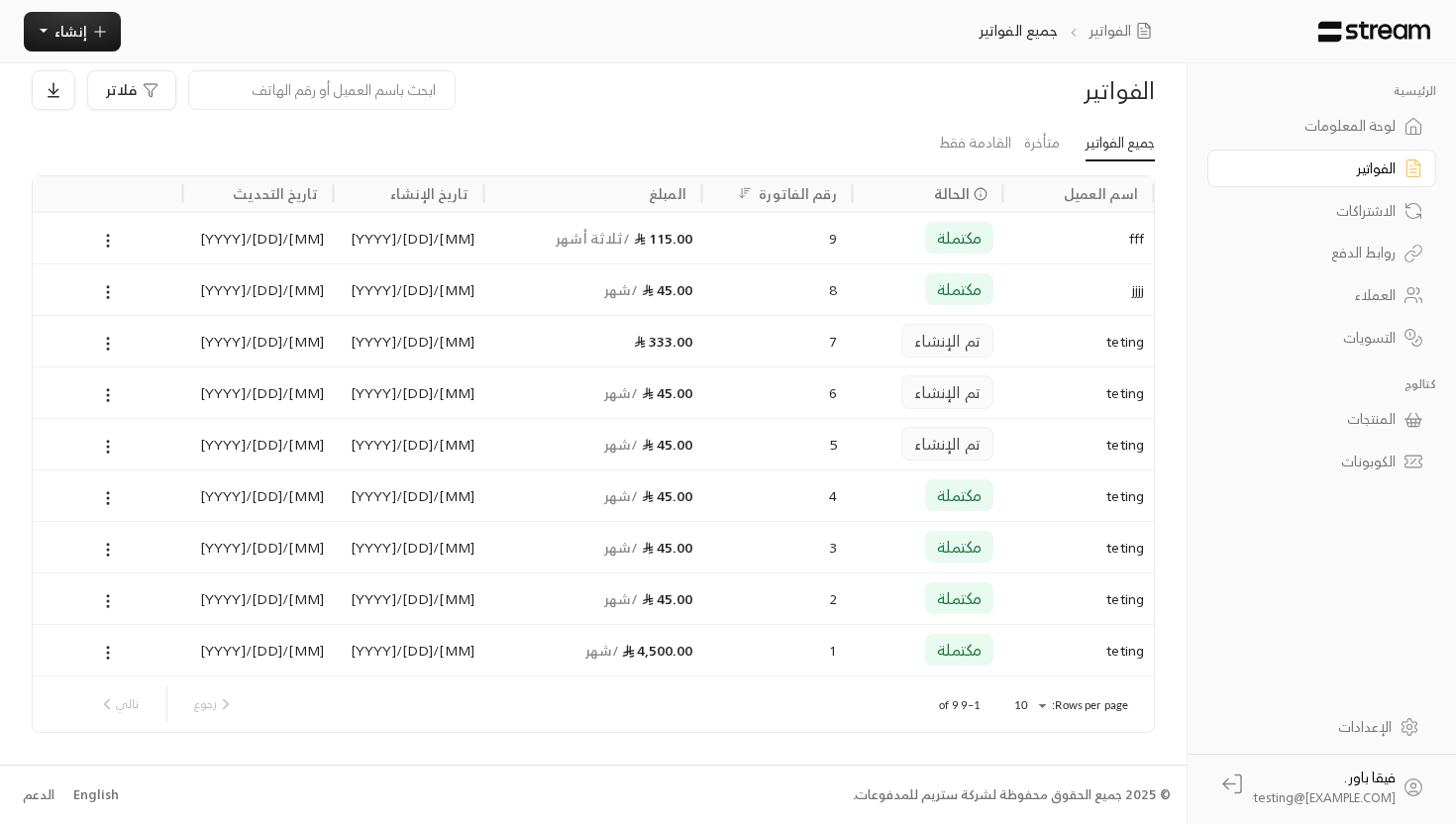 click on "المنتجات" at bounding box center [1311, 419] 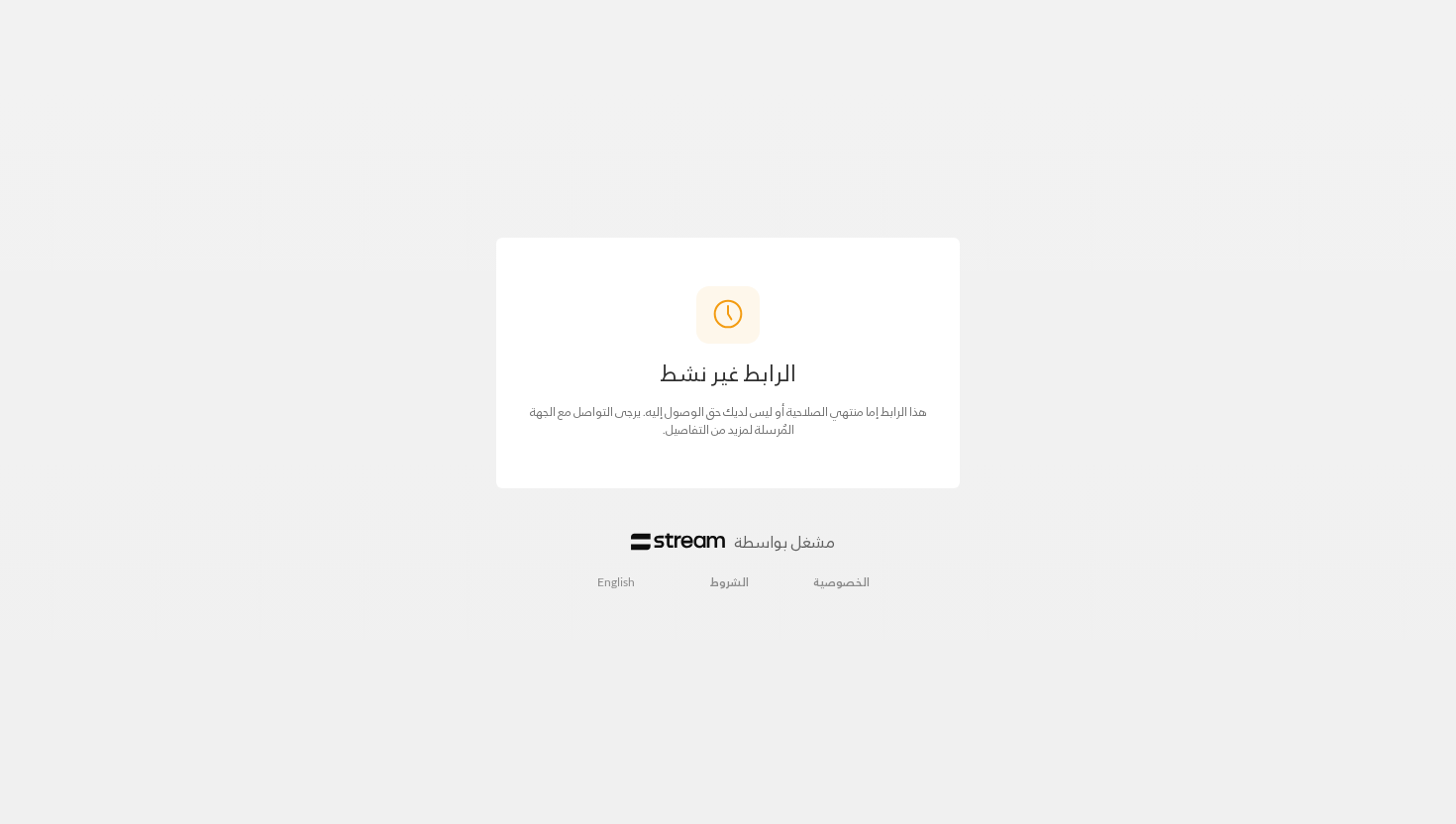 scroll, scrollTop: 0, scrollLeft: 0, axis: both 